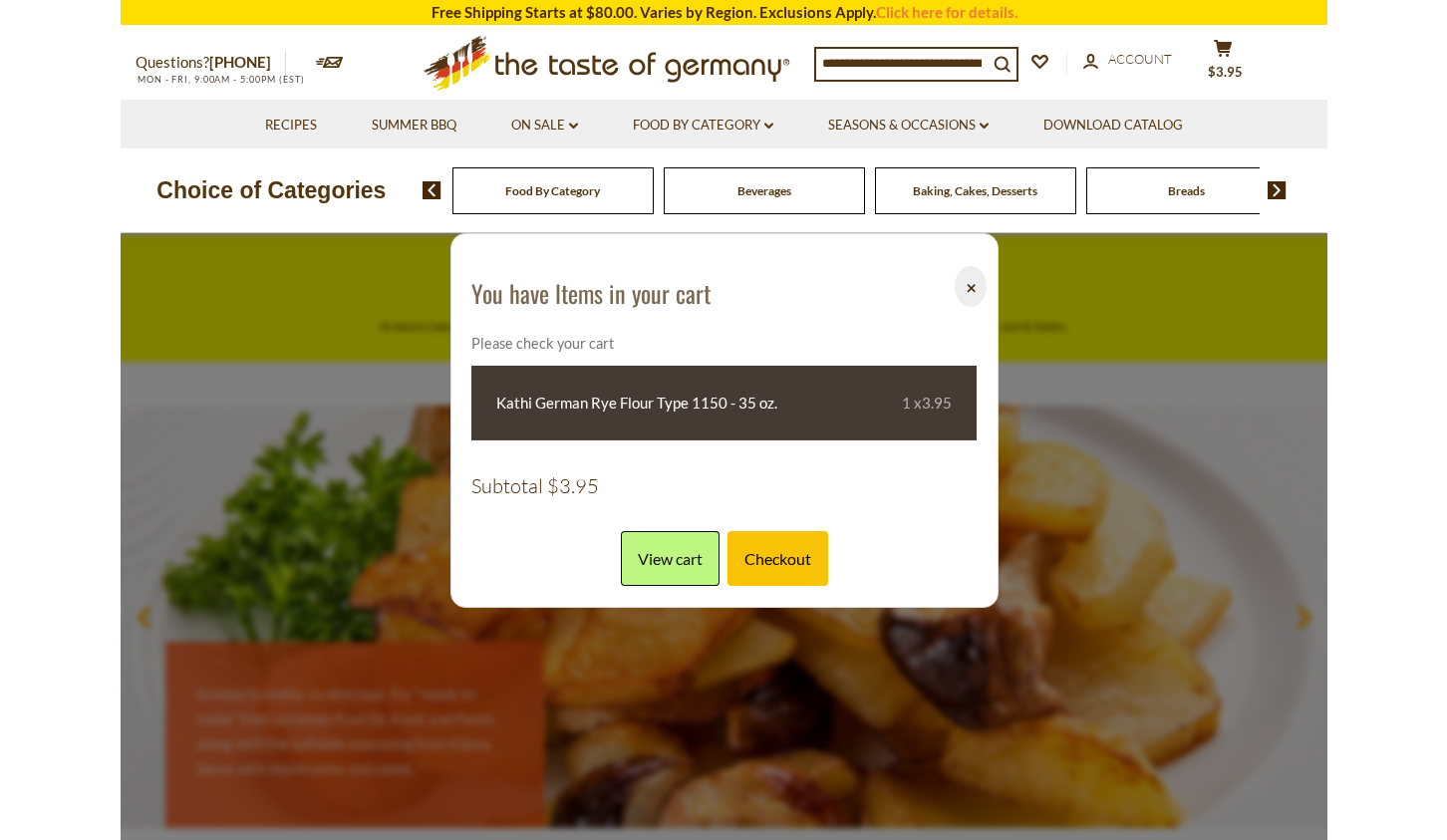 scroll, scrollTop: 0, scrollLeft: 0, axis: both 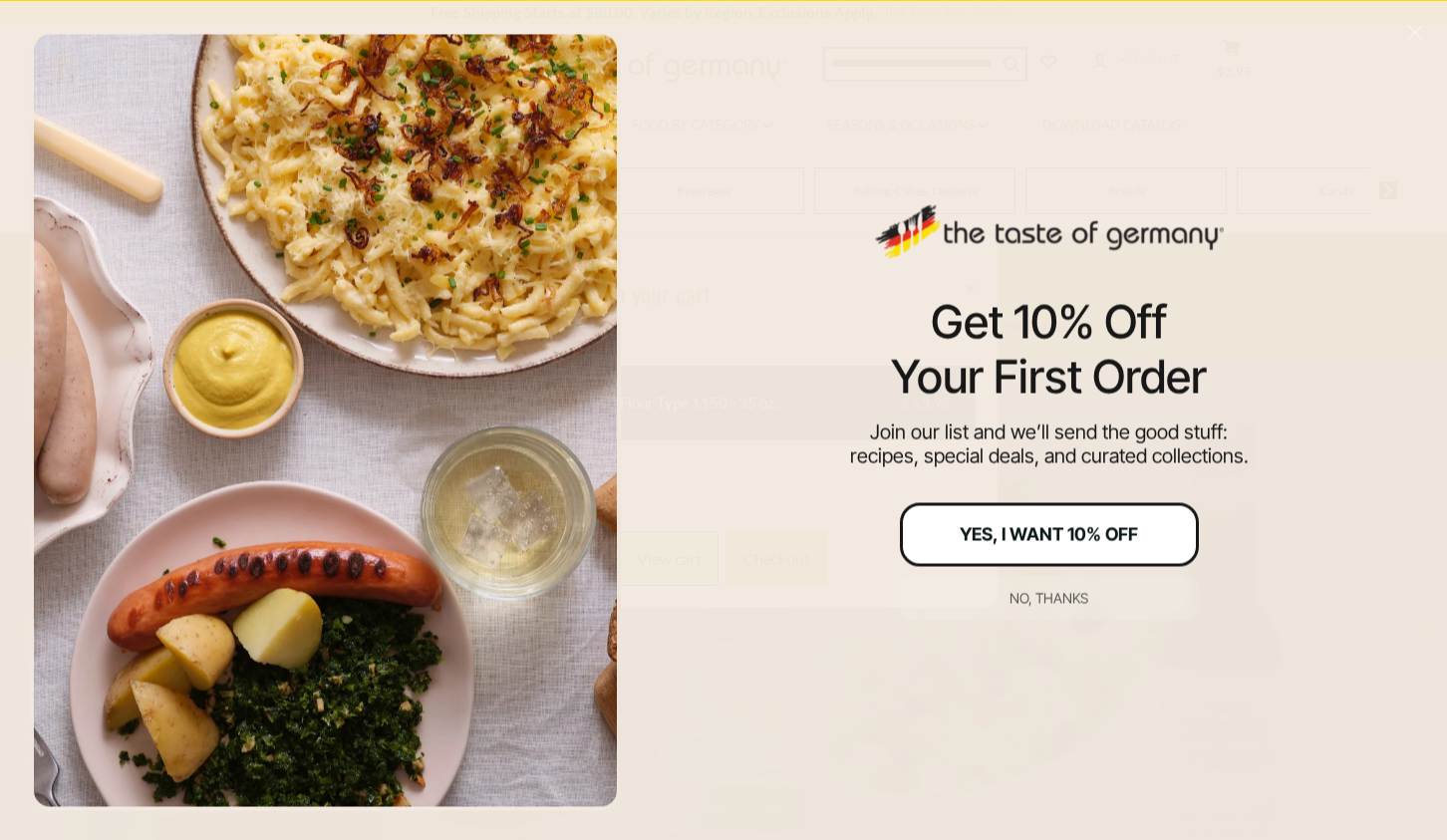 click on "Yes, I Want 10% Off" at bounding box center [1048, 534] 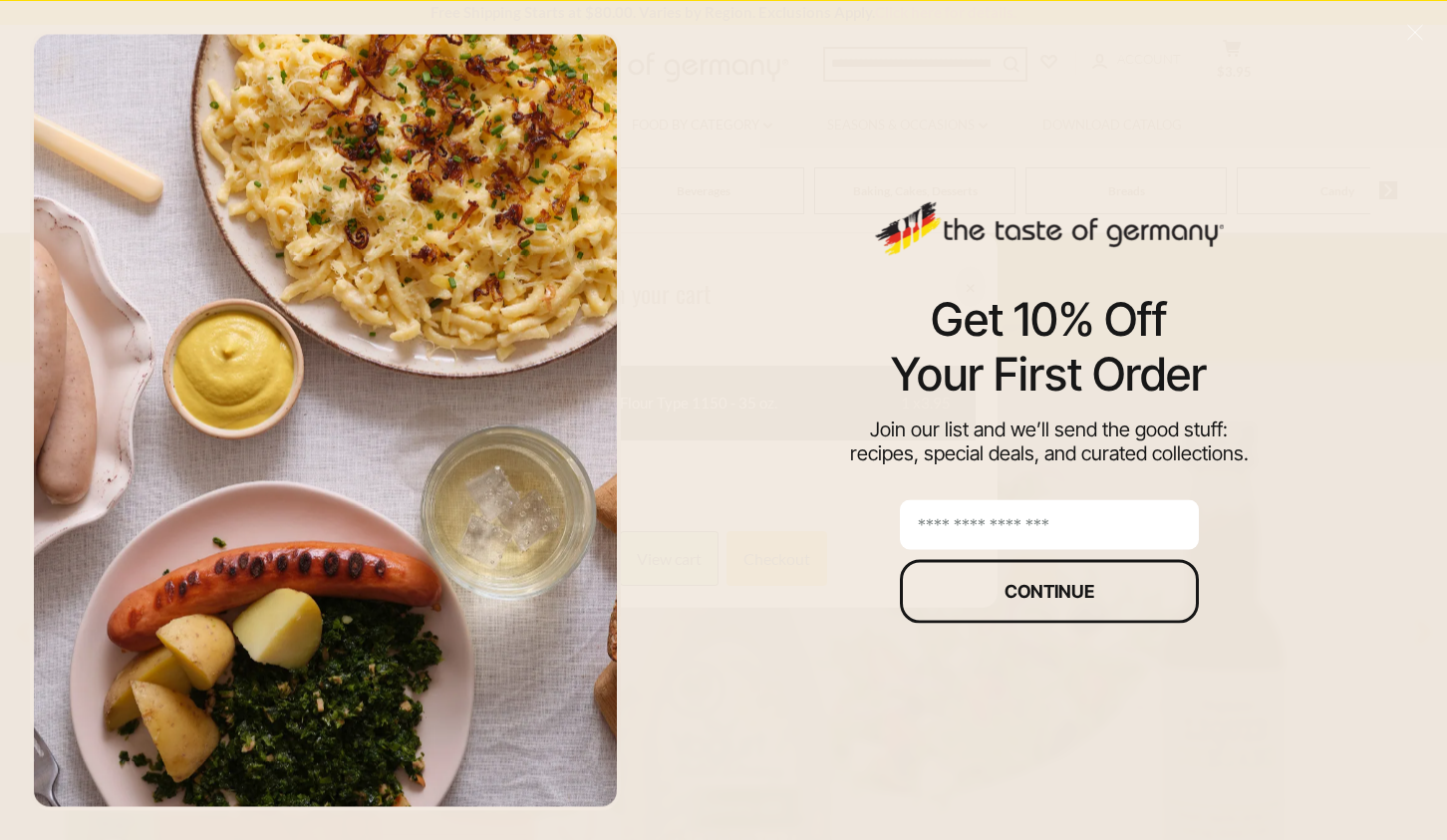 click at bounding box center (1049, 524) 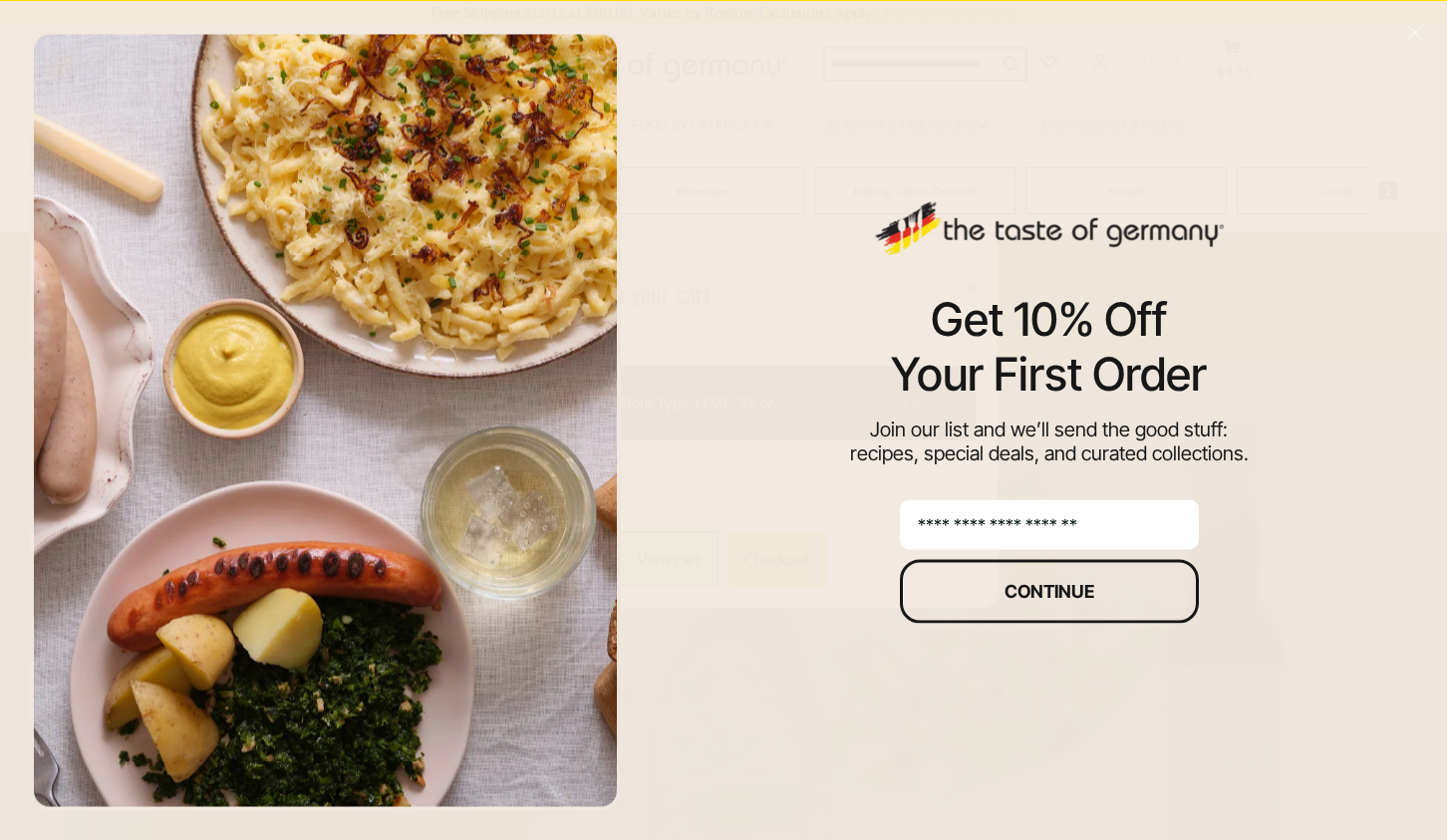 type on "**********" 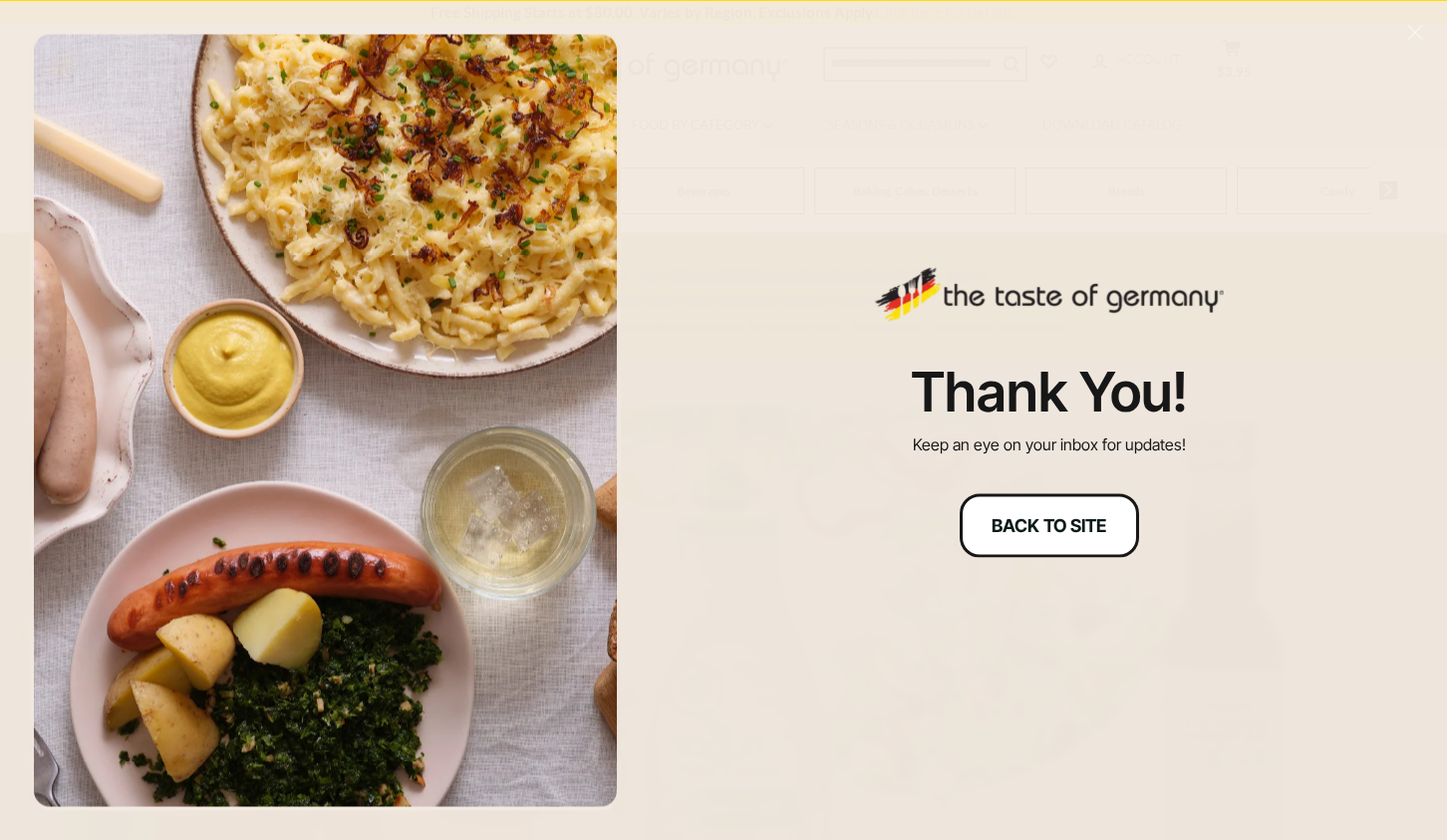 click on "Back to site" at bounding box center (1048, 525) 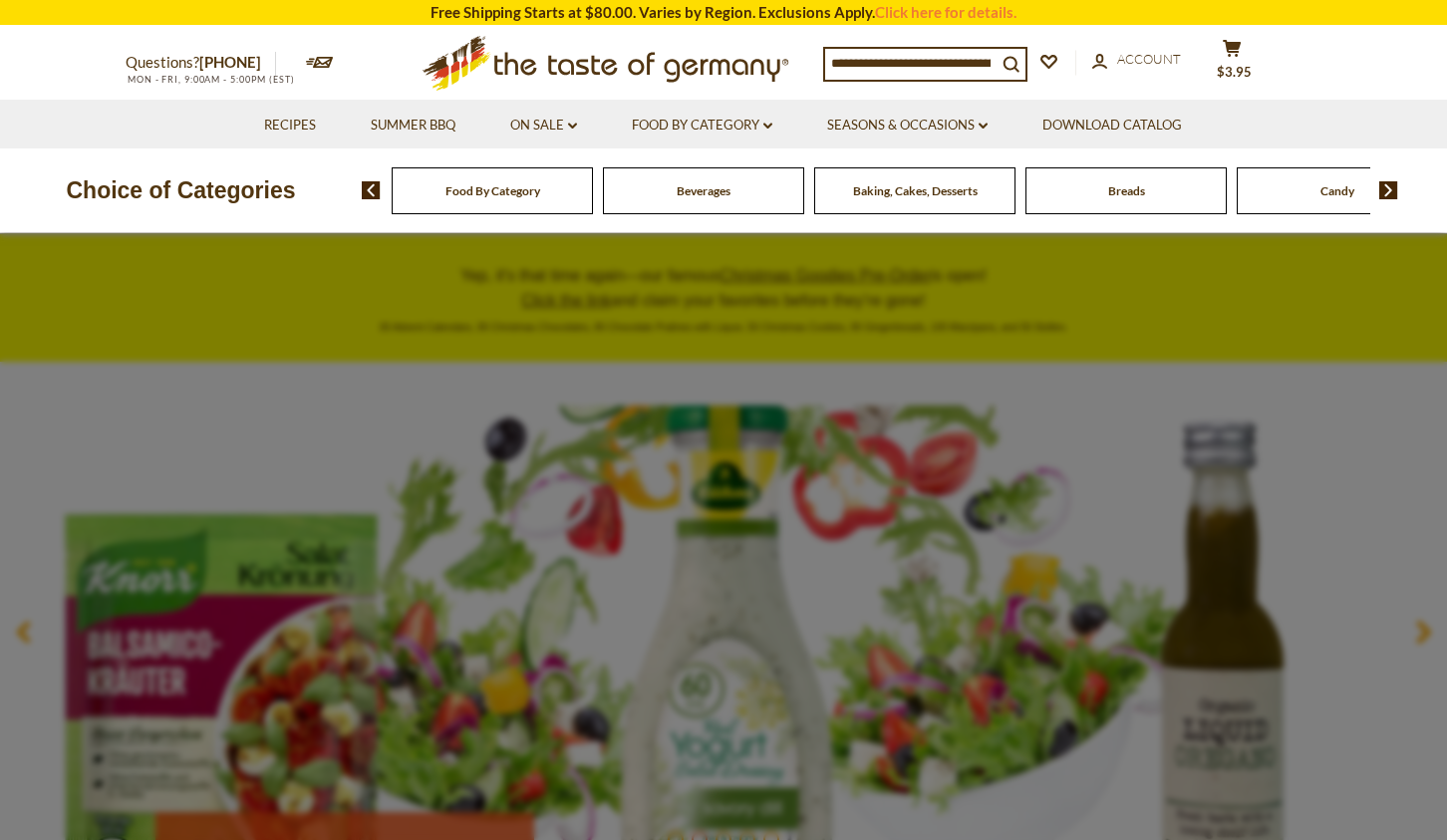click at bounding box center (724, 420) 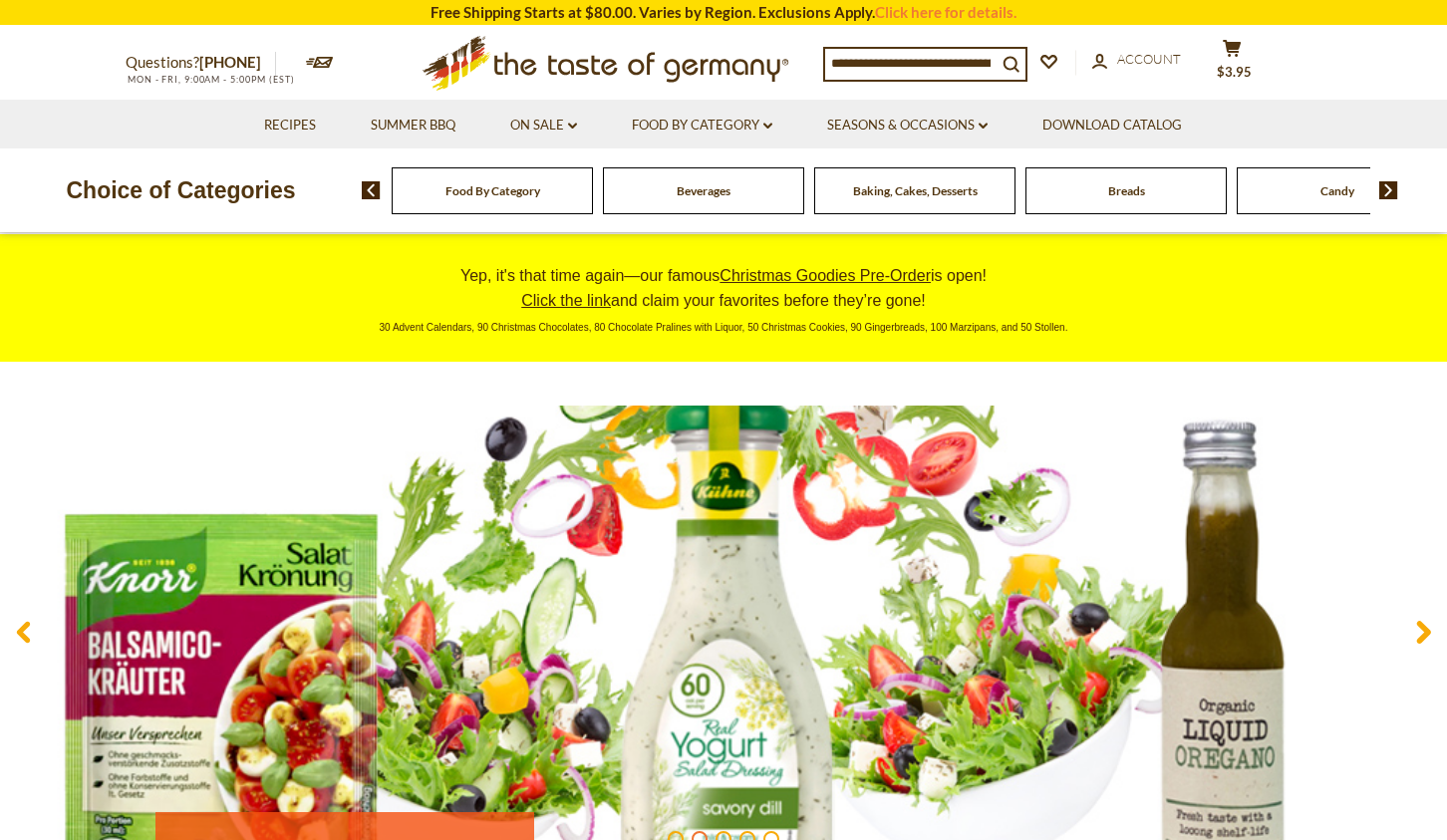 click at bounding box center [911, 63] 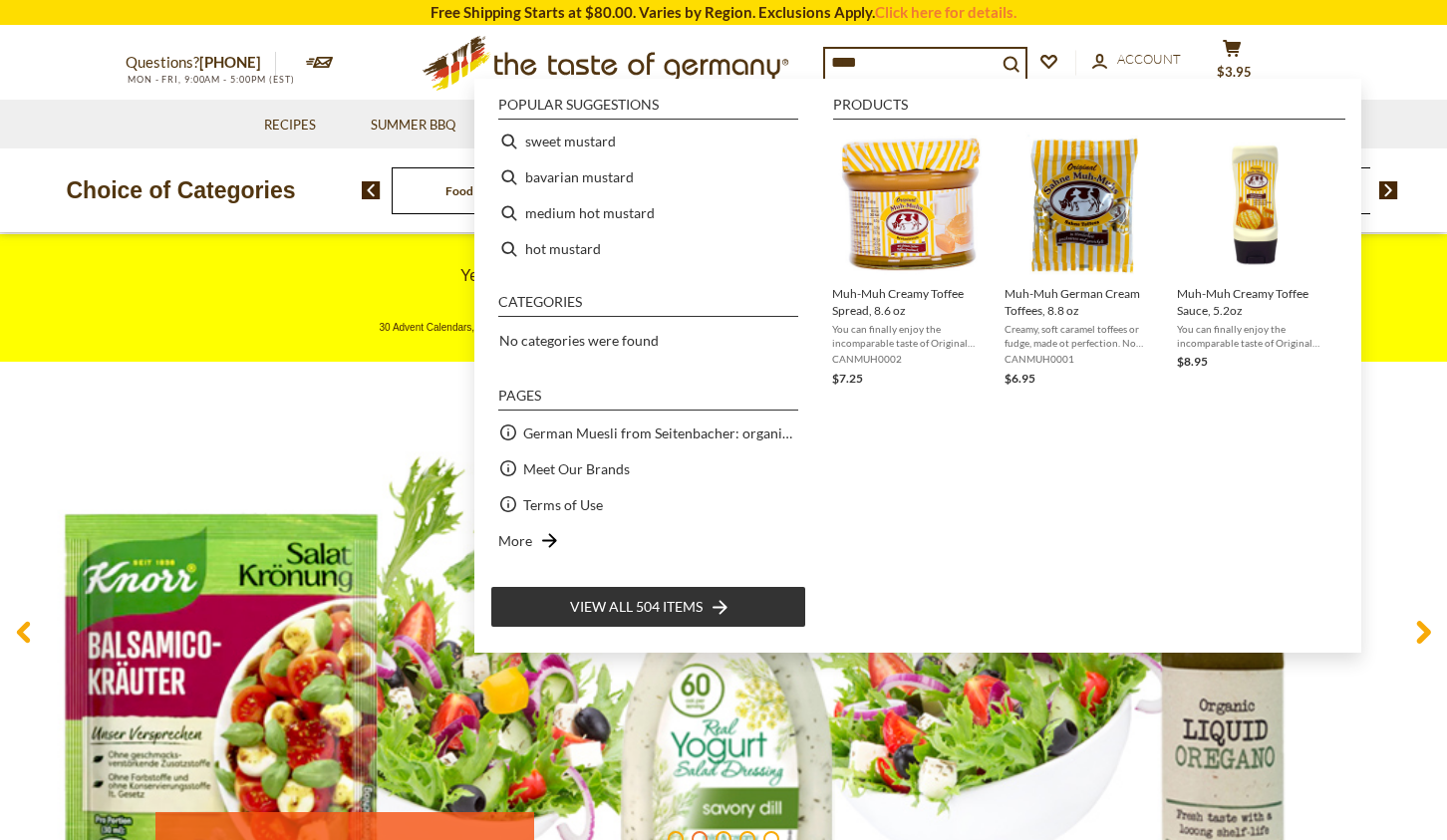 type on "*****" 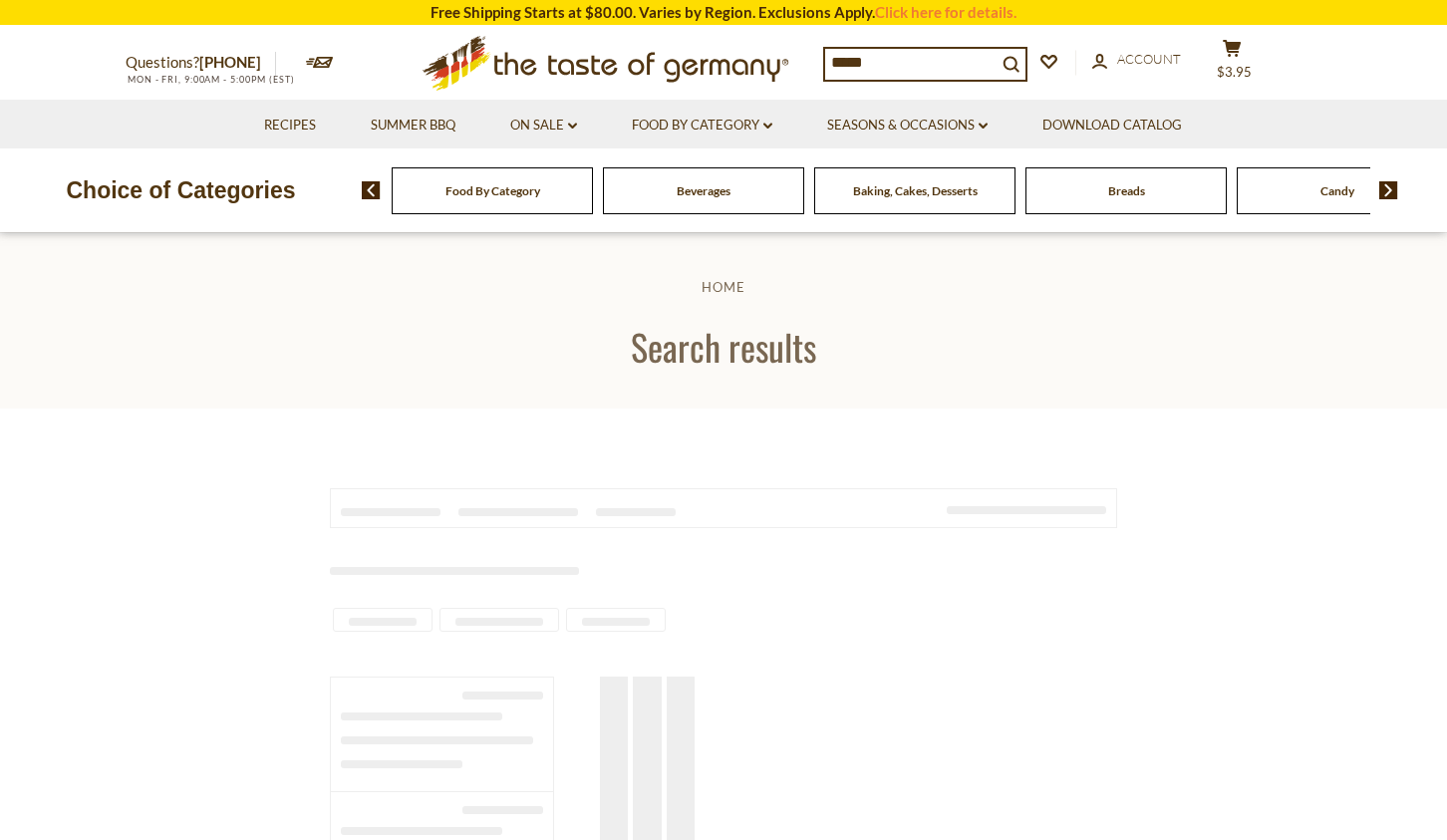 scroll, scrollTop: 0, scrollLeft: 0, axis: both 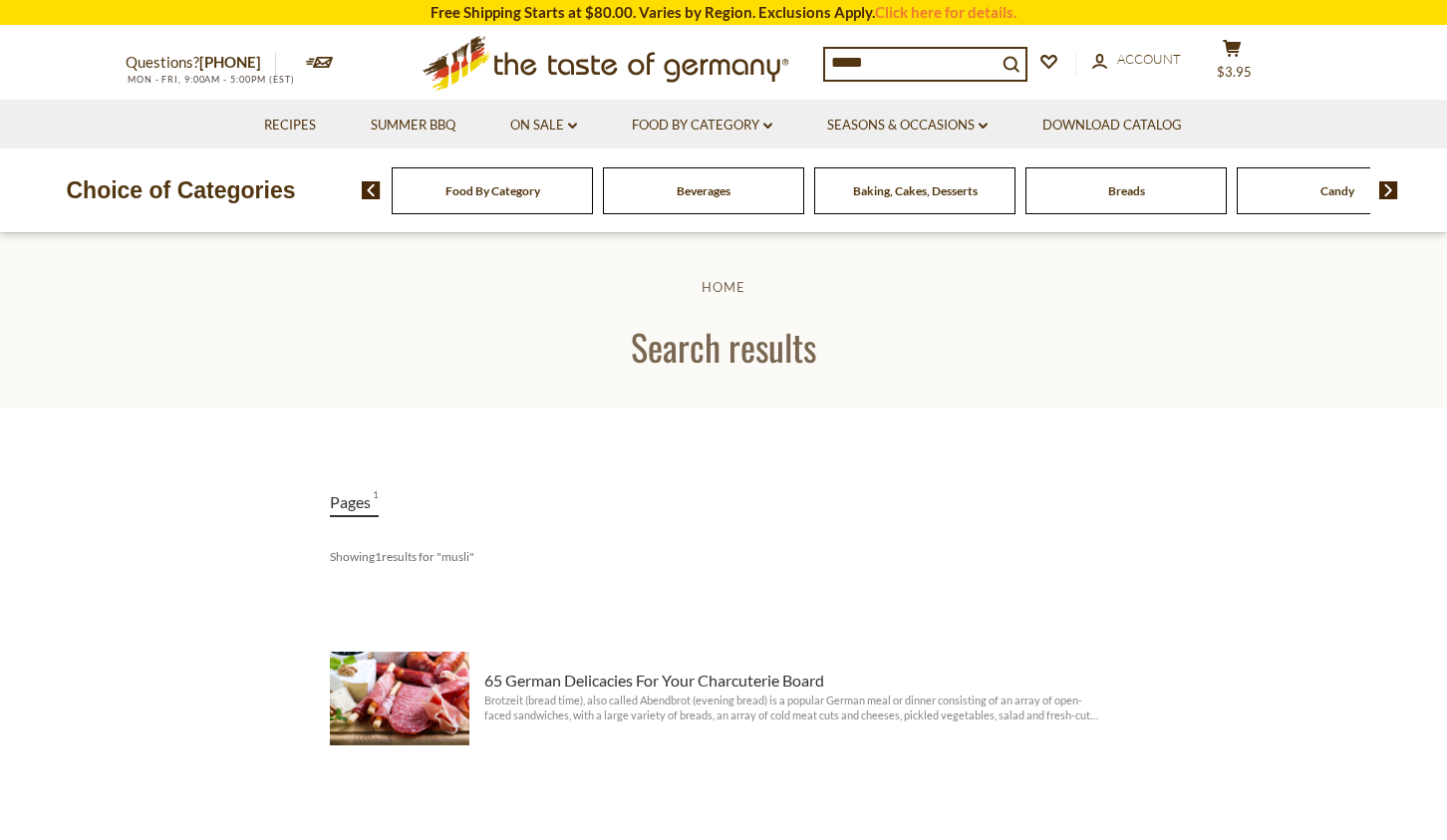 click on "*****" at bounding box center [911, 63] 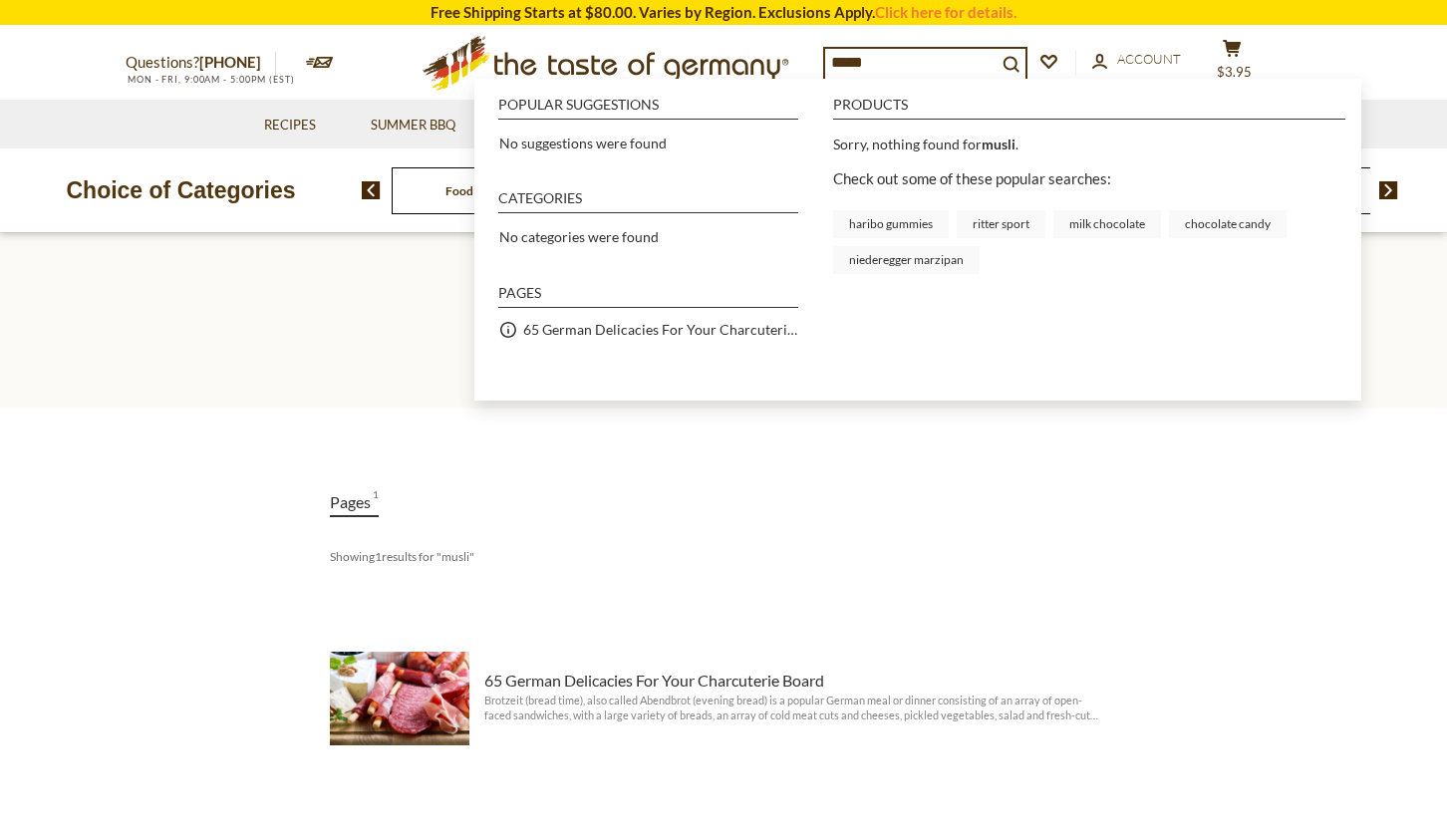 type on "******" 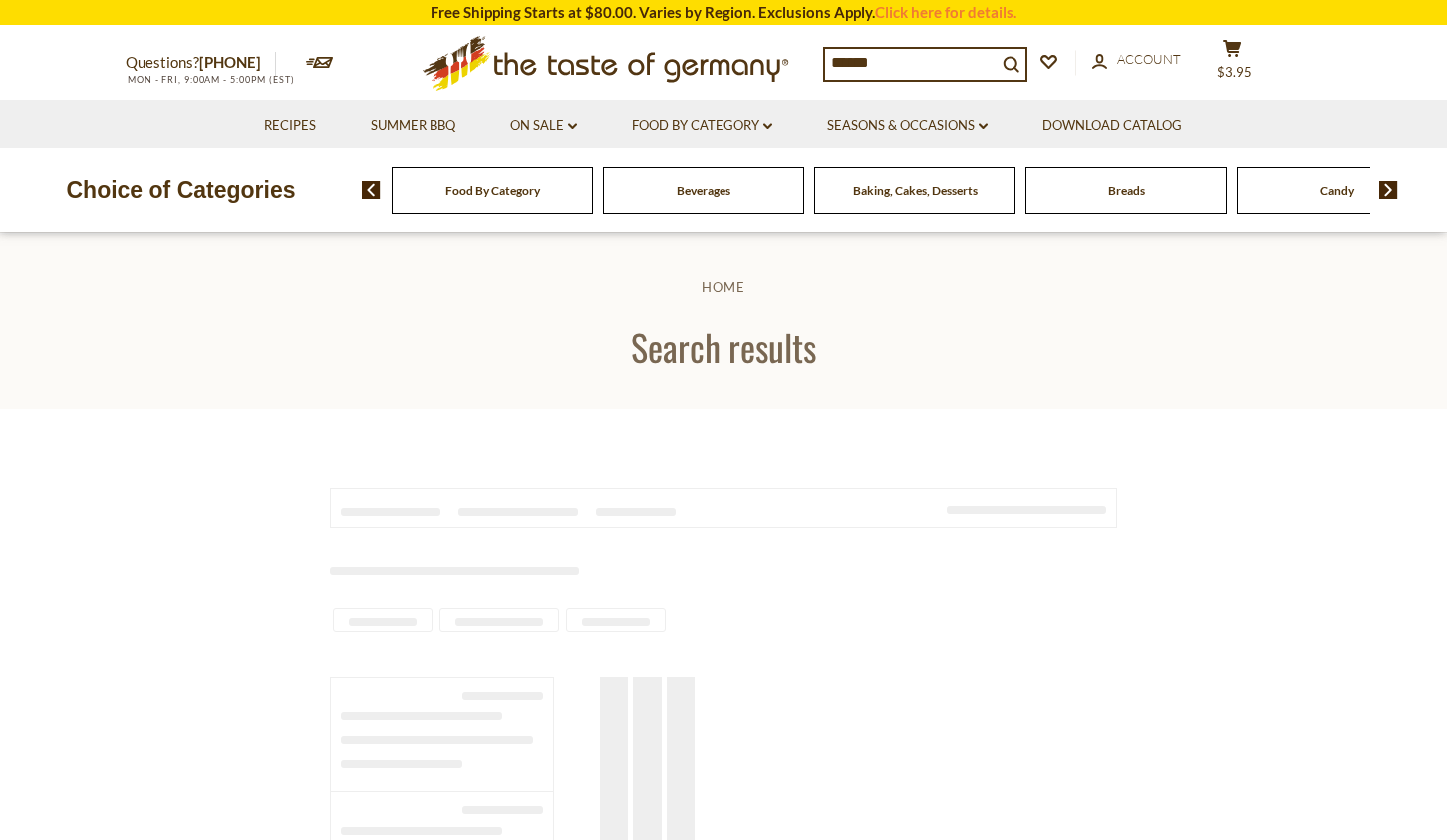 scroll, scrollTop: 0, scrollLeft: 0, axis: both 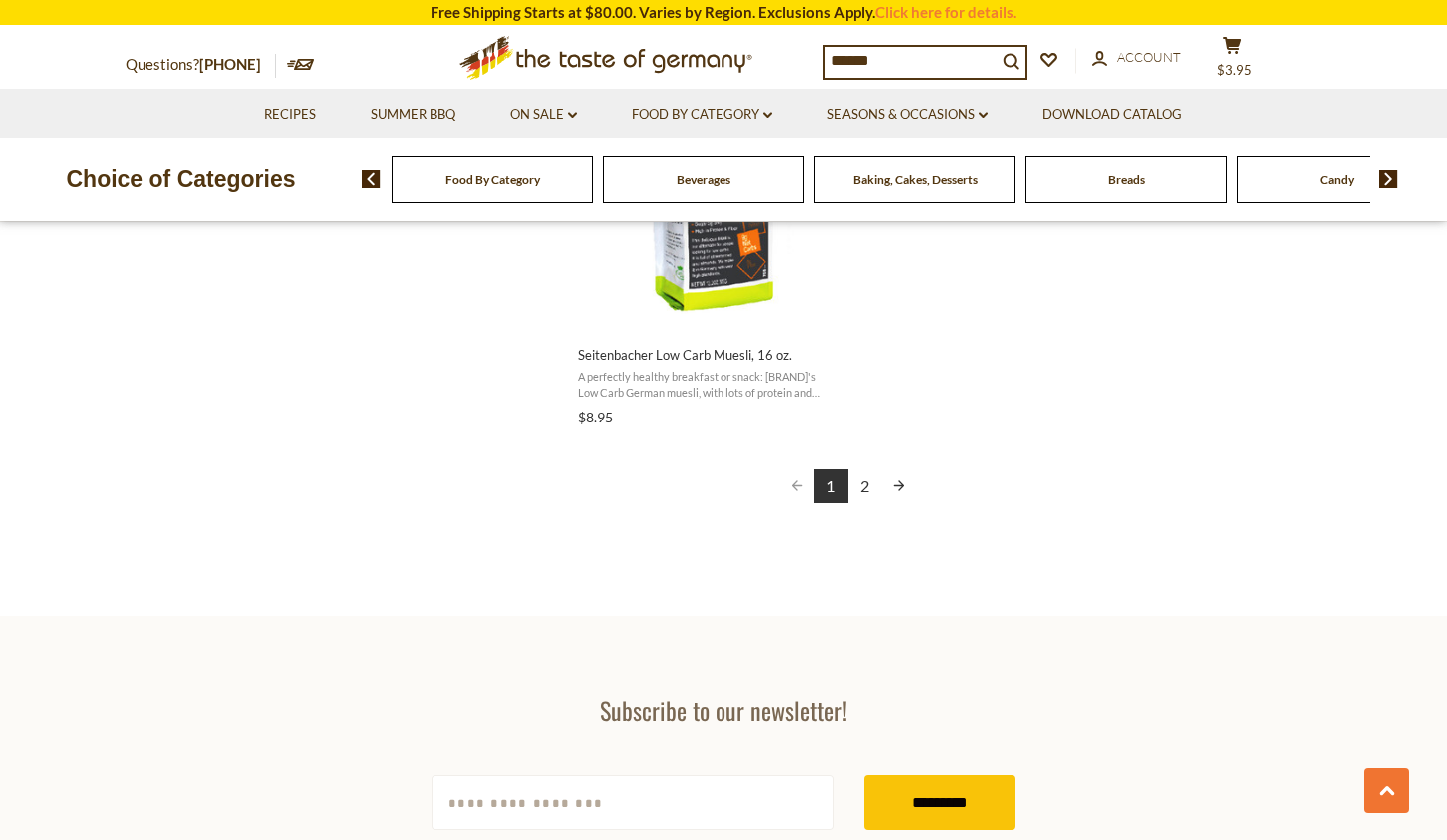 click on "2" at bounding box center (865, 486) 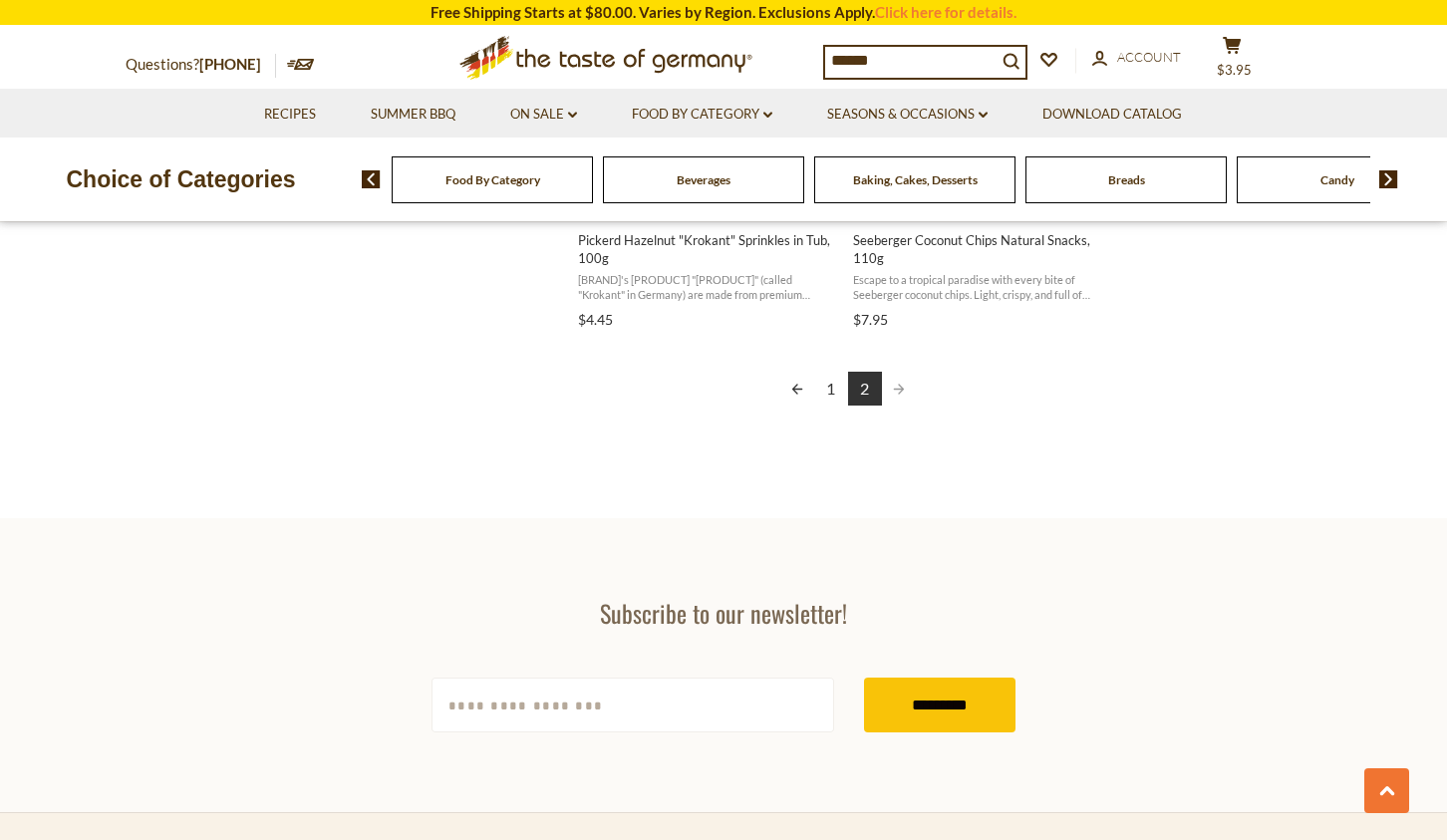 scroll, scrollTop: 2893, scrollLeft: 0, axis: vertical 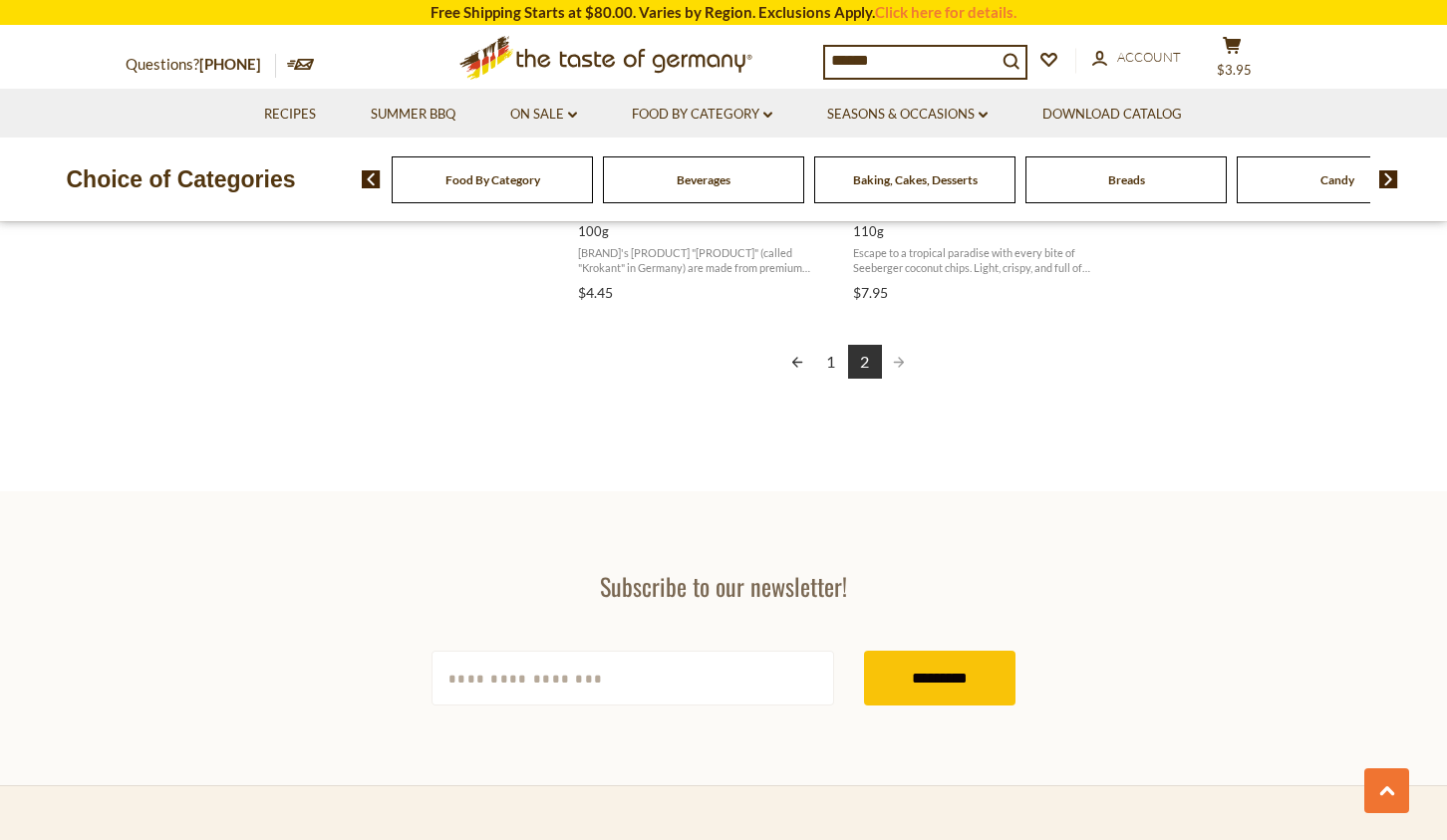 click on "1" at bounding box center (831, 362) 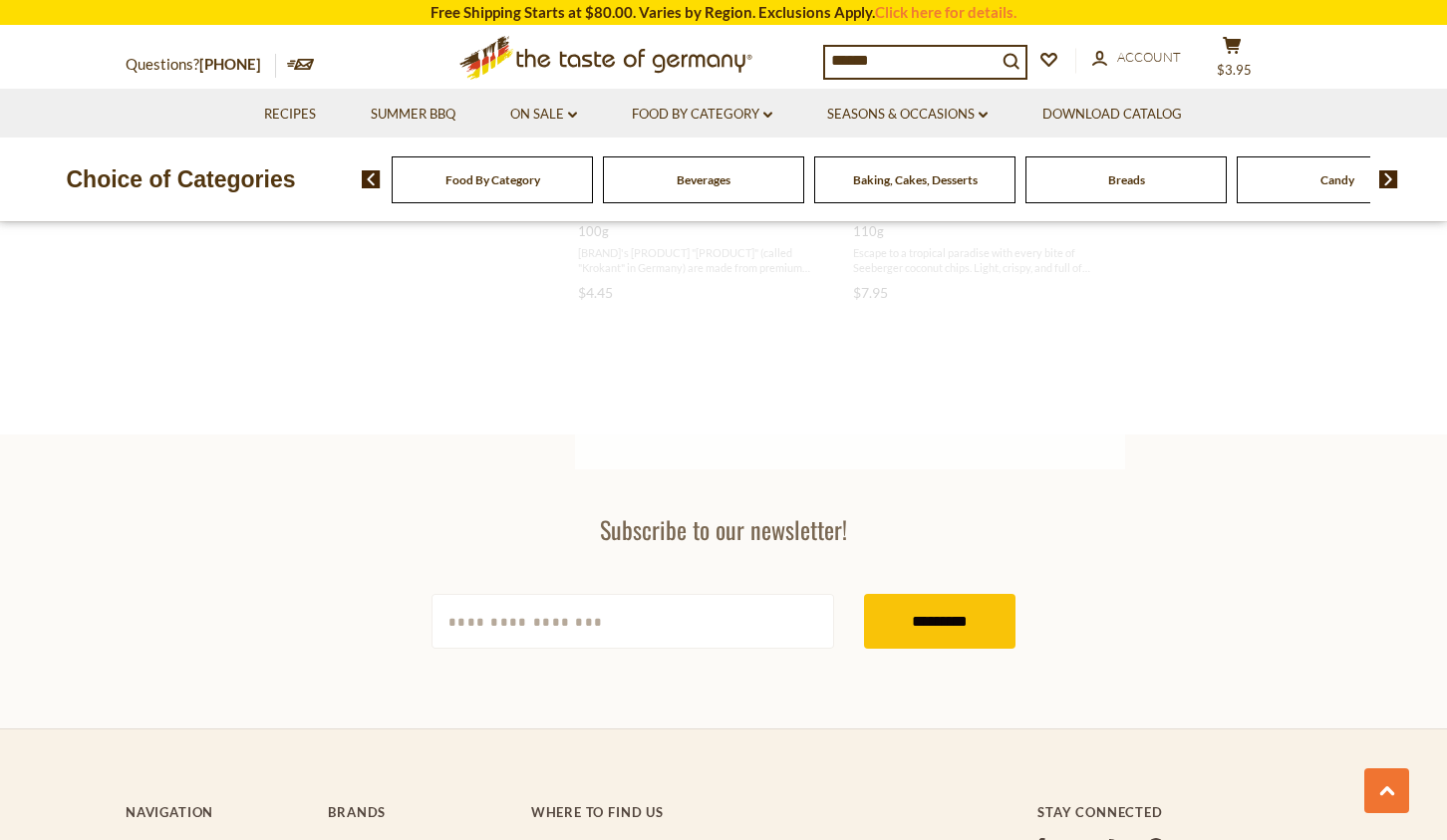 scroll, scrollTop: 1009, scrollLeft: 0, axis: vertical 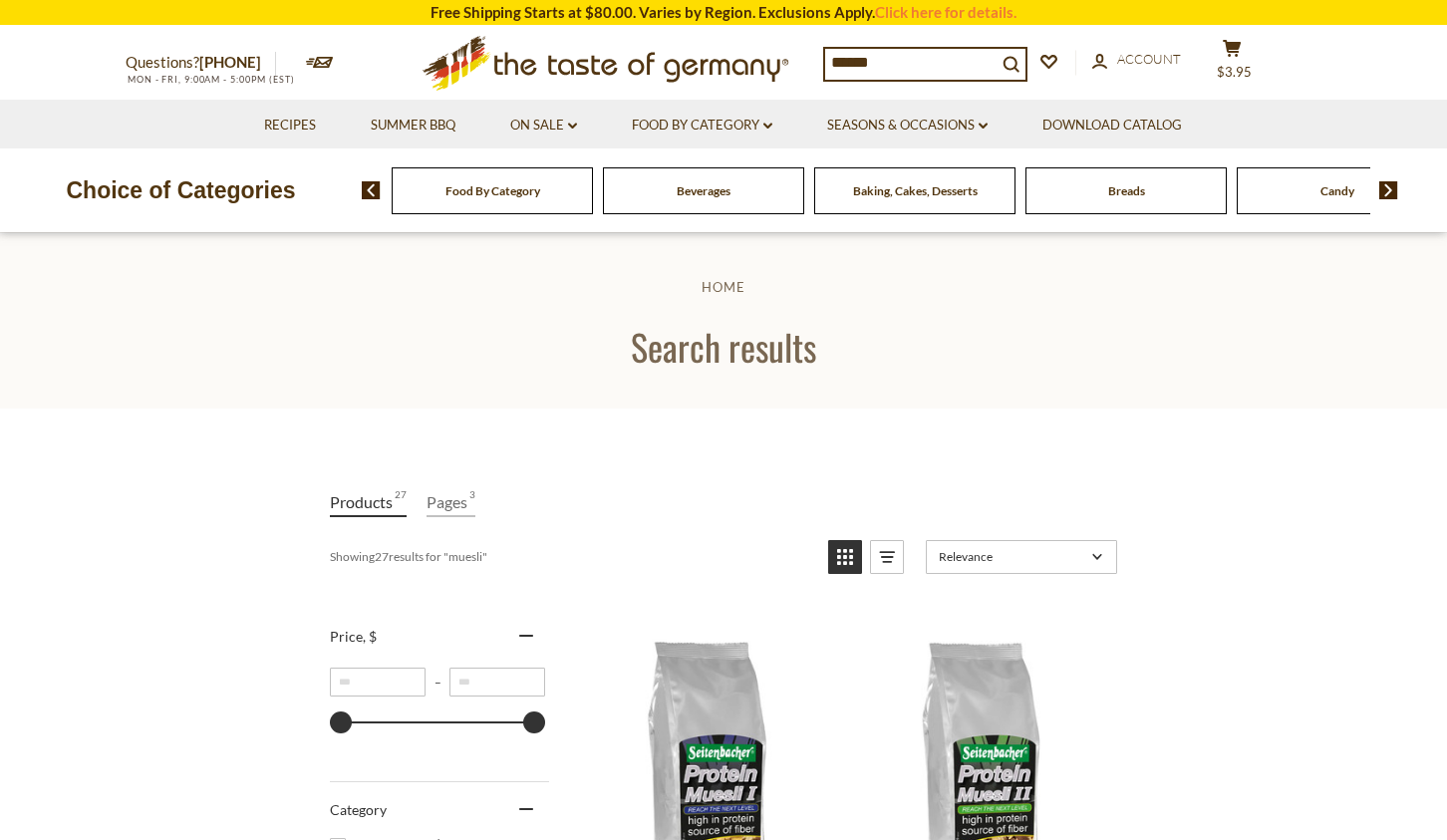click on "******" at bounding box center (911, 63) 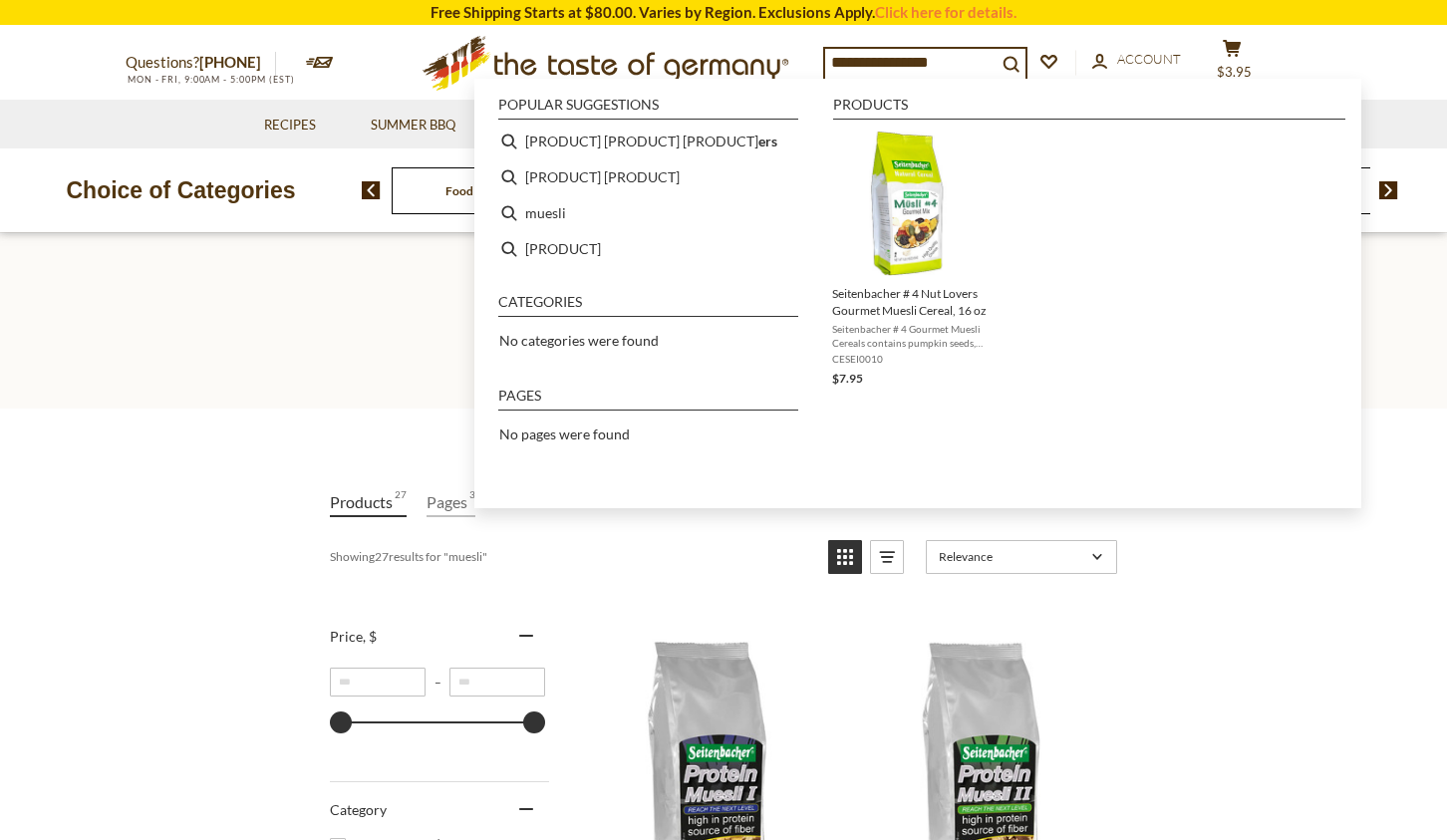 type on "**********" 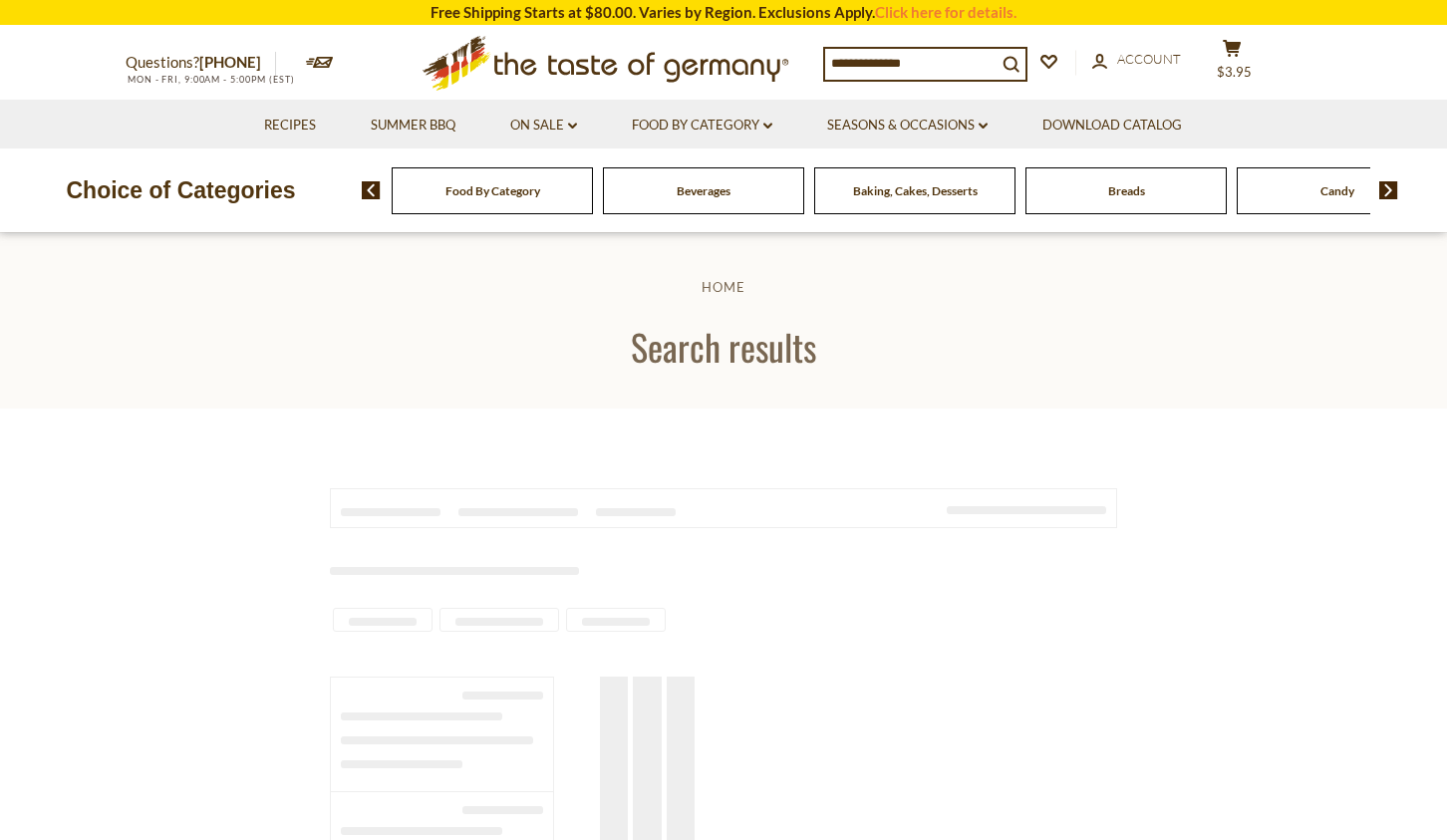 type on "**********" 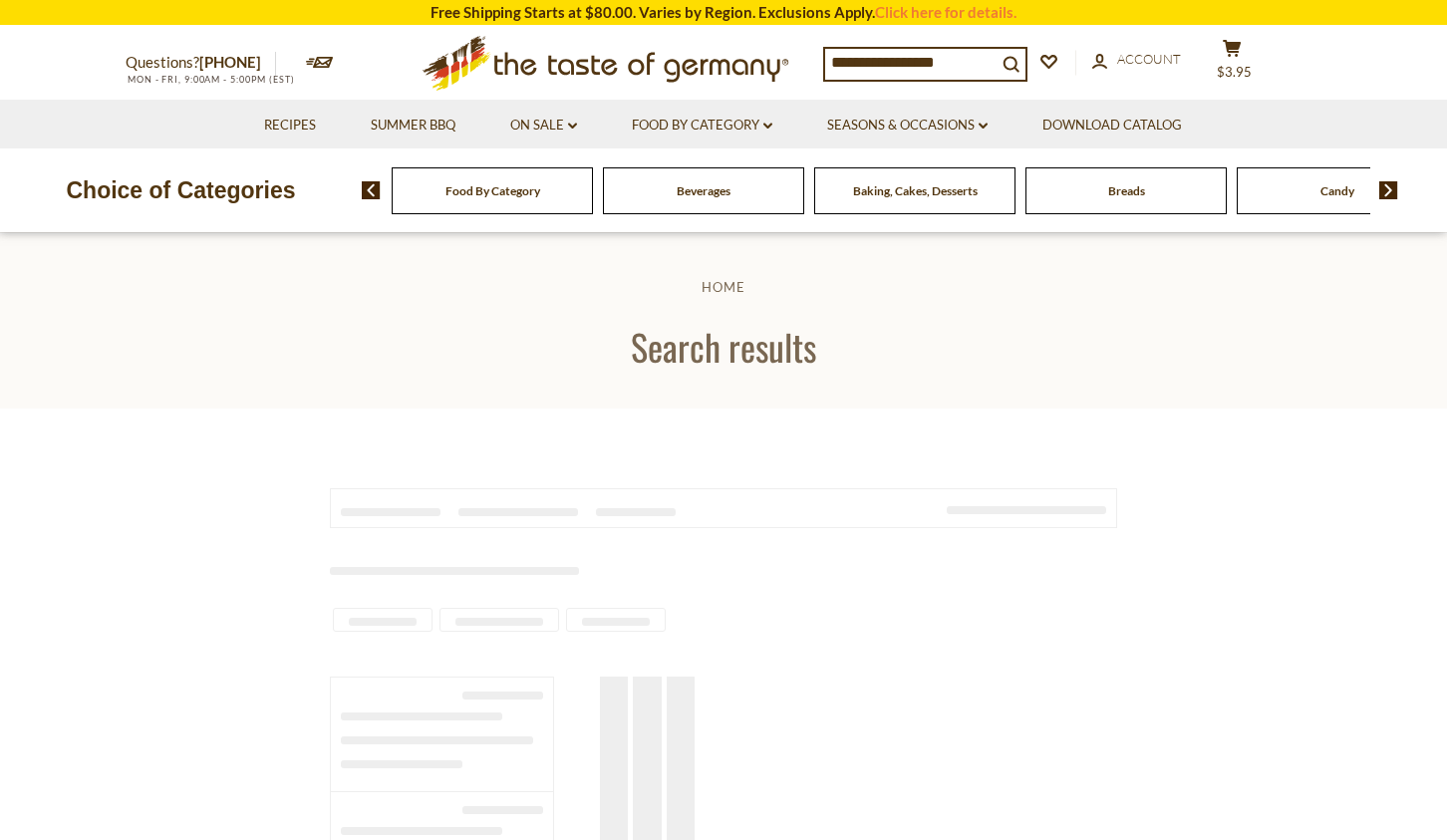 scroll, scrollTop: 0, scrollLeft: 0, axis: both 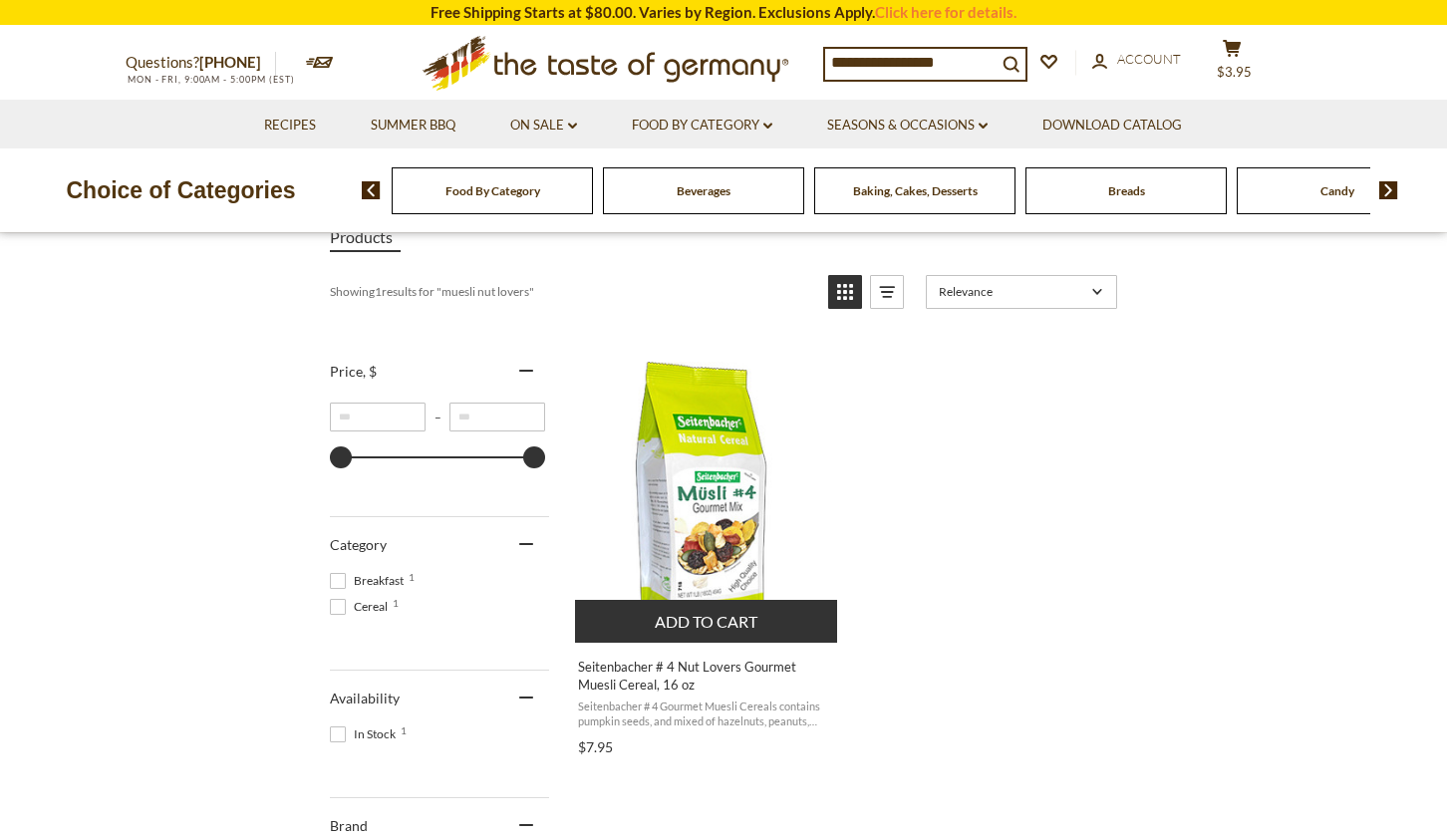 click at bounding box center (707, 493) 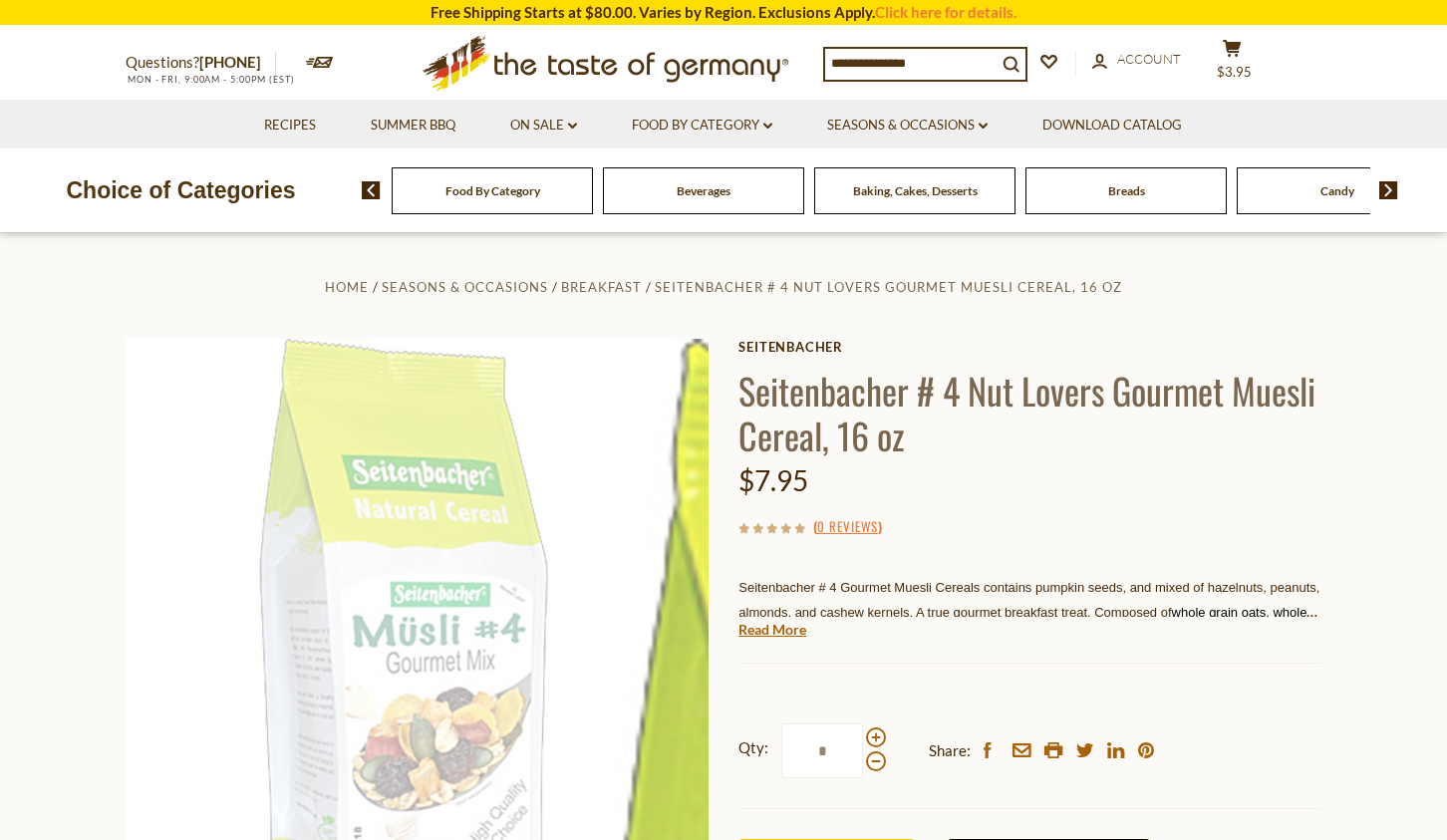scroll, scrollTop: 0, scrollLeft: 0, axis: both 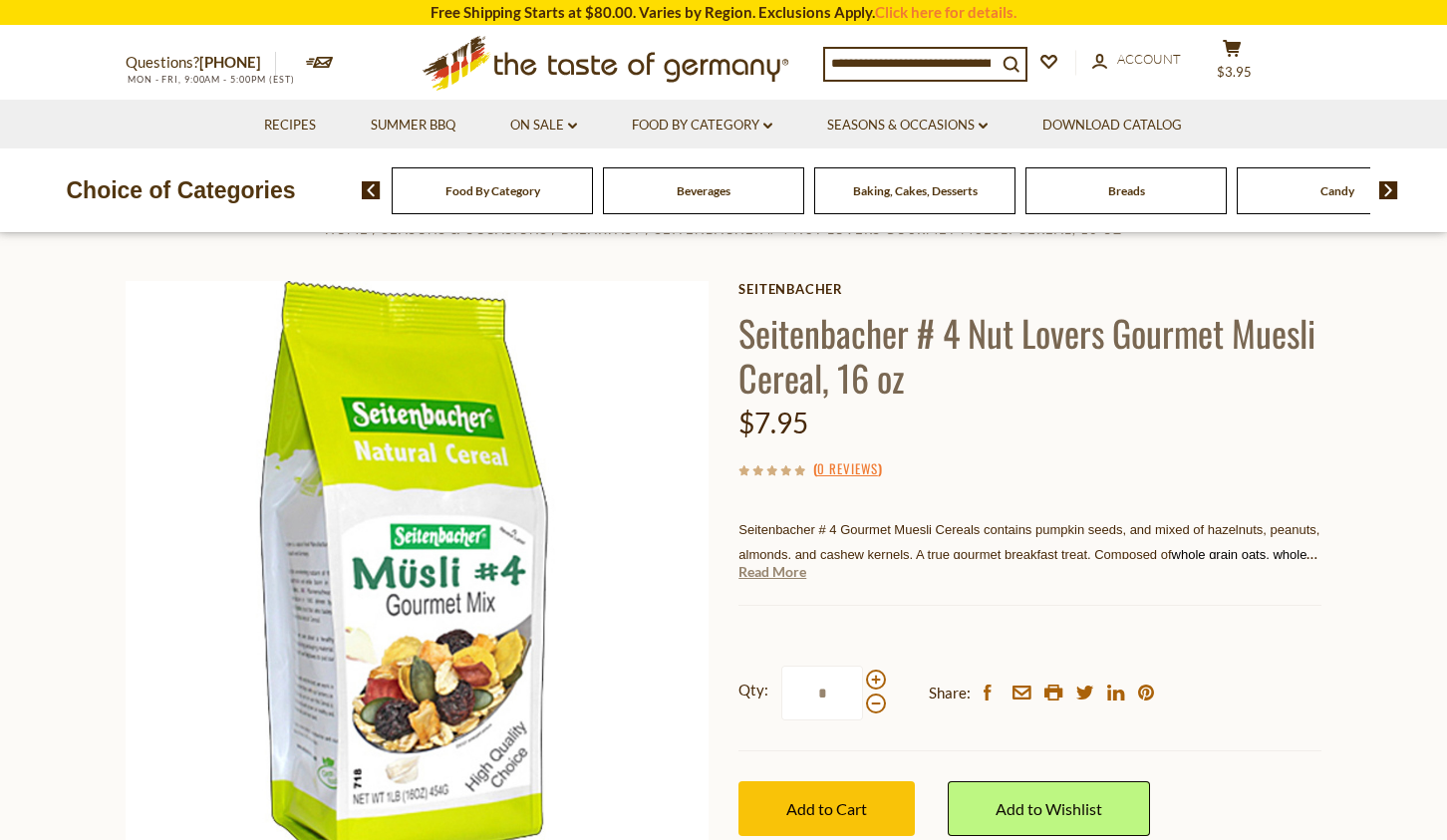 click on "Read More" at bounding box center [772, 572] 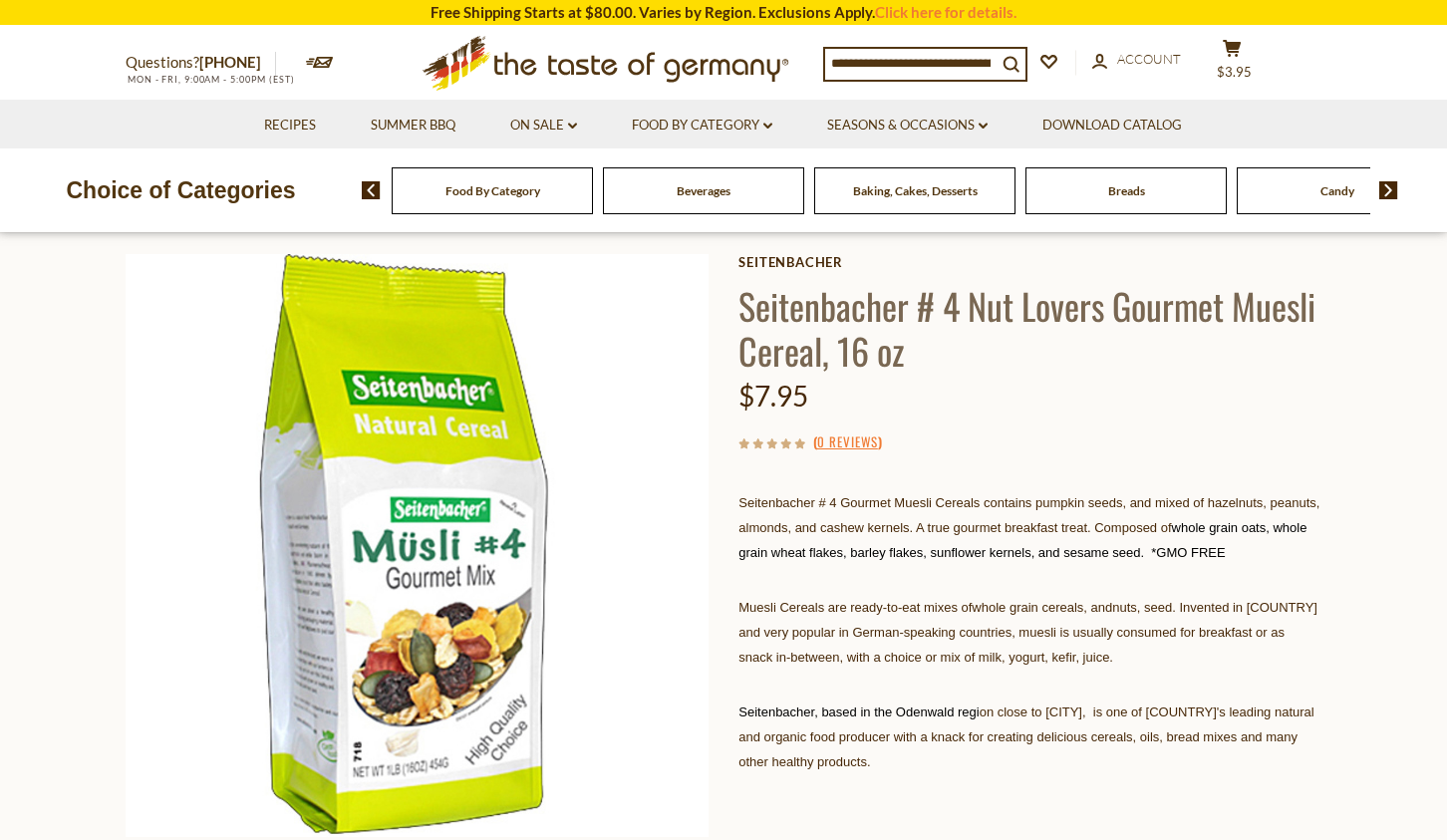 scroll, scrollTop: 79, scrollLeft: 0, axis: vertical 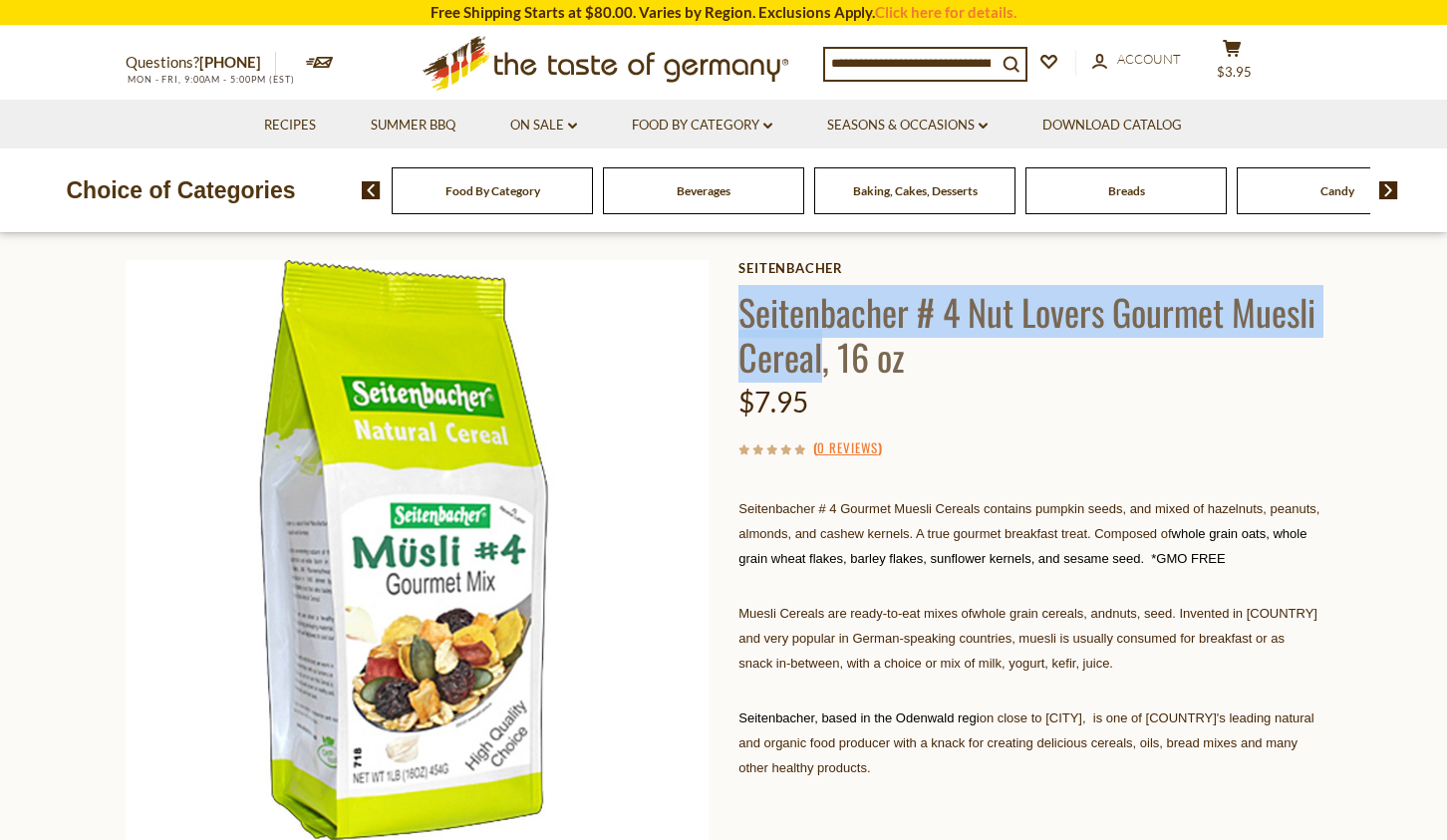 drag, startPoint x: 738, startPoint y: 326, endPoint x: 820, endPoint y: 353, distance: 86.33076 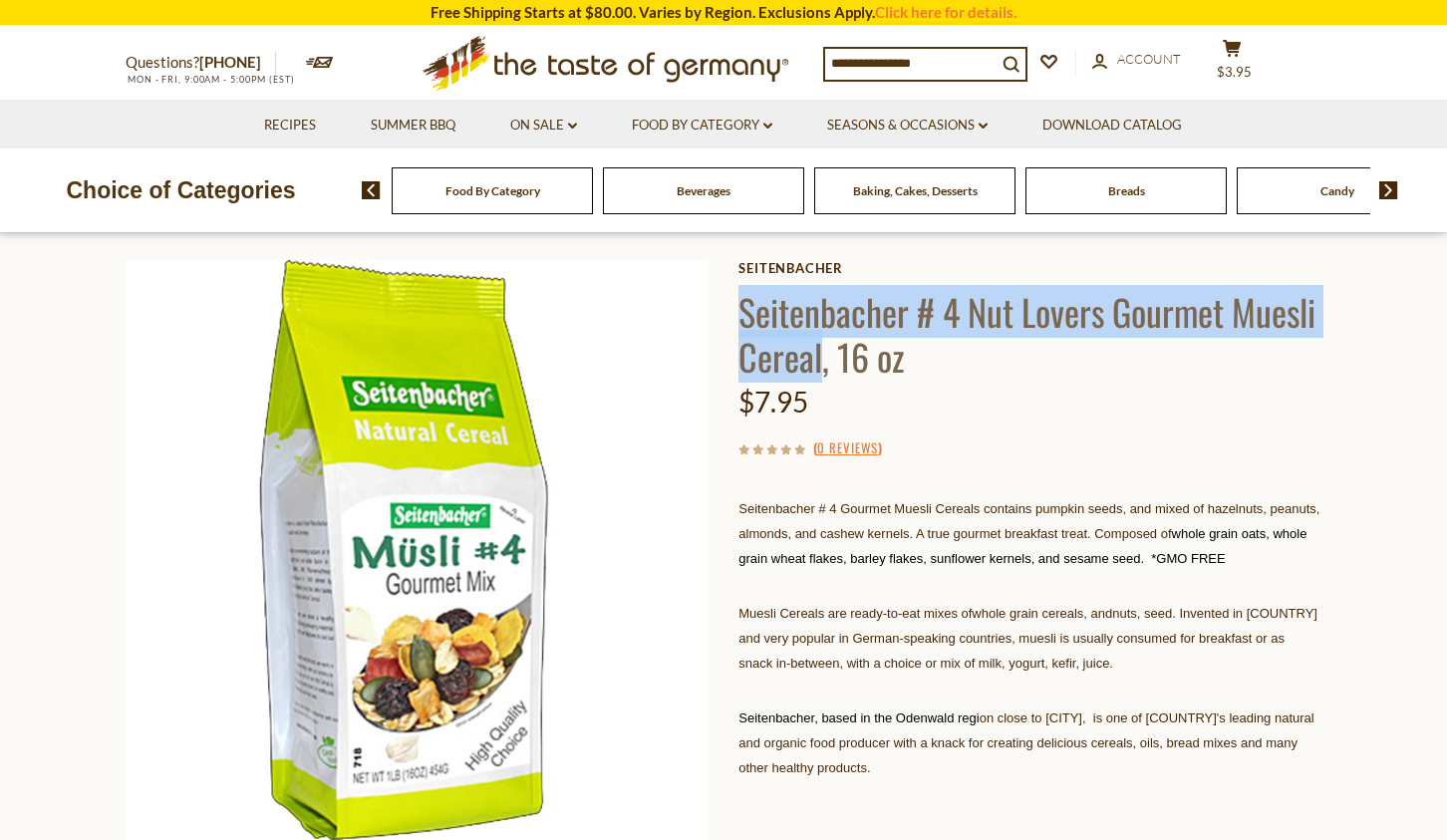 click on "Seitenbacher # 4 Nut Lovers Gourmet Muesli Cereal, 16 oz" at bounding box center (1029, 334) 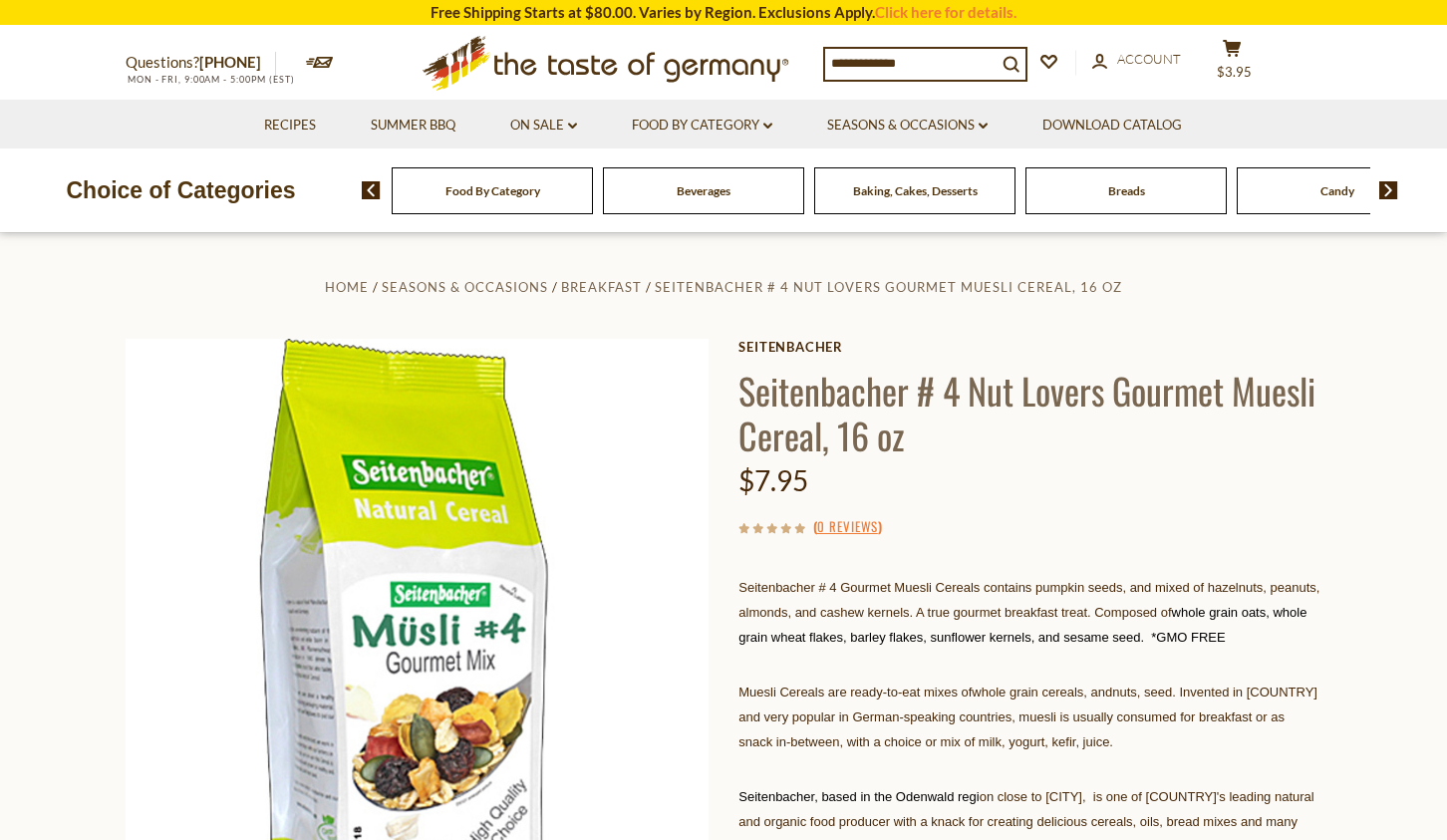 scroll, scrollTop: 0, scrollLeft: 0, axis: both 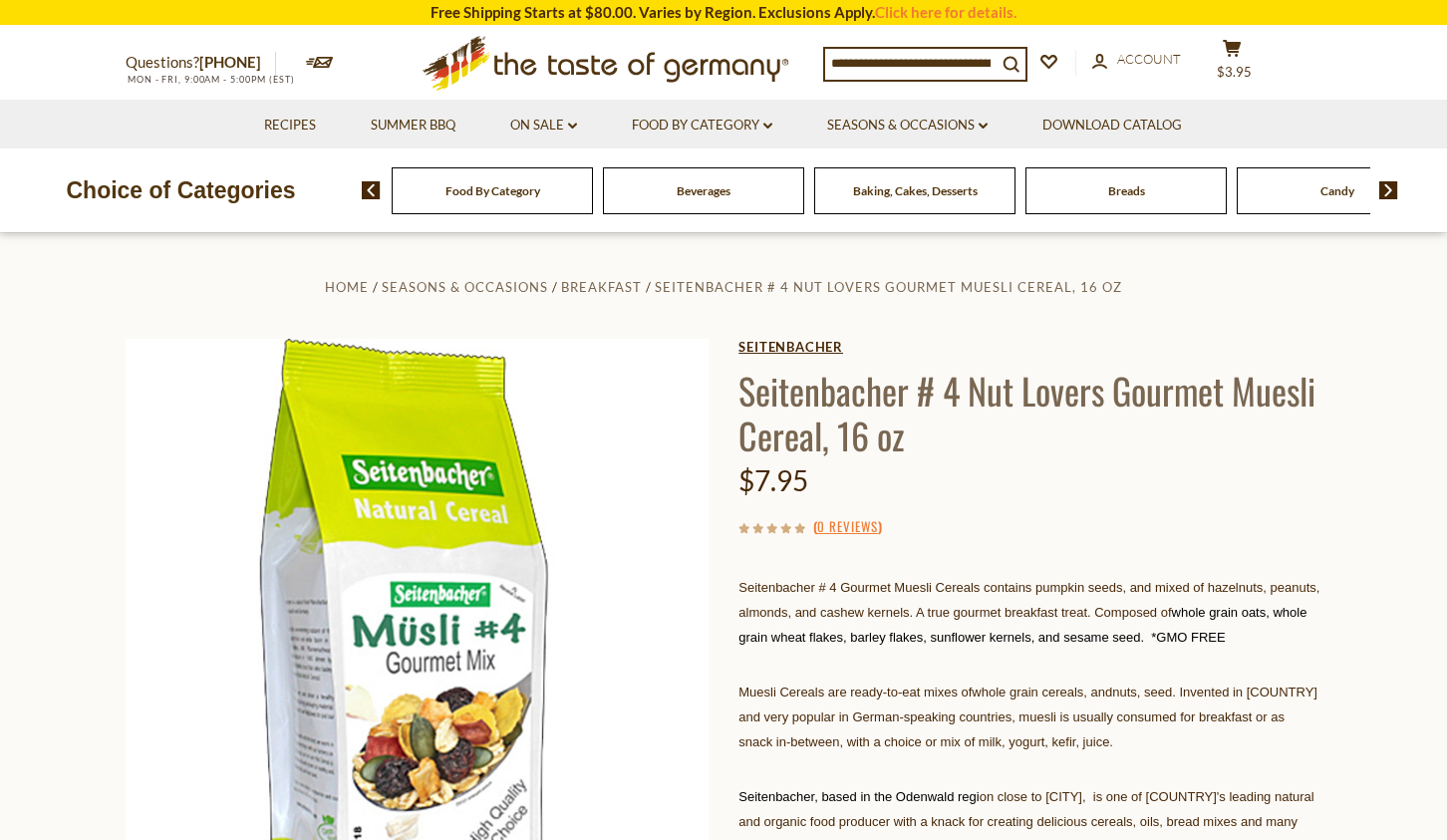 click on "Seitenbacher" at bounding box center (1029, 347) 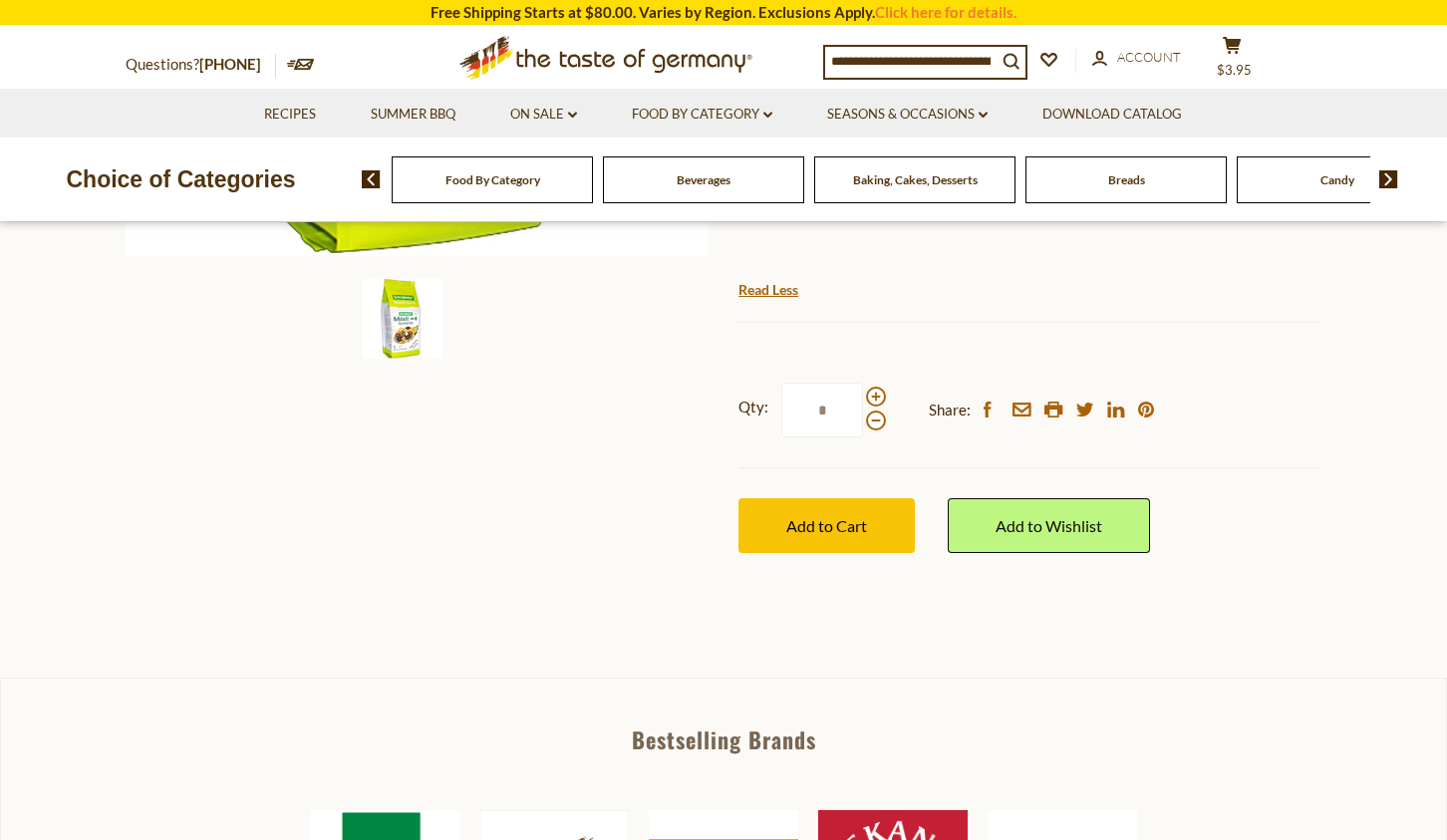 scroll, scrollTop: 678, scrollLeft: 0, axis: vertical 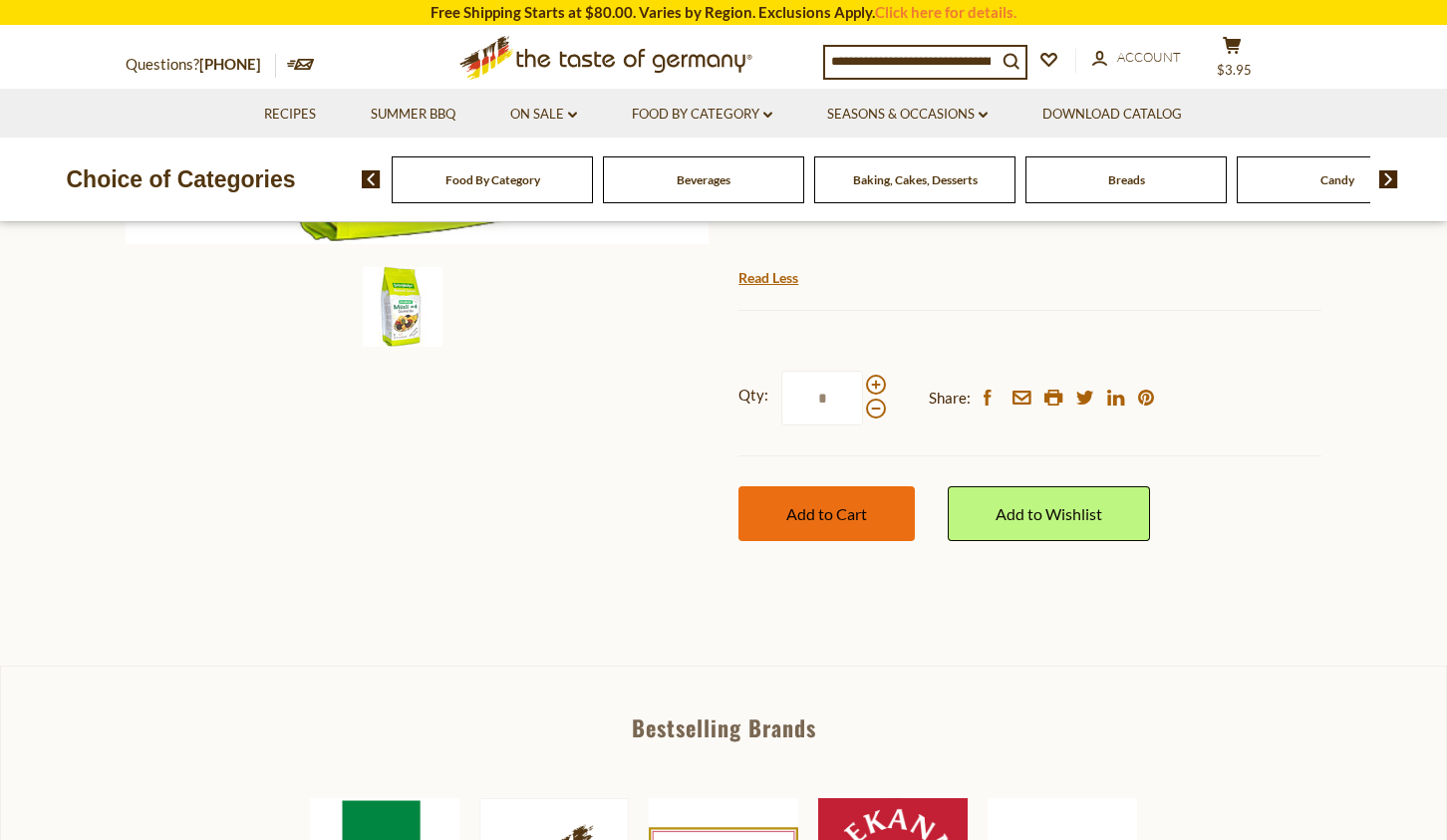 click on "Add to Cart" at bounding box center [826, 513] 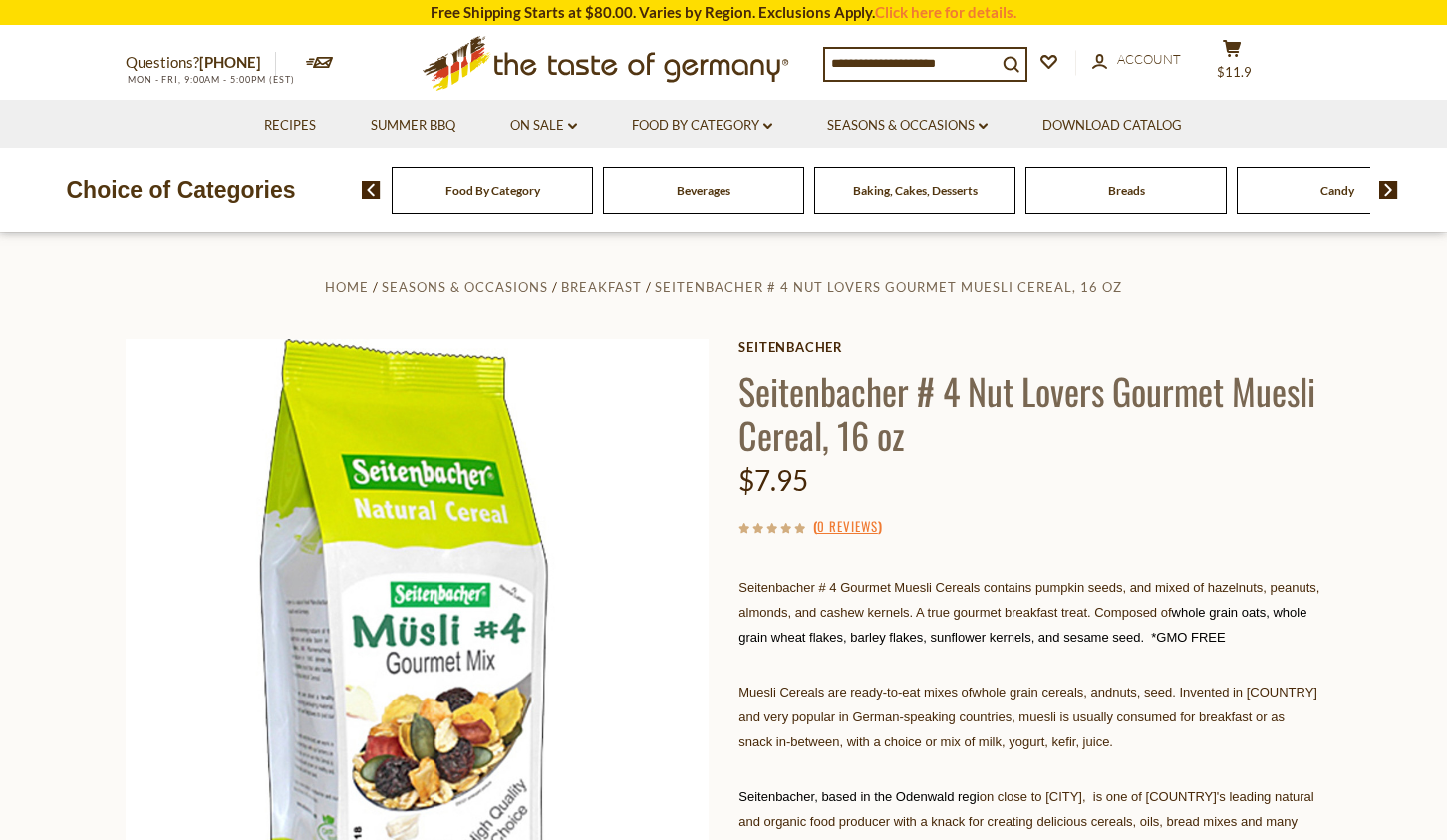 scroll, scrollTop: 0, scrollLeft: 0, axis: both 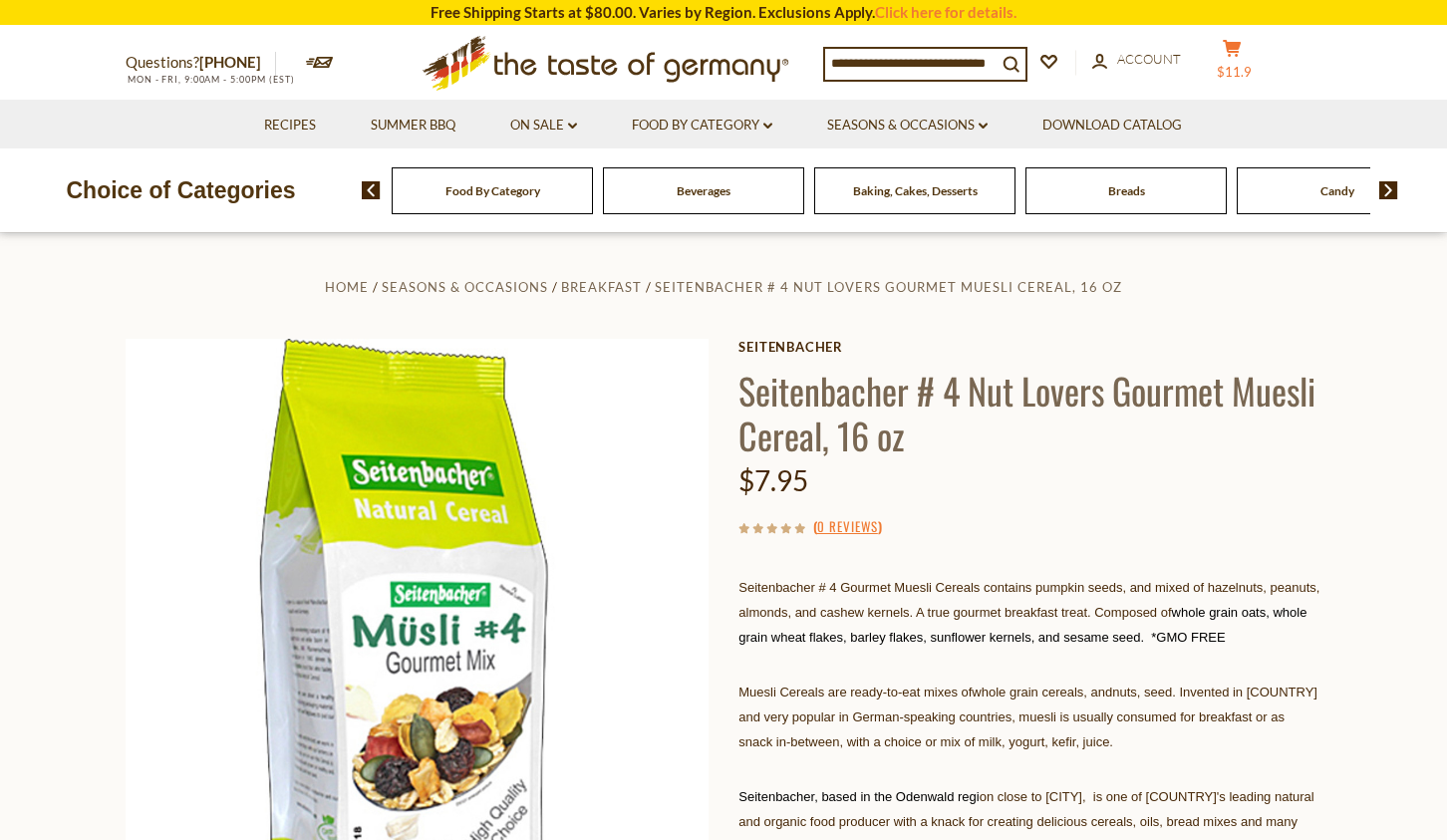 click on "cart
$11.9" at bounding box center (1232, 64) 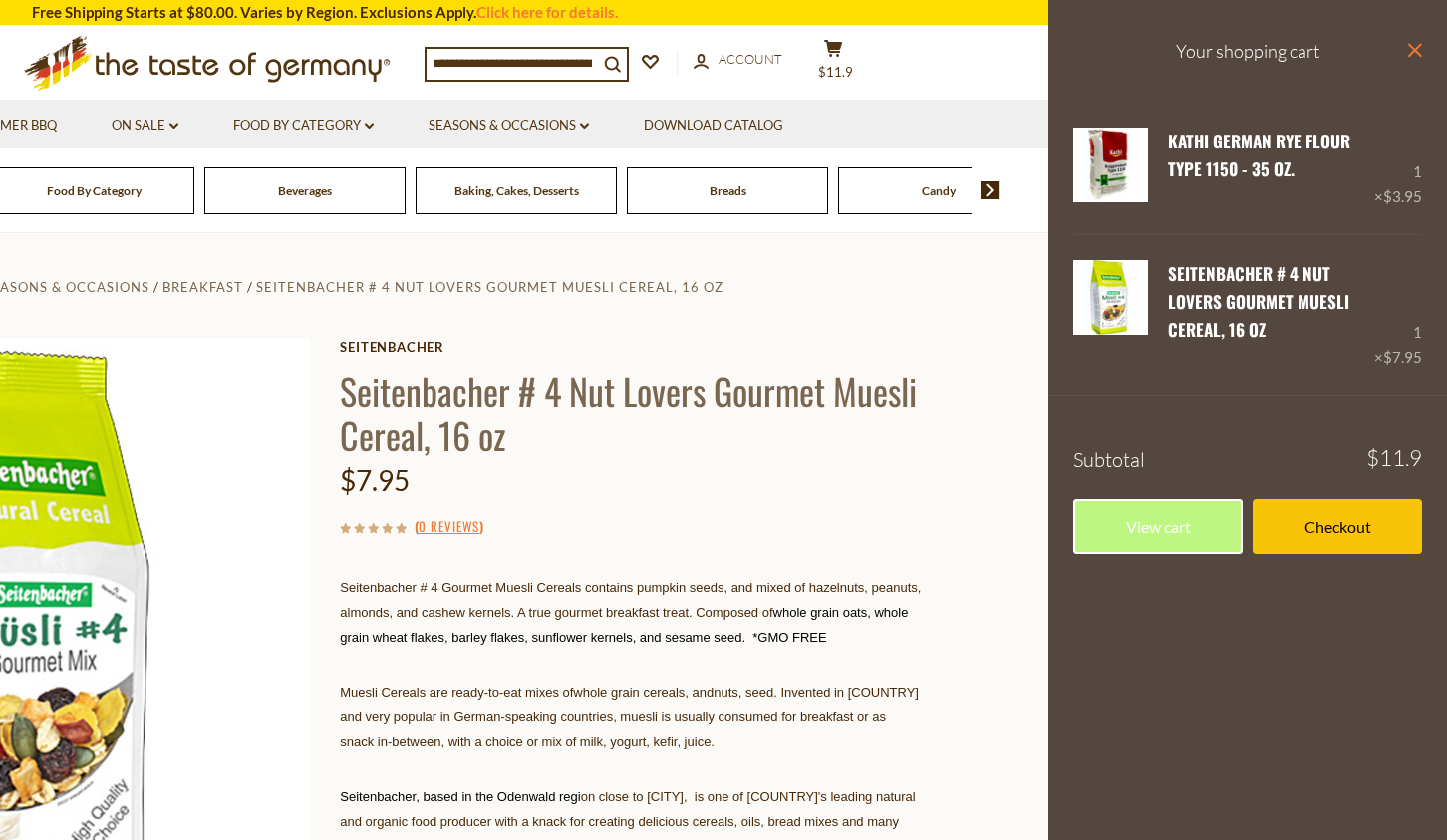 click on "close" 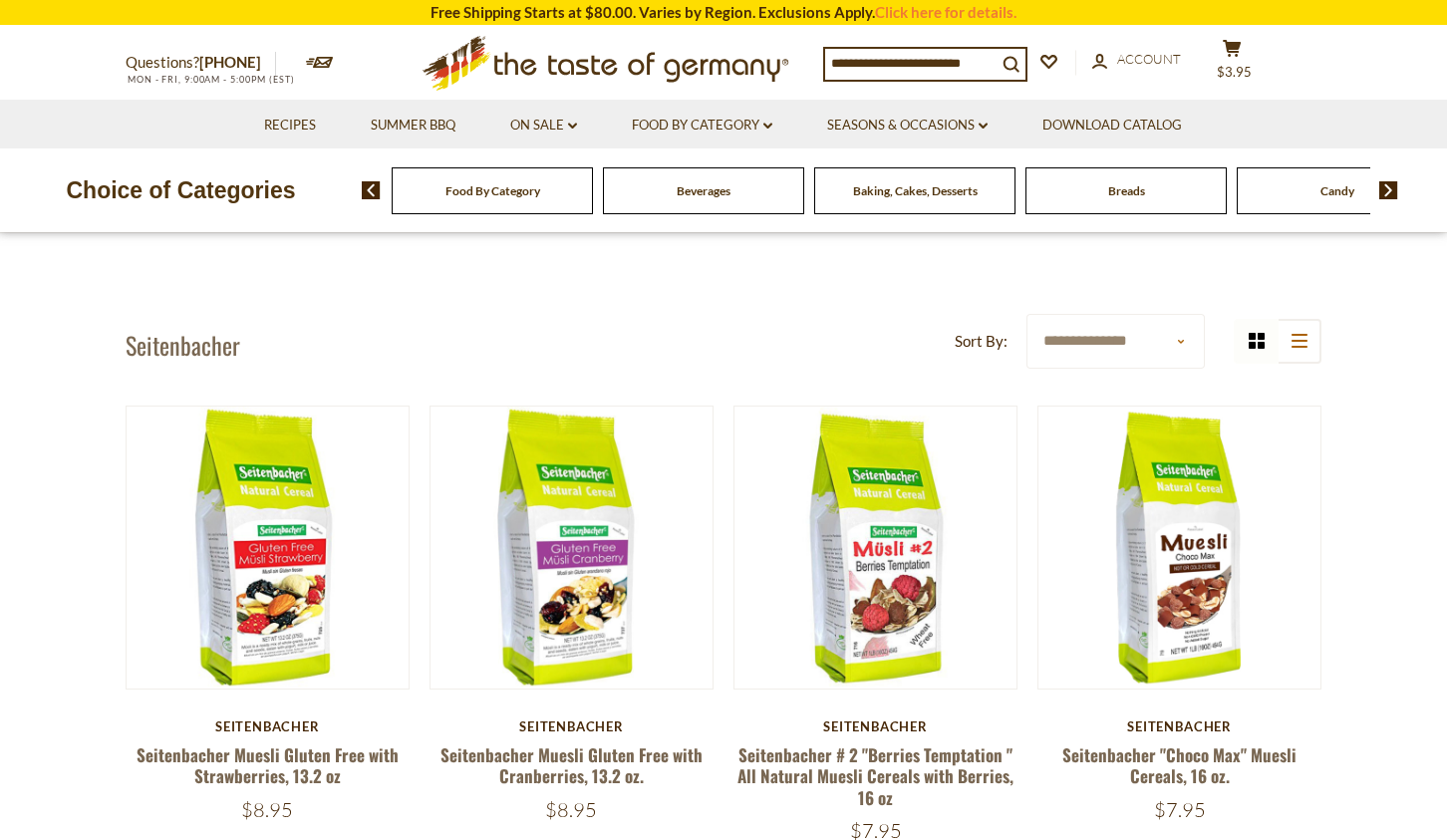 scroll, scrollTop: 0, scrollLeft: 0, axis: both 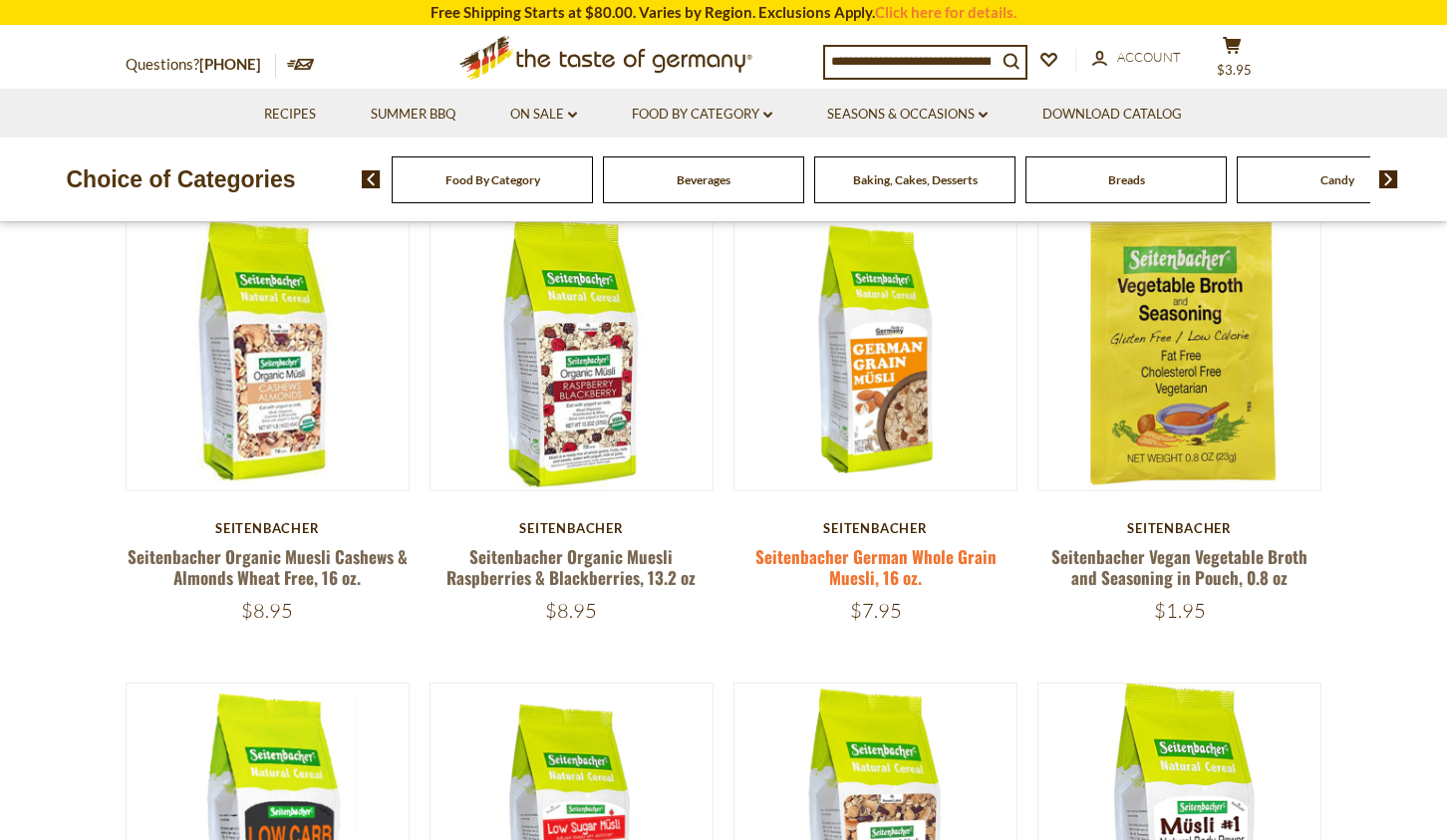 click on "Seitenbacher German Whole Grain Muesli, 16 oz." at bounding box center [876, 567] 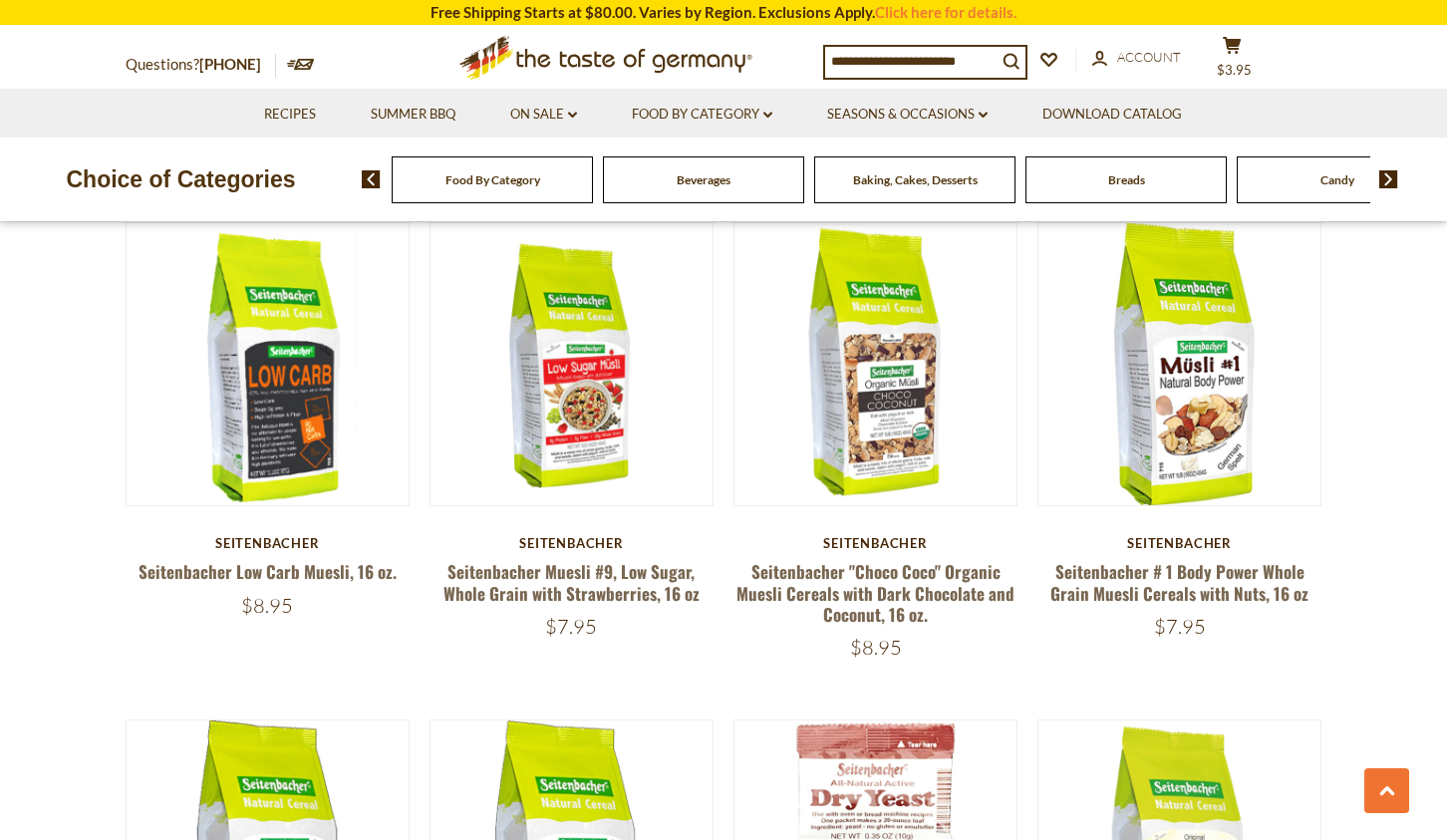 scroll, scrollTop: 1158, scrollLeft: 0, axis: vertical 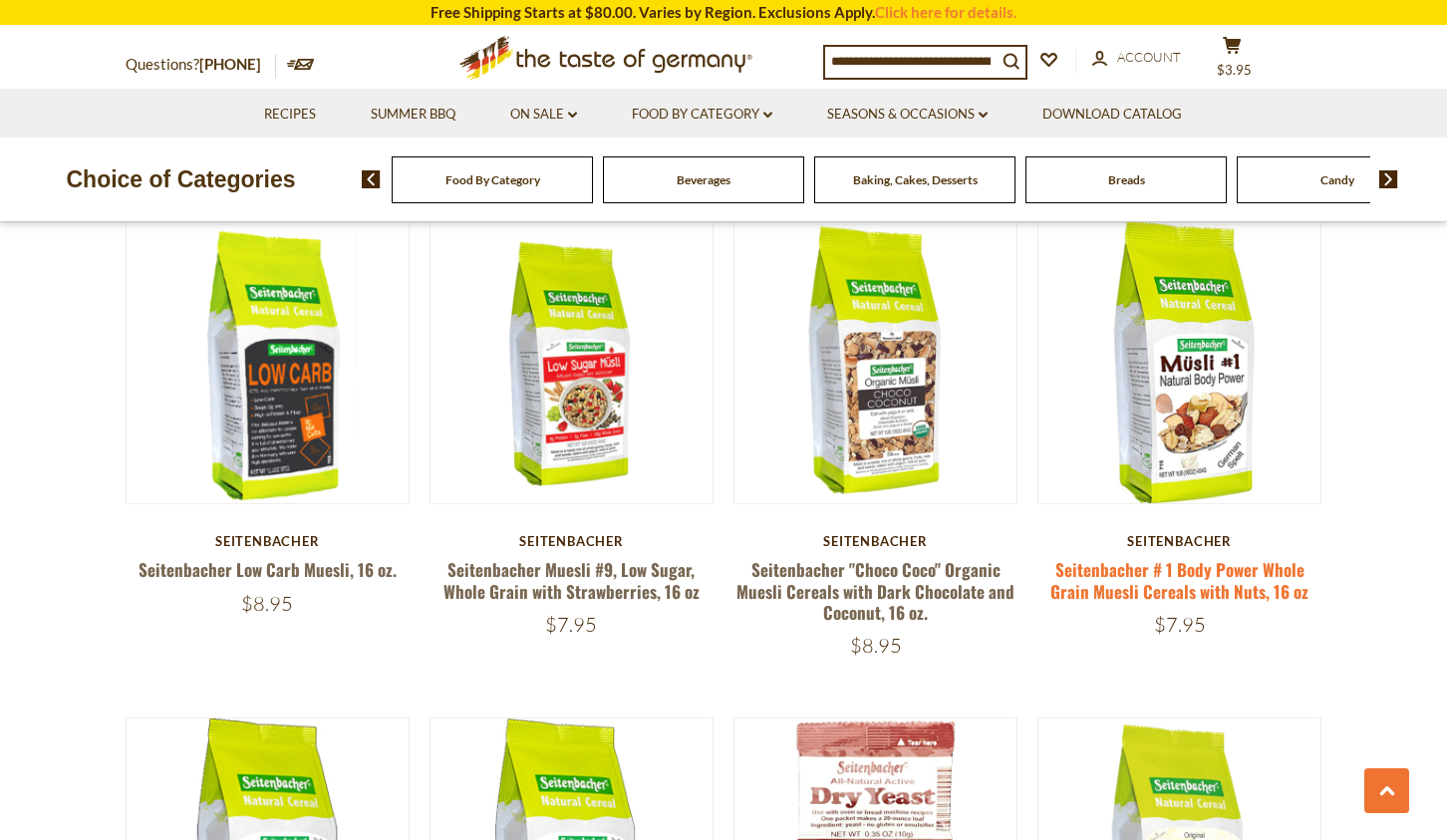click on "Seitenbacher # 1 Body Power Whole Grain Muesli Cereals with Nuts, 16 oz" at bounding box center [1179, 580] 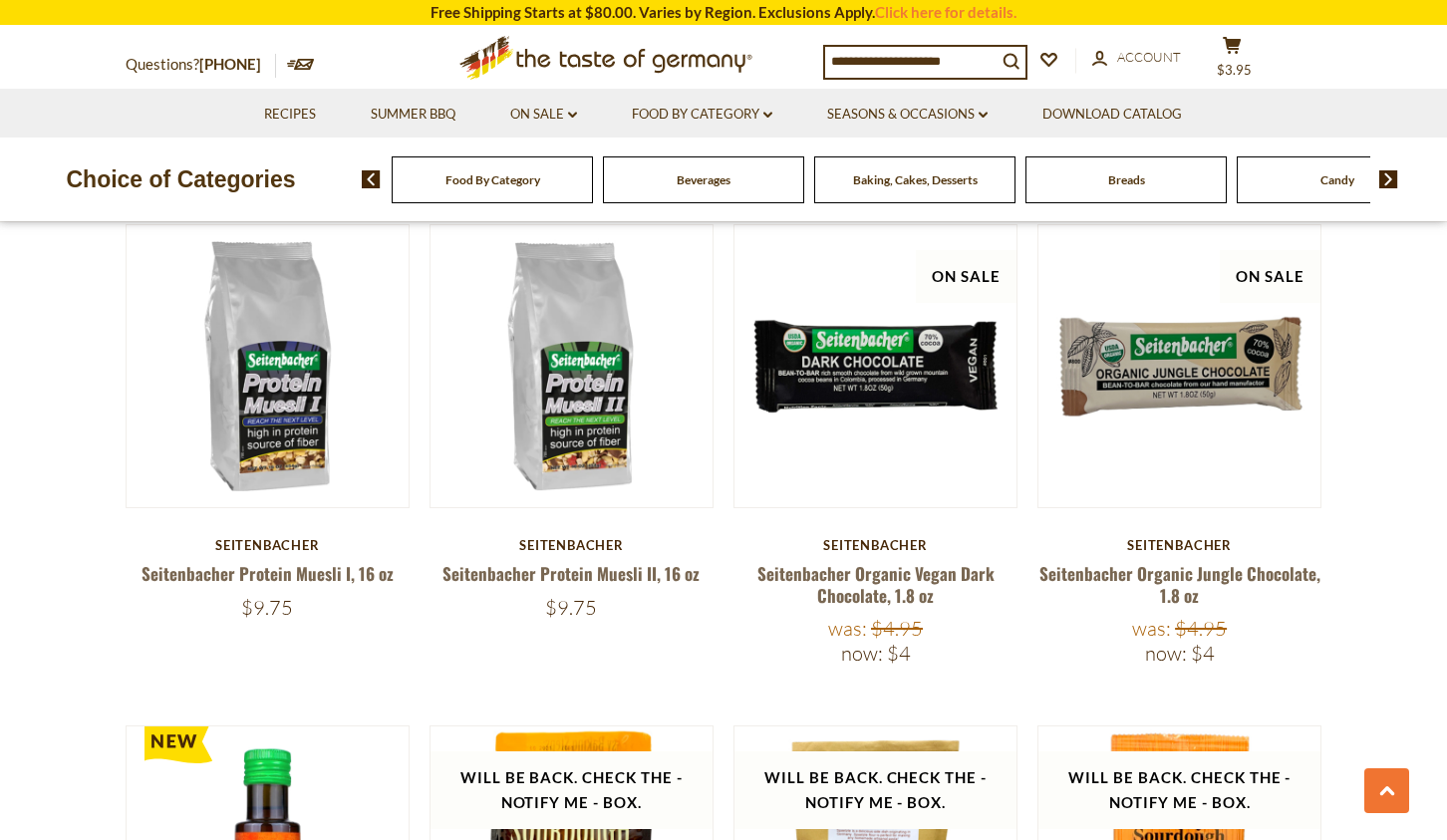 scroll, scrollTop: 2625, scrollLeft: 0, axis: vertical 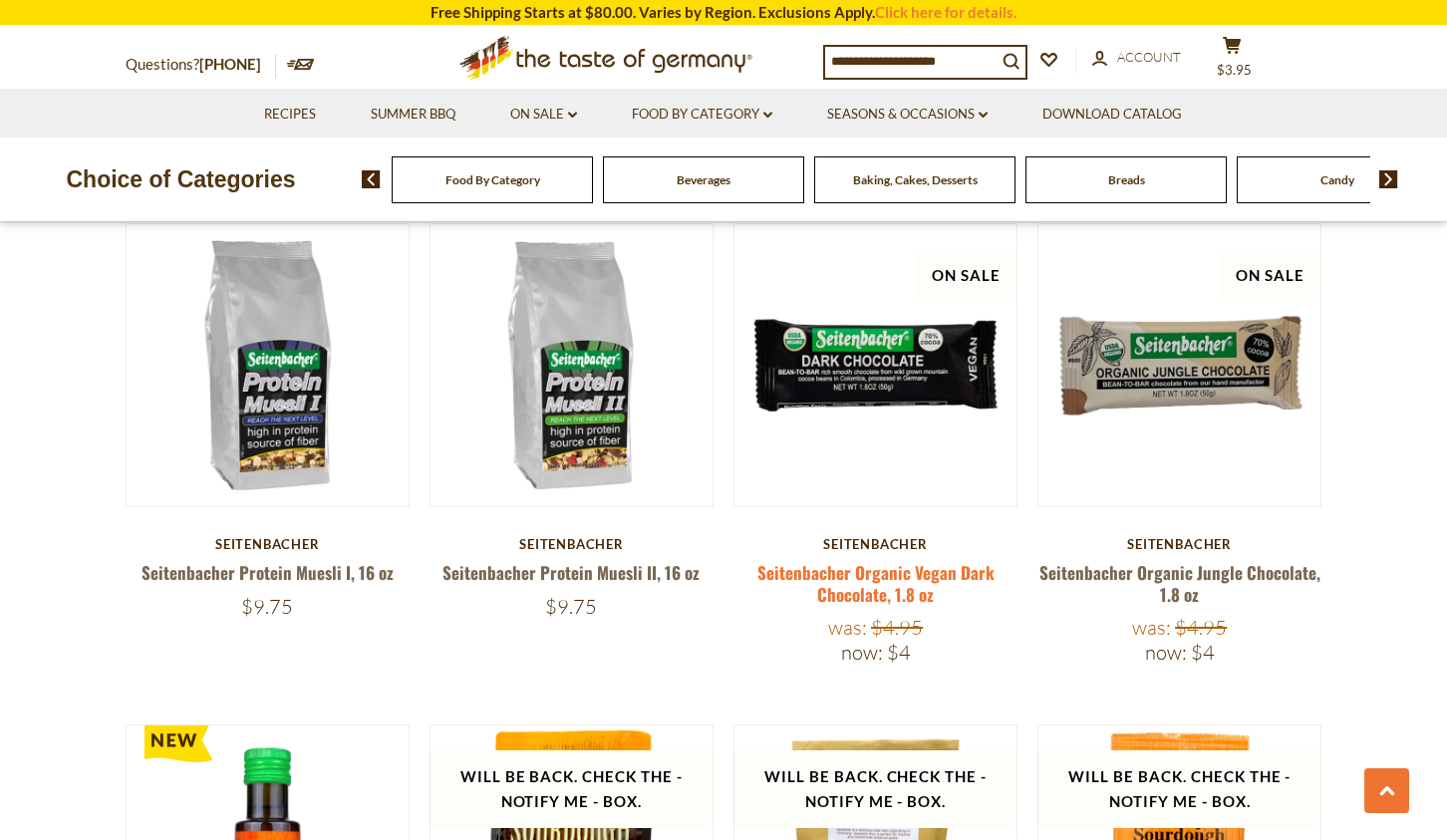 click on "Seitenbacher Organic Vegan Dark Chocolate, 1.8 oz" at bounding box center (876, 583) 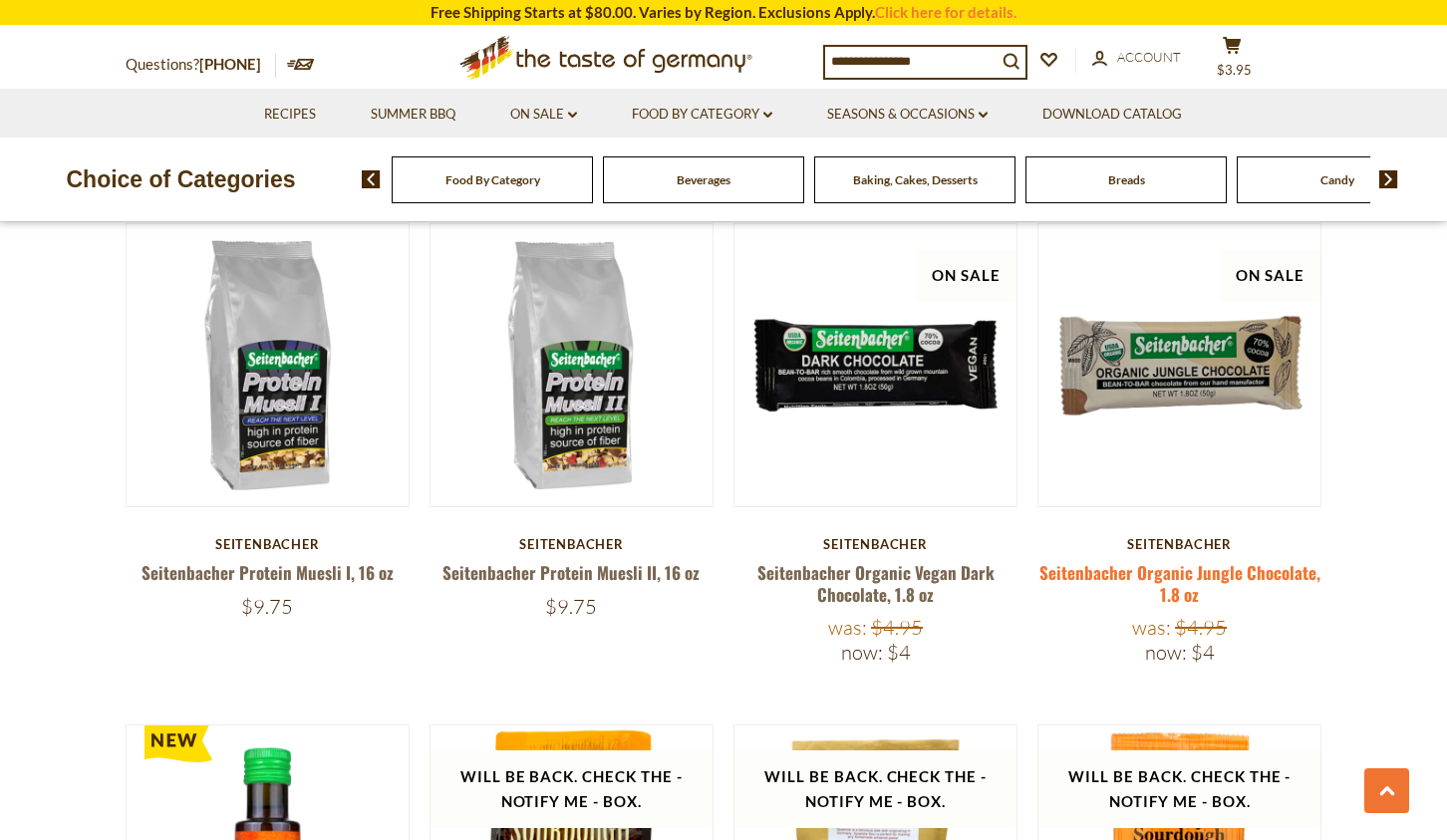 click on "Seitenbacher Organic Jungle Chocolate, 1.8 oz" at bounding box center [1180, 583] 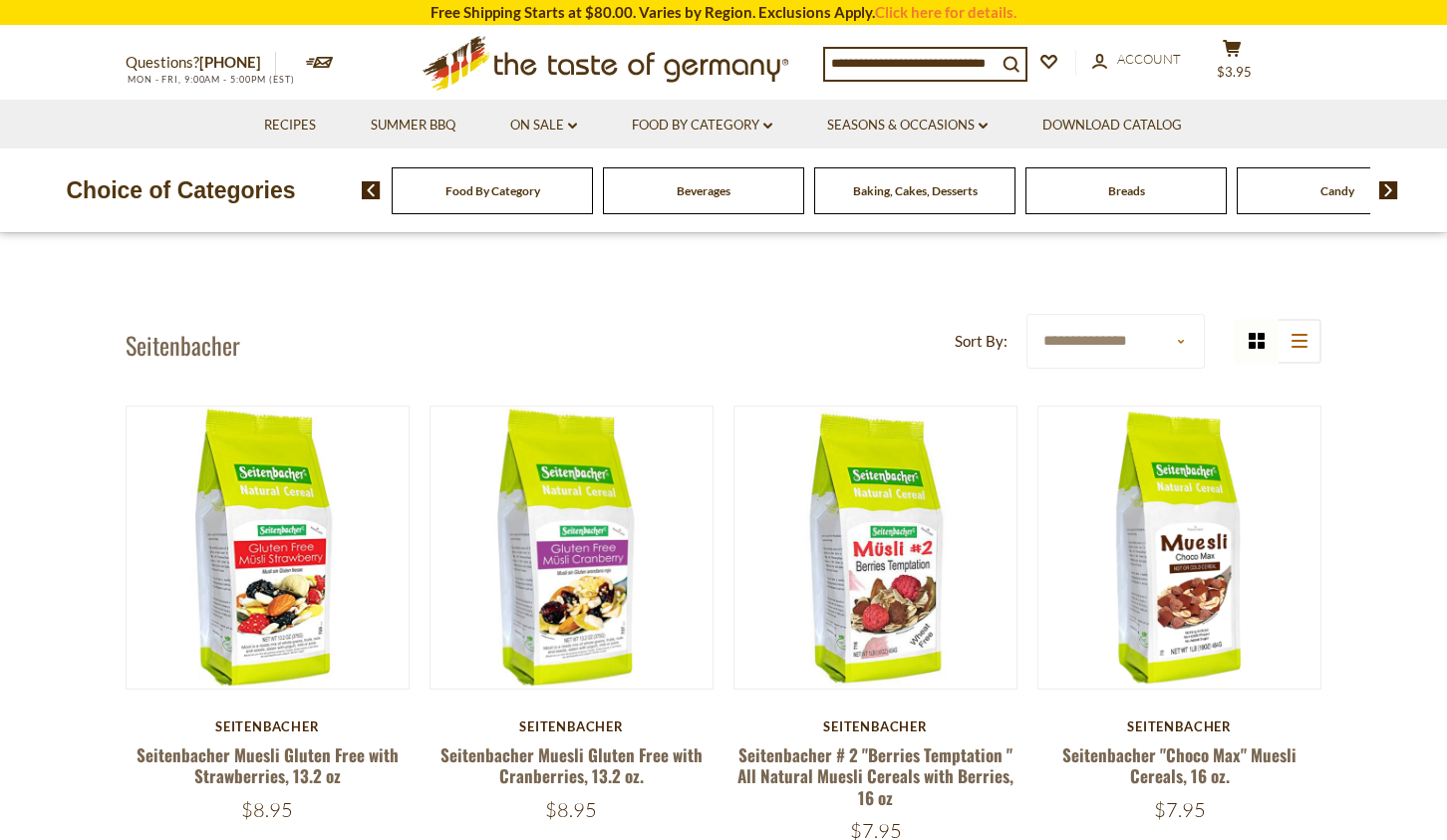scroll, scrollTop: 0, scrollLeft: 0, axis: both 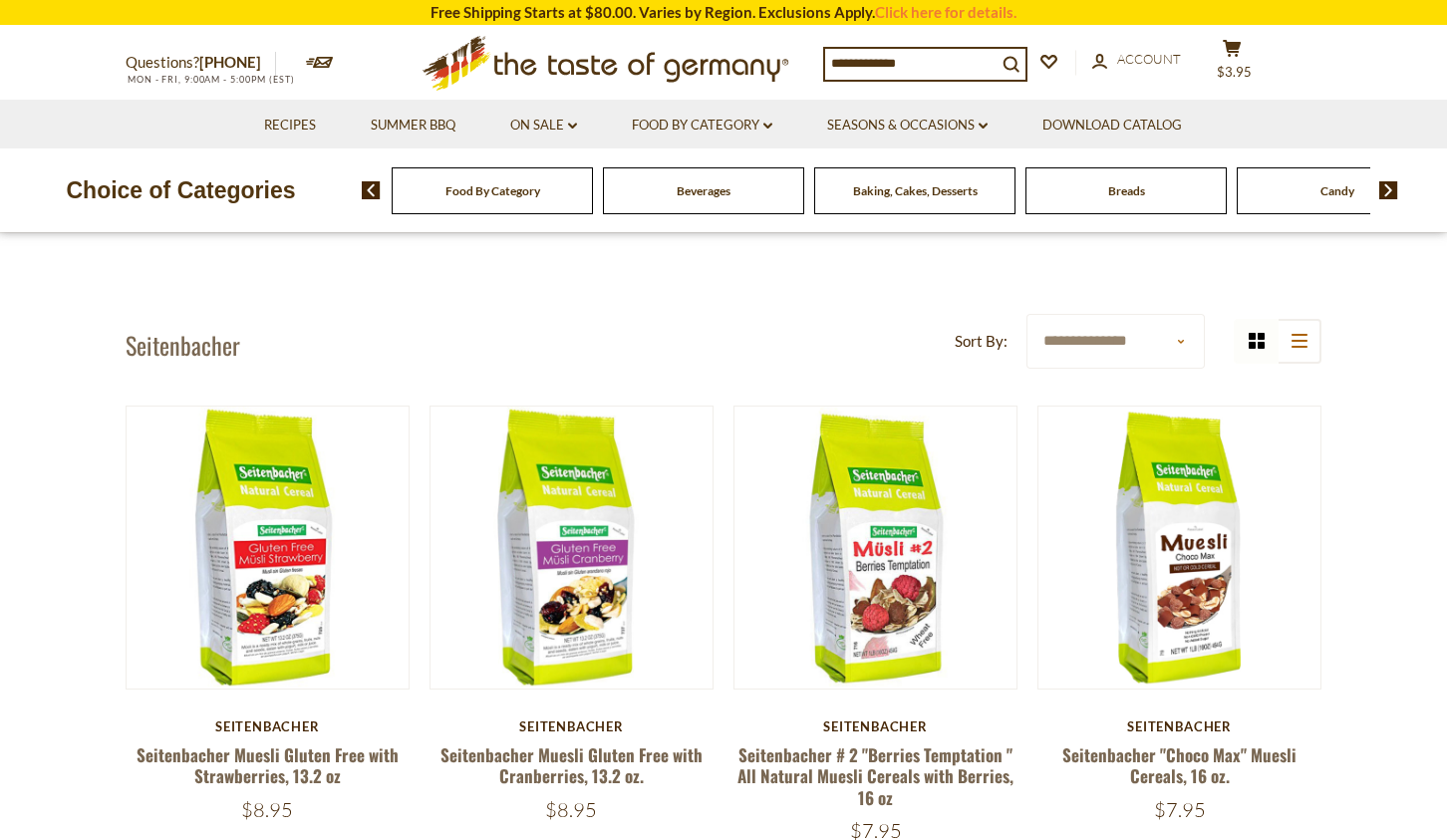 click on "**********" at bounding box center (724, 2318) 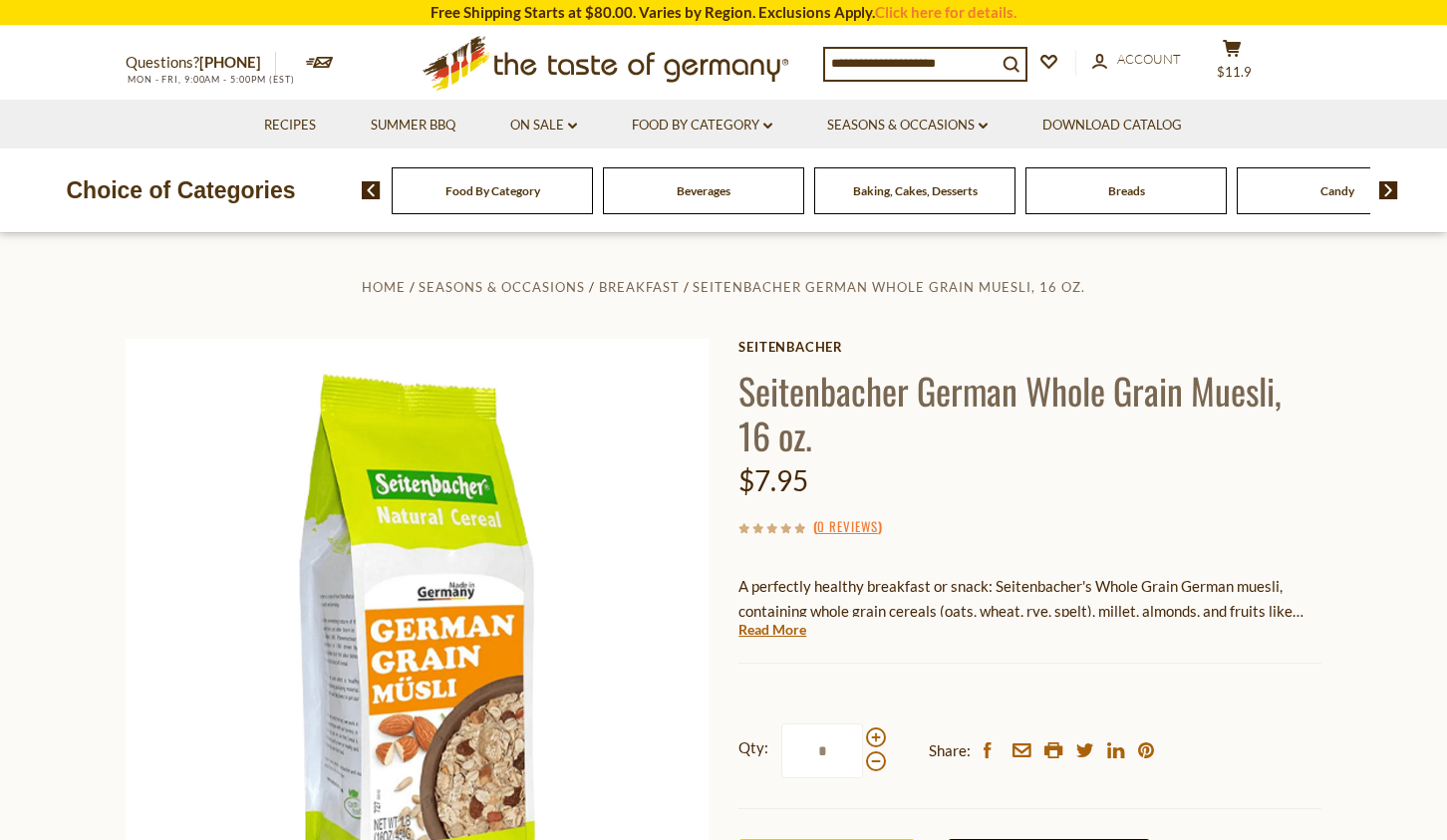 scroll, scrollTop: 0, scrollLeft: 0, axis: both 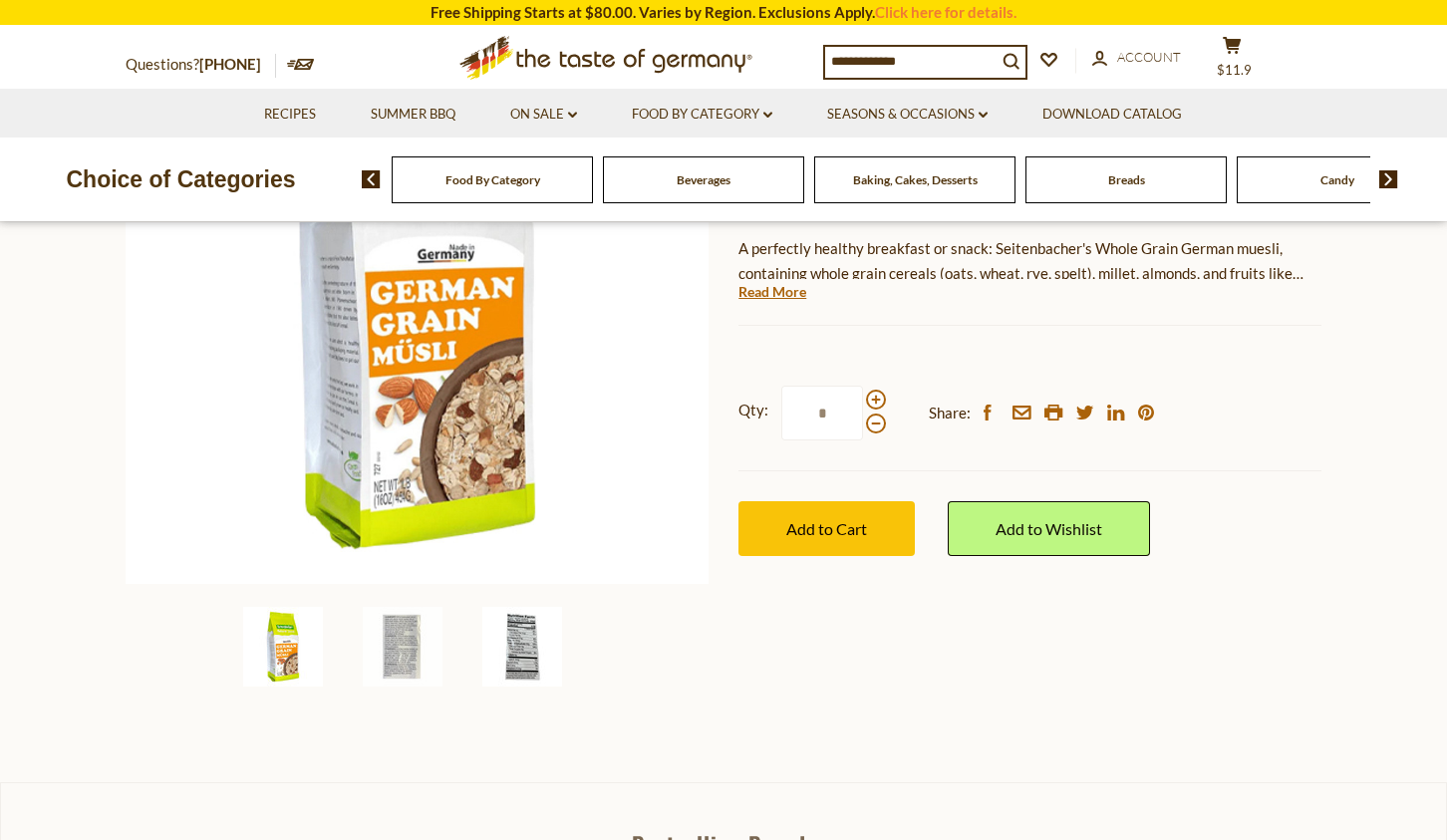 click at bounding box center (522, 647) 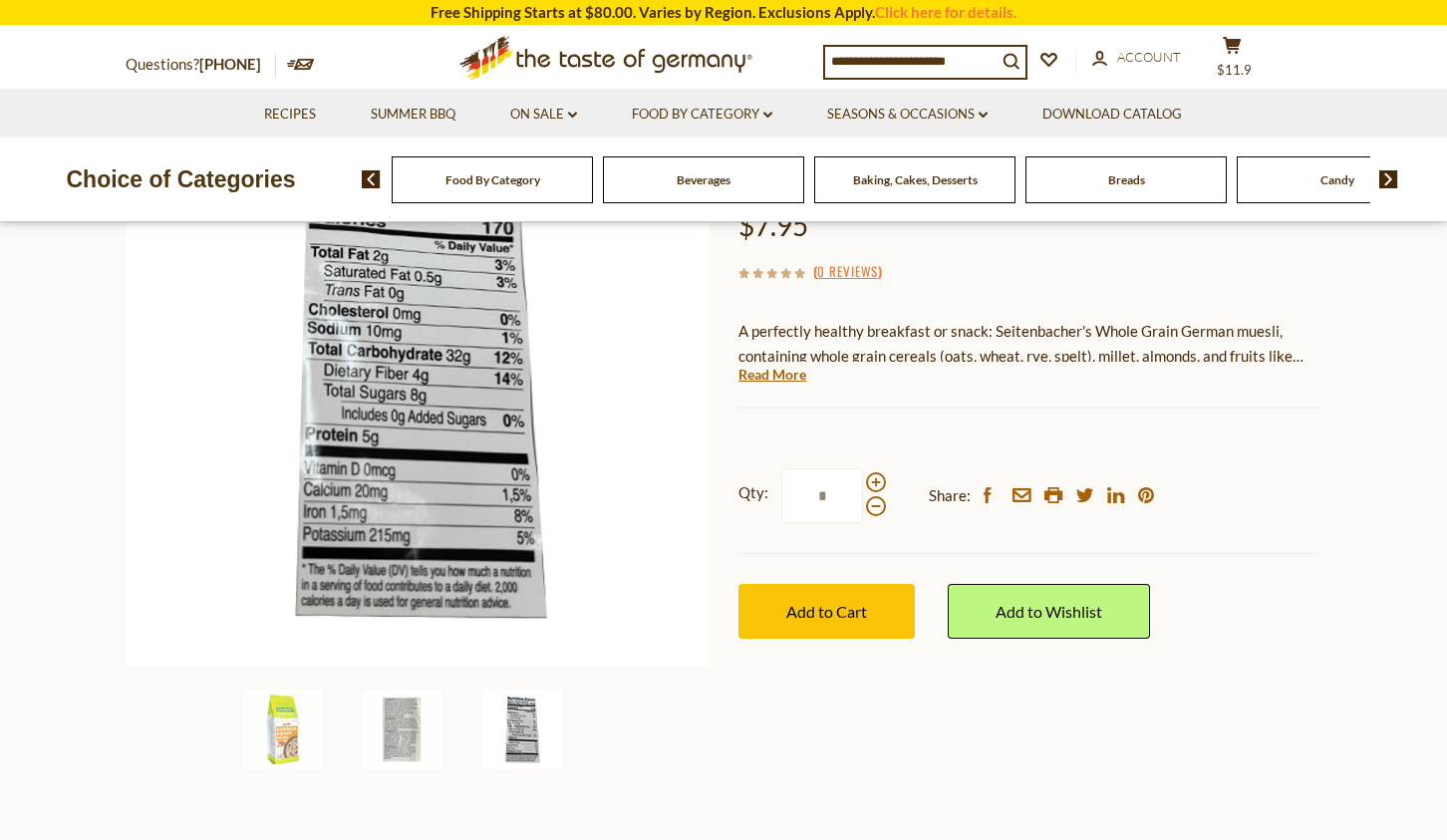 scroll, scrollTop: 241, scrollLeft: 0, axis: vertical 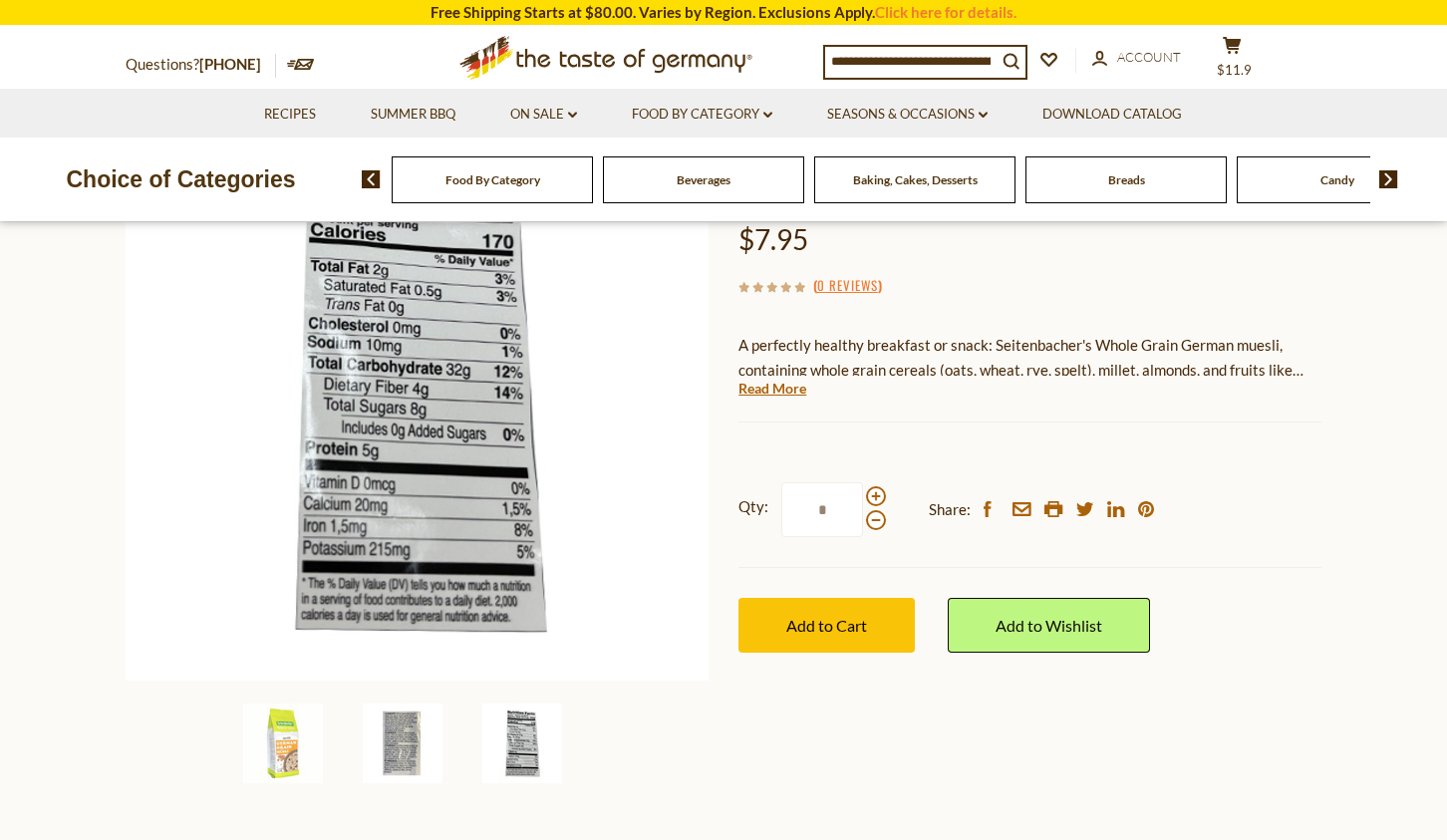 click at bounding box center (403, 743) 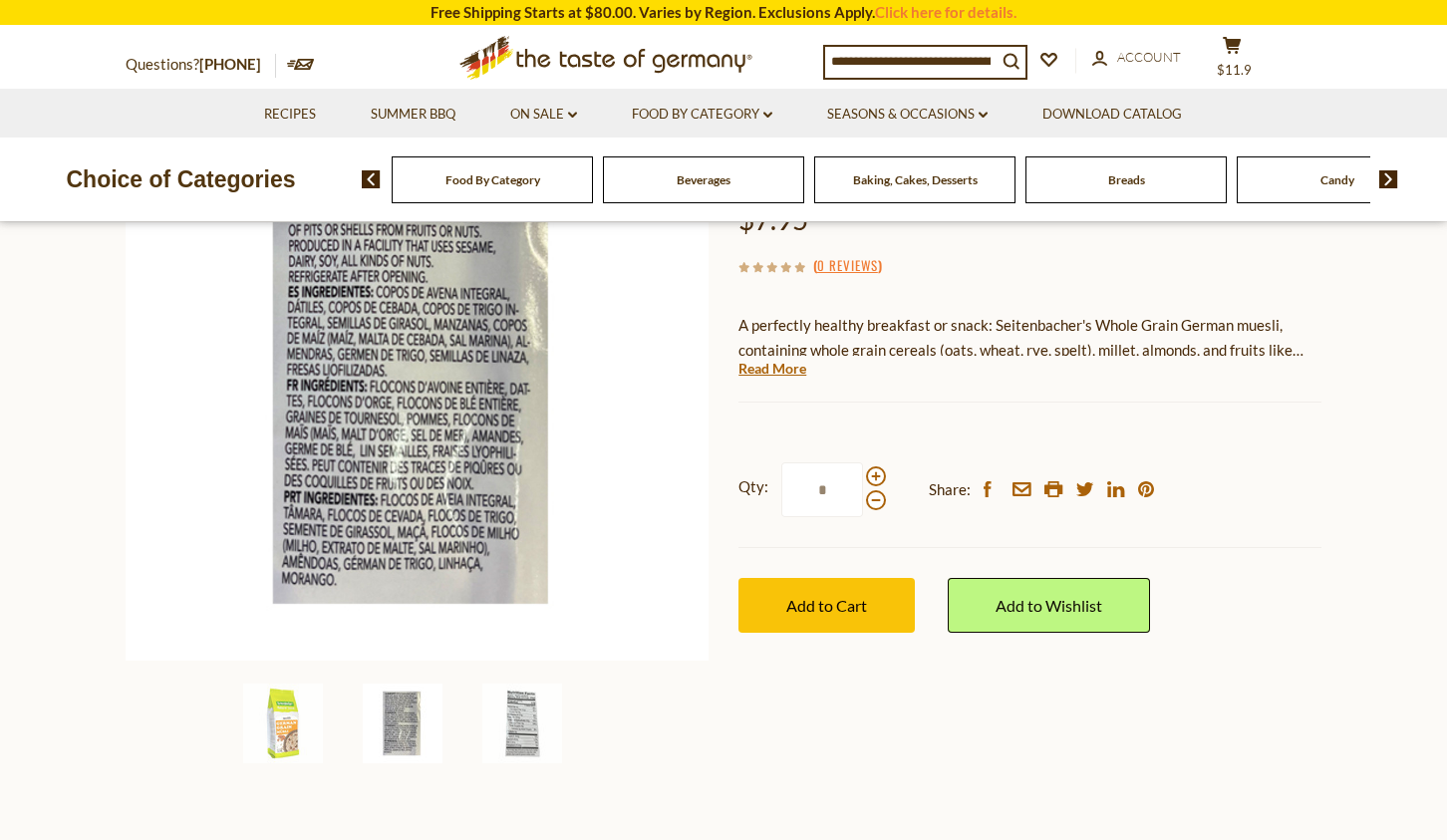 scroll, scrollTop: 305, scrollLeft: 0, axis: vertical 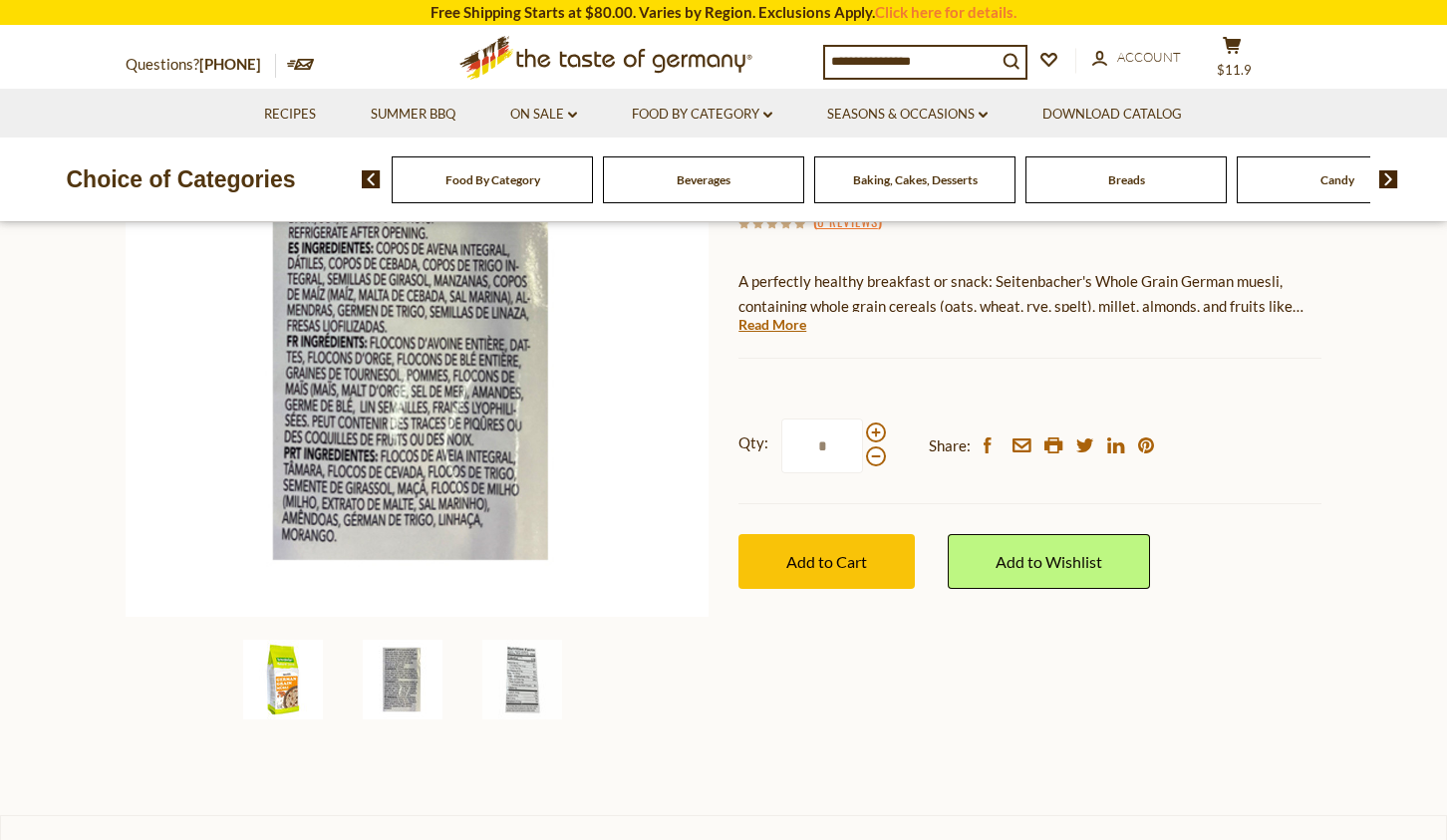 click at bounding box center [283, 680] 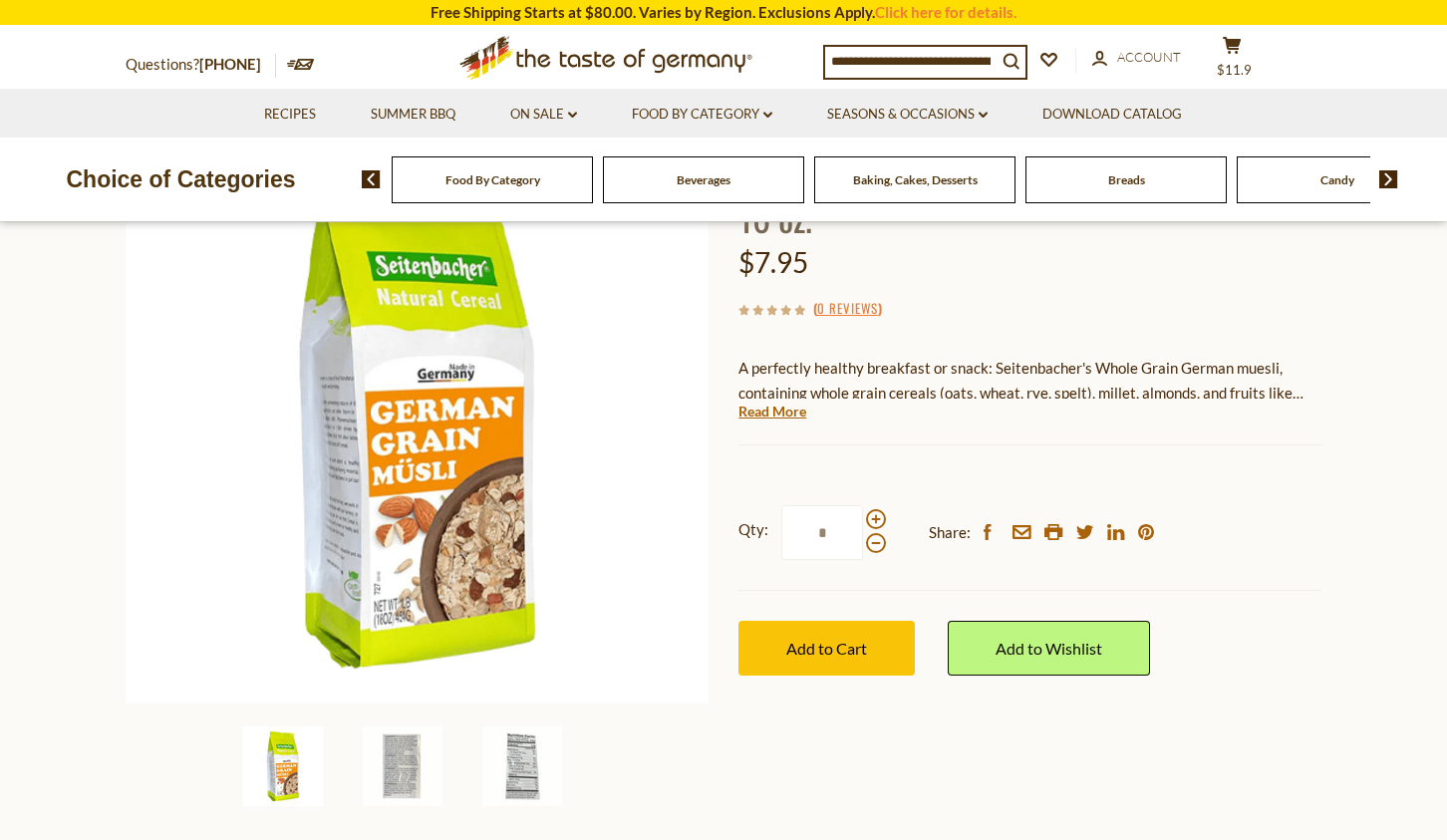 scroll, scrollTop: 230, scrollLeft: 0, axis: vertical 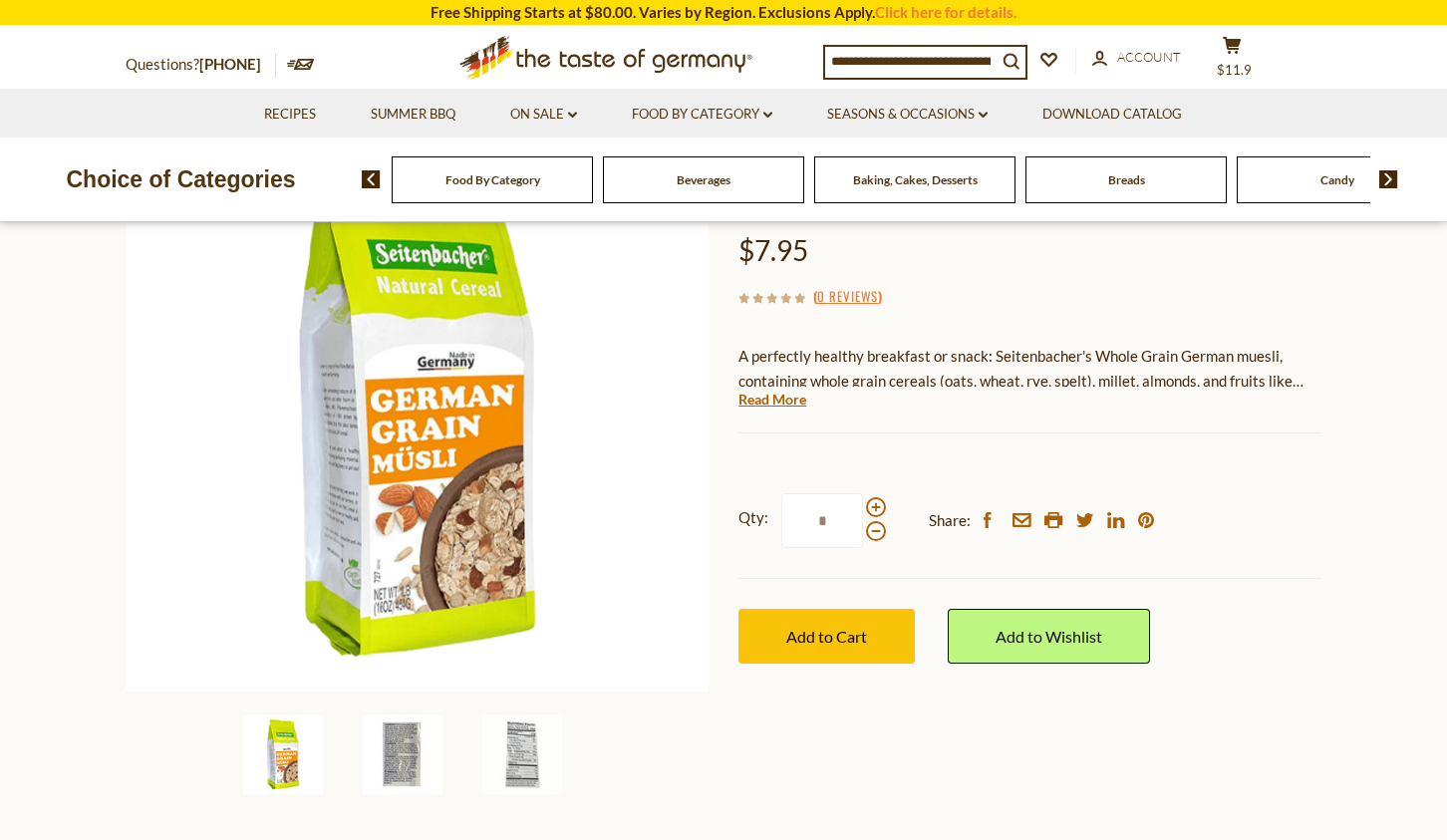 click at bounding box center (403, 754) 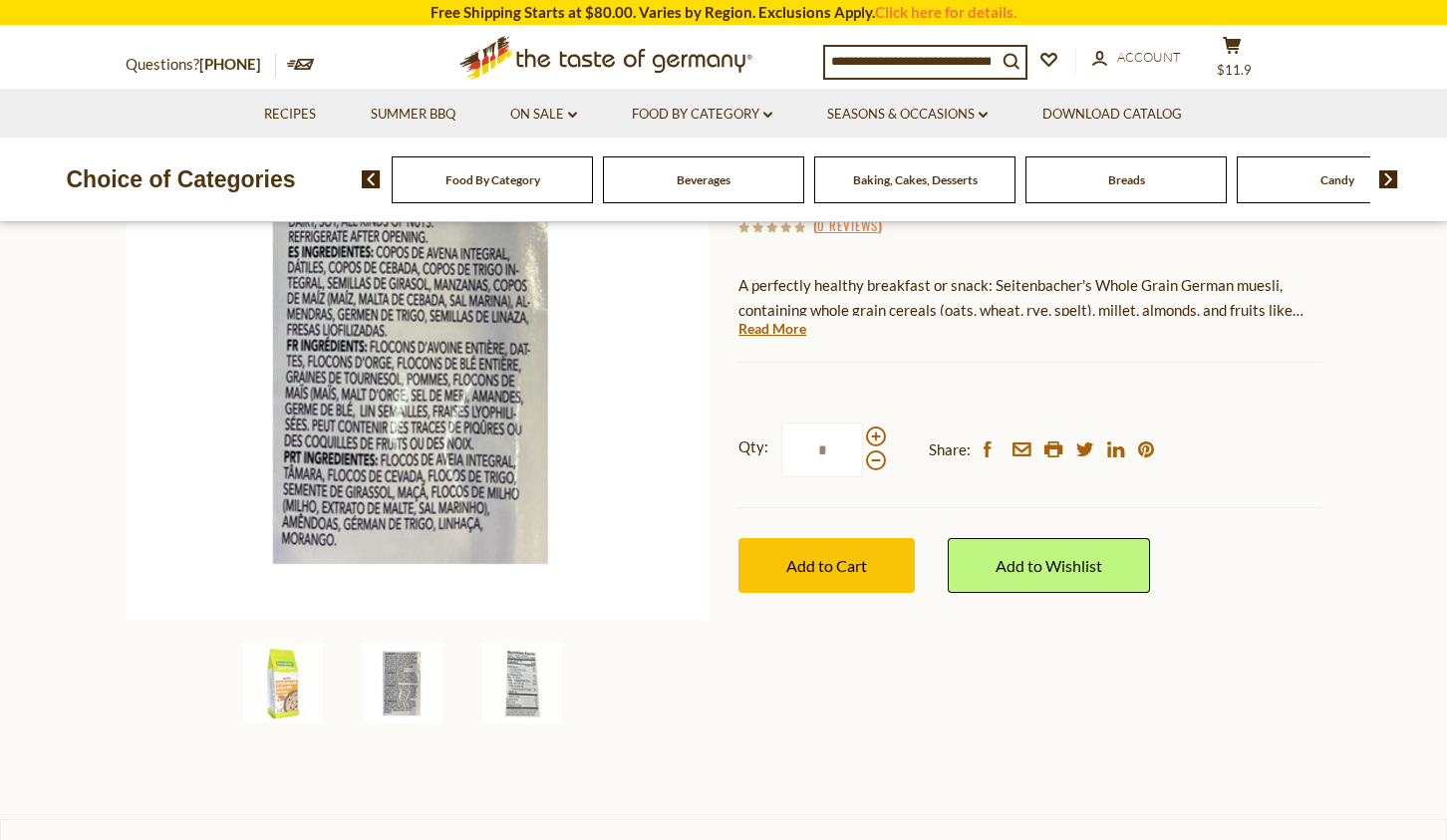 scroll, scrollTop: 320, scrollLeft: 0, axis: vertical 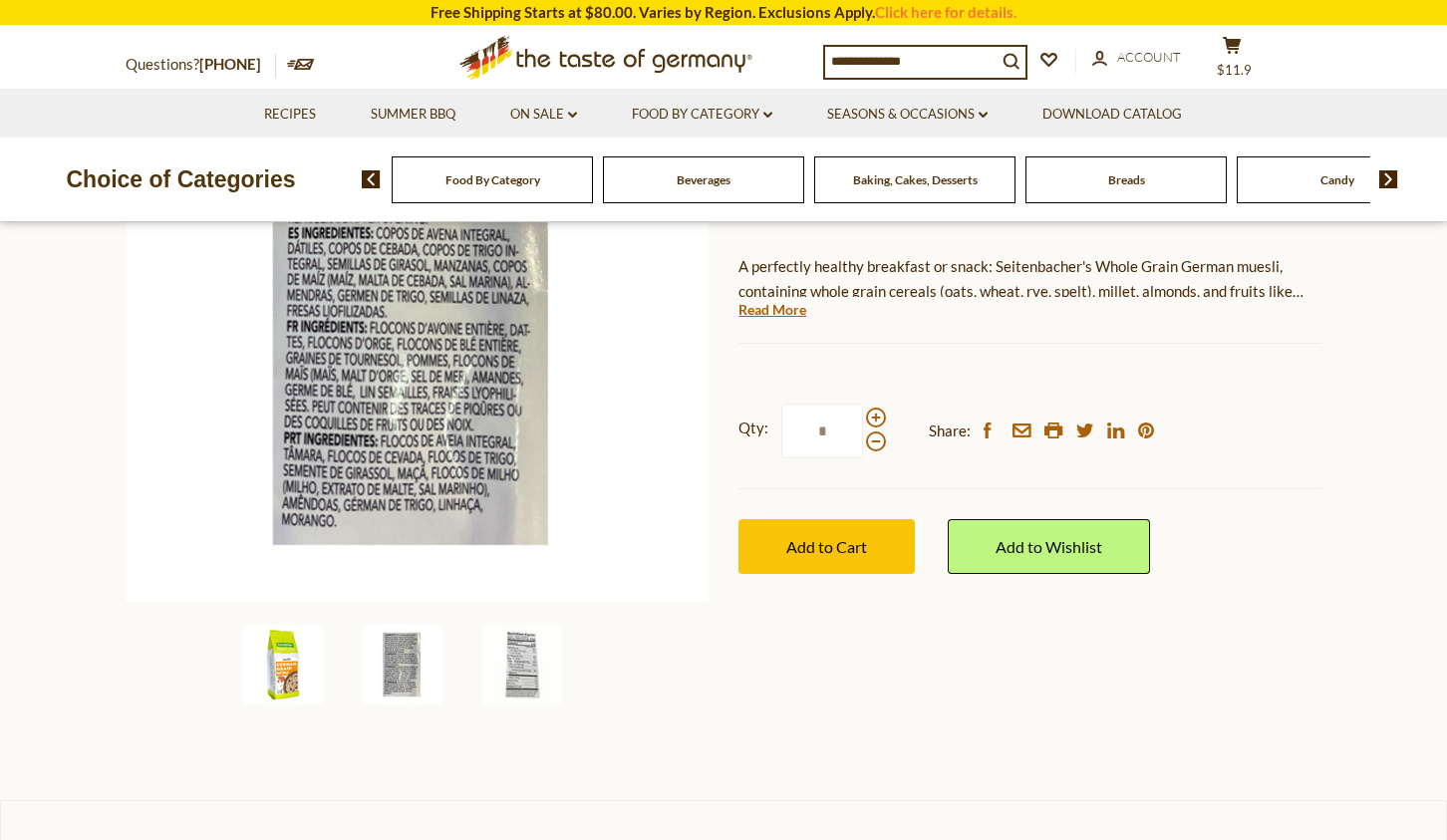 click at bounding box center [283, 665] 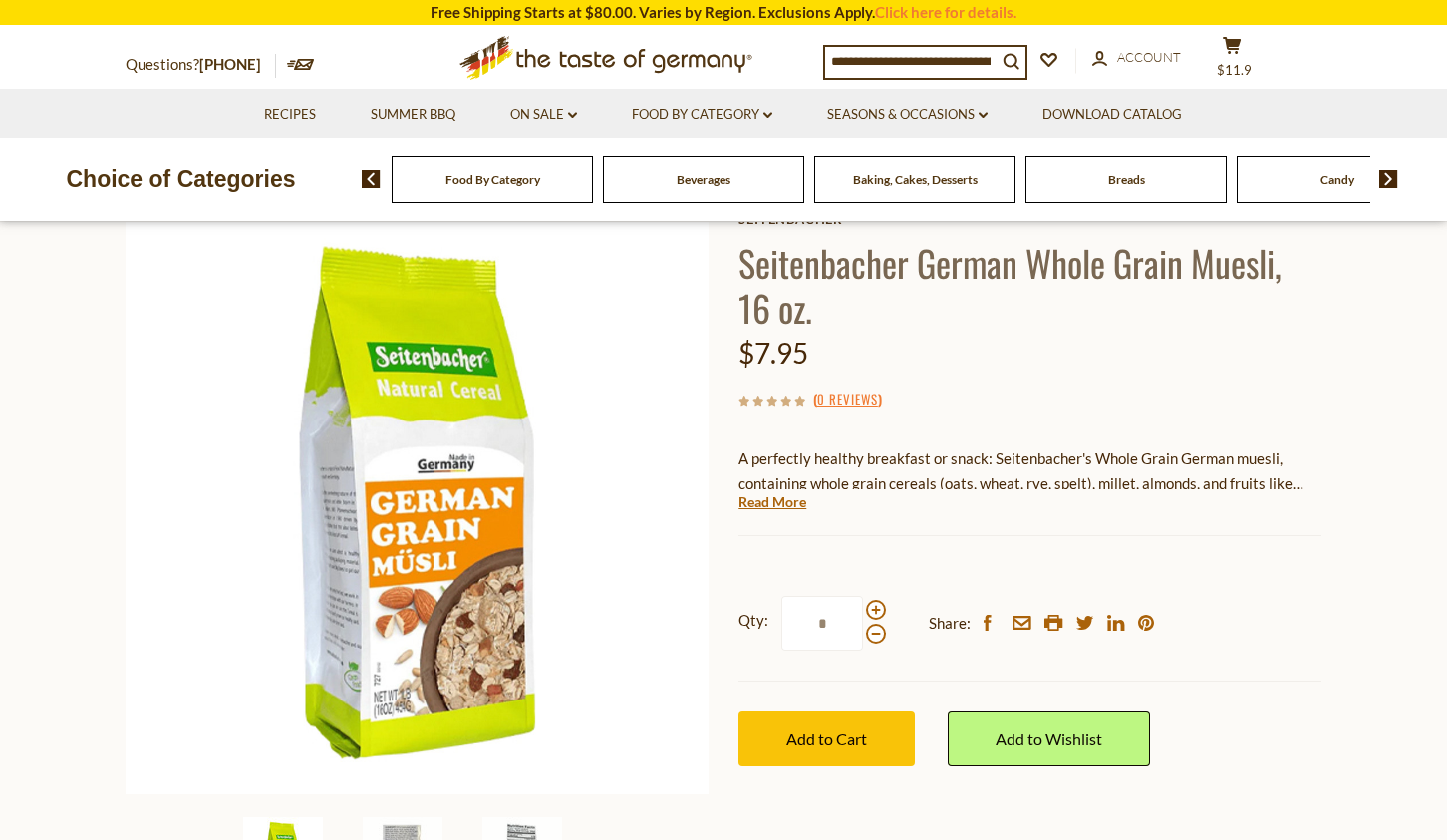 scroll, scrollTop: 123, scrollLeft: 0, axis: vertical 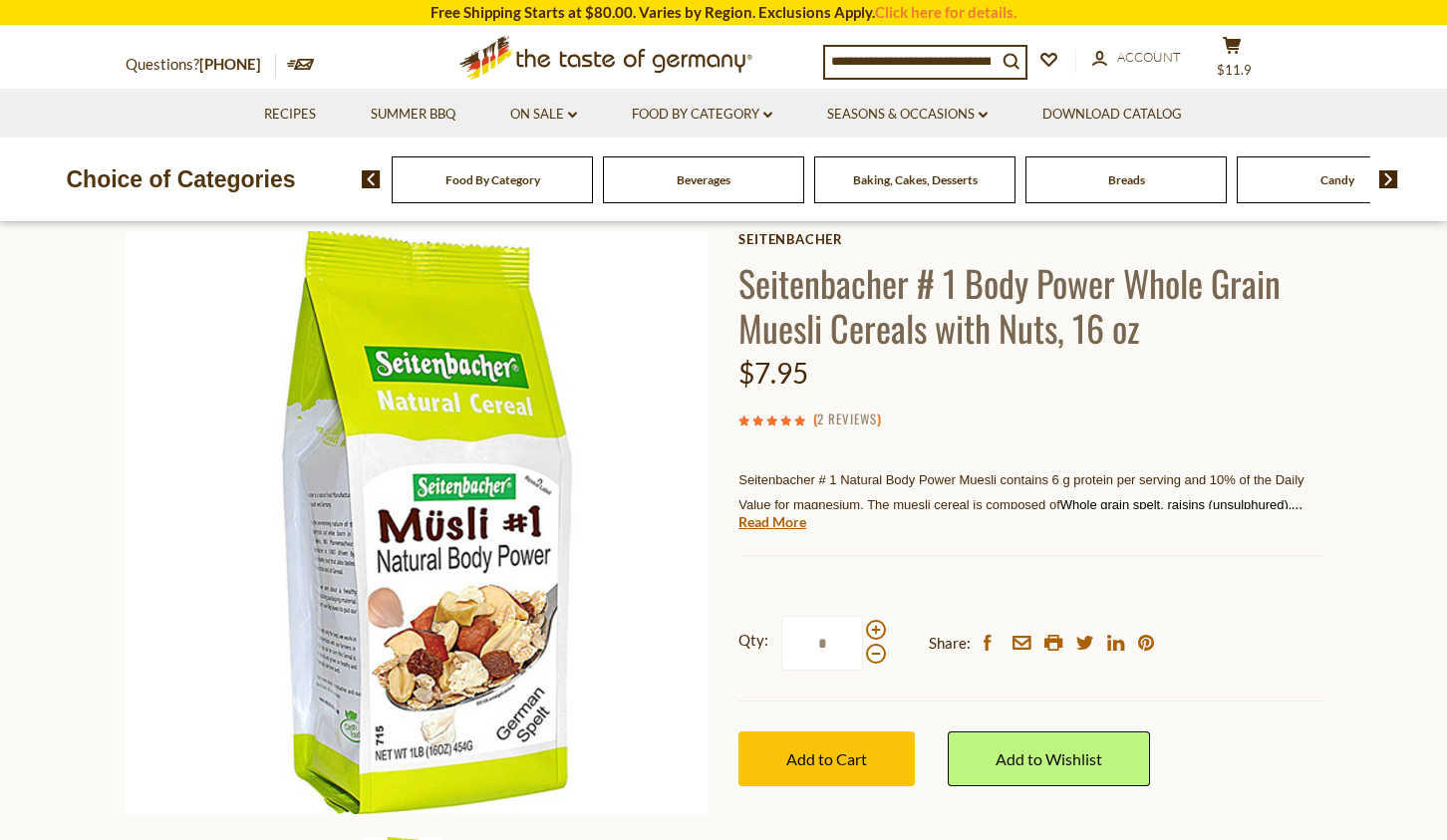 click on "2 Reviews" at bounding box center (847, 420) 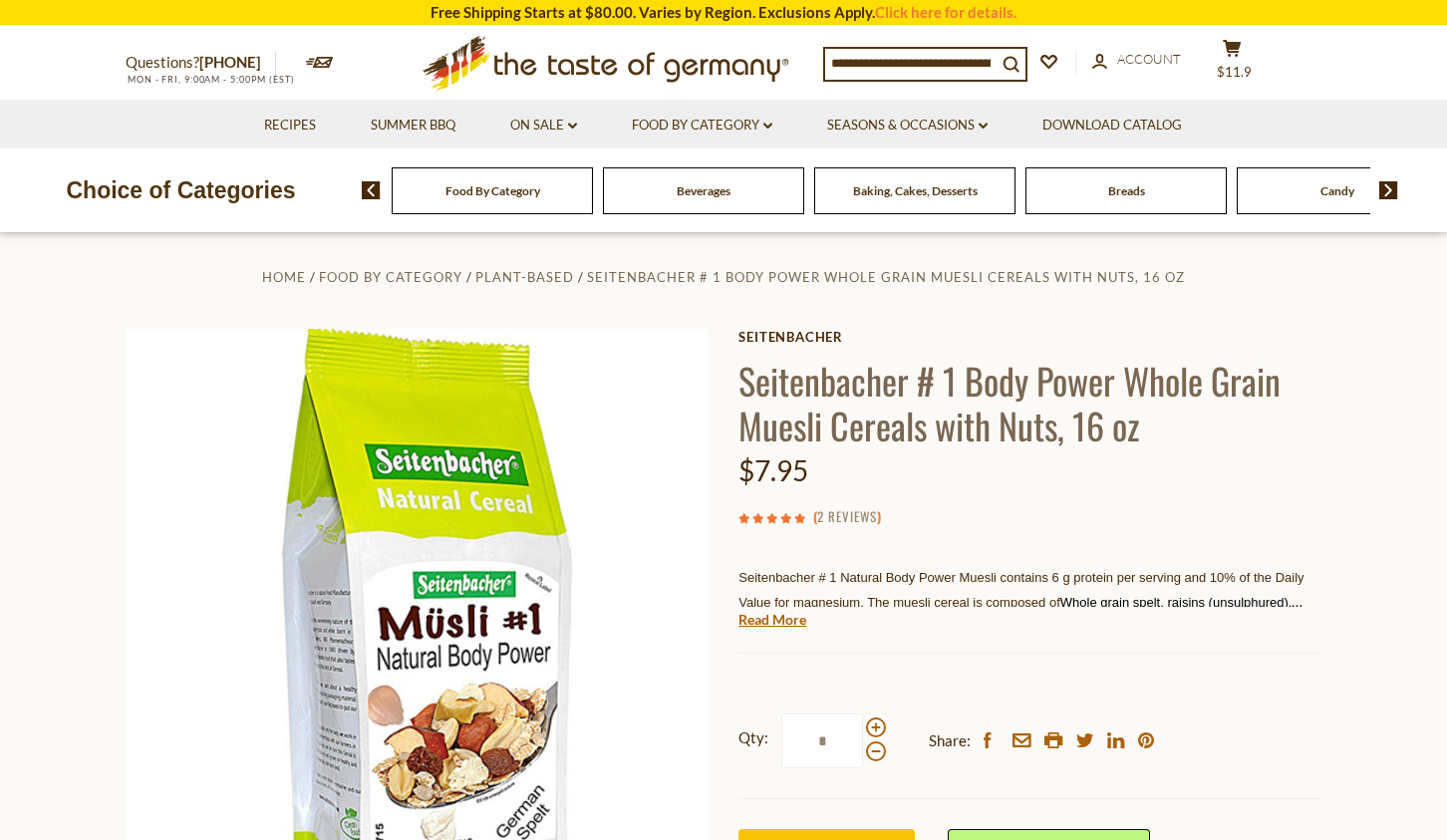scroll, scrollTop: 0, scrollLeft: 0, axis: both 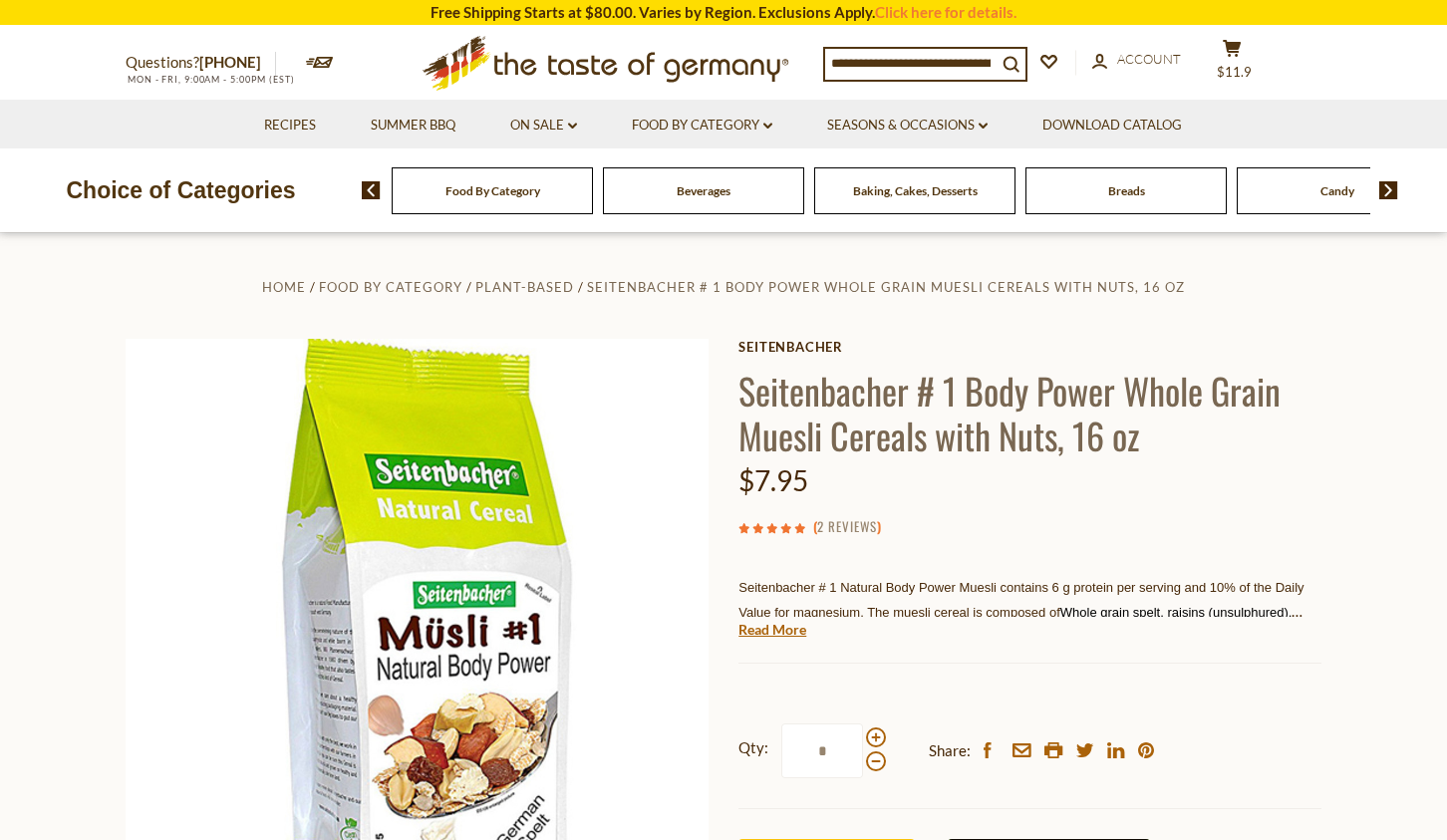 click on "2 Reviews" at bounding box center (847, 527) 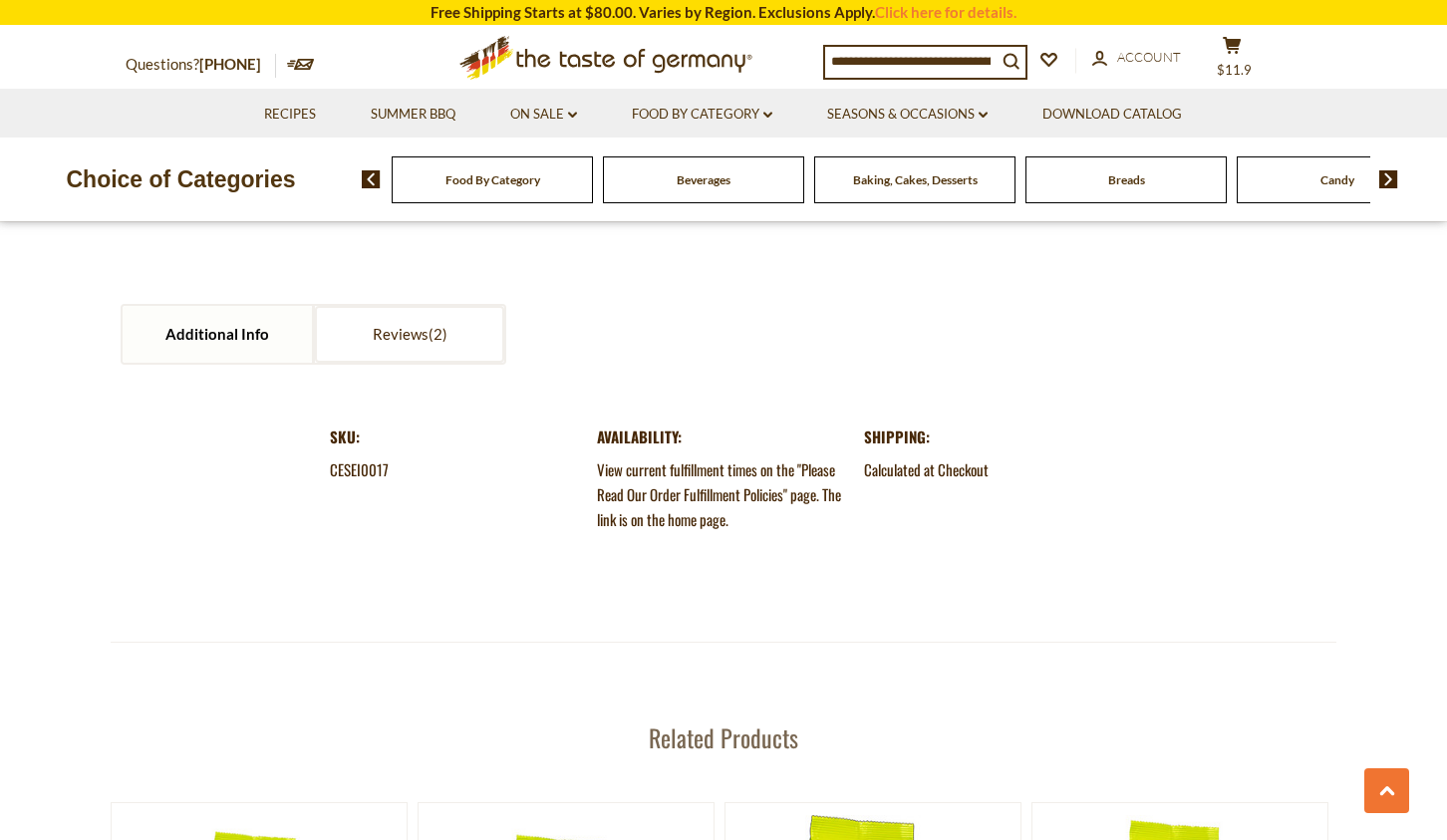 scroll, scrollTop: 2116, scrollLeft: 0, axis: vertical 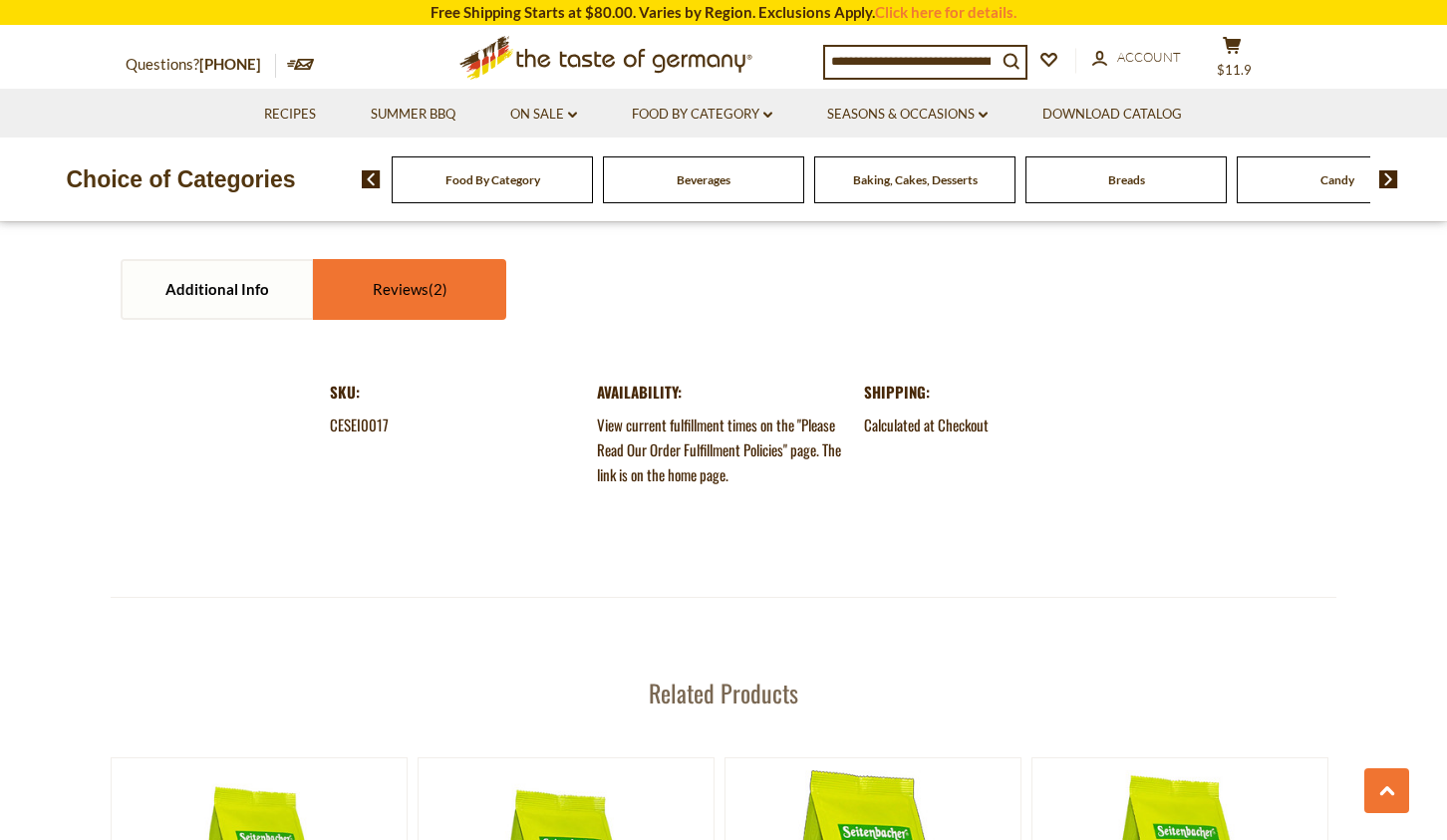 click on "Reviews" at bounding box center [410, 289] 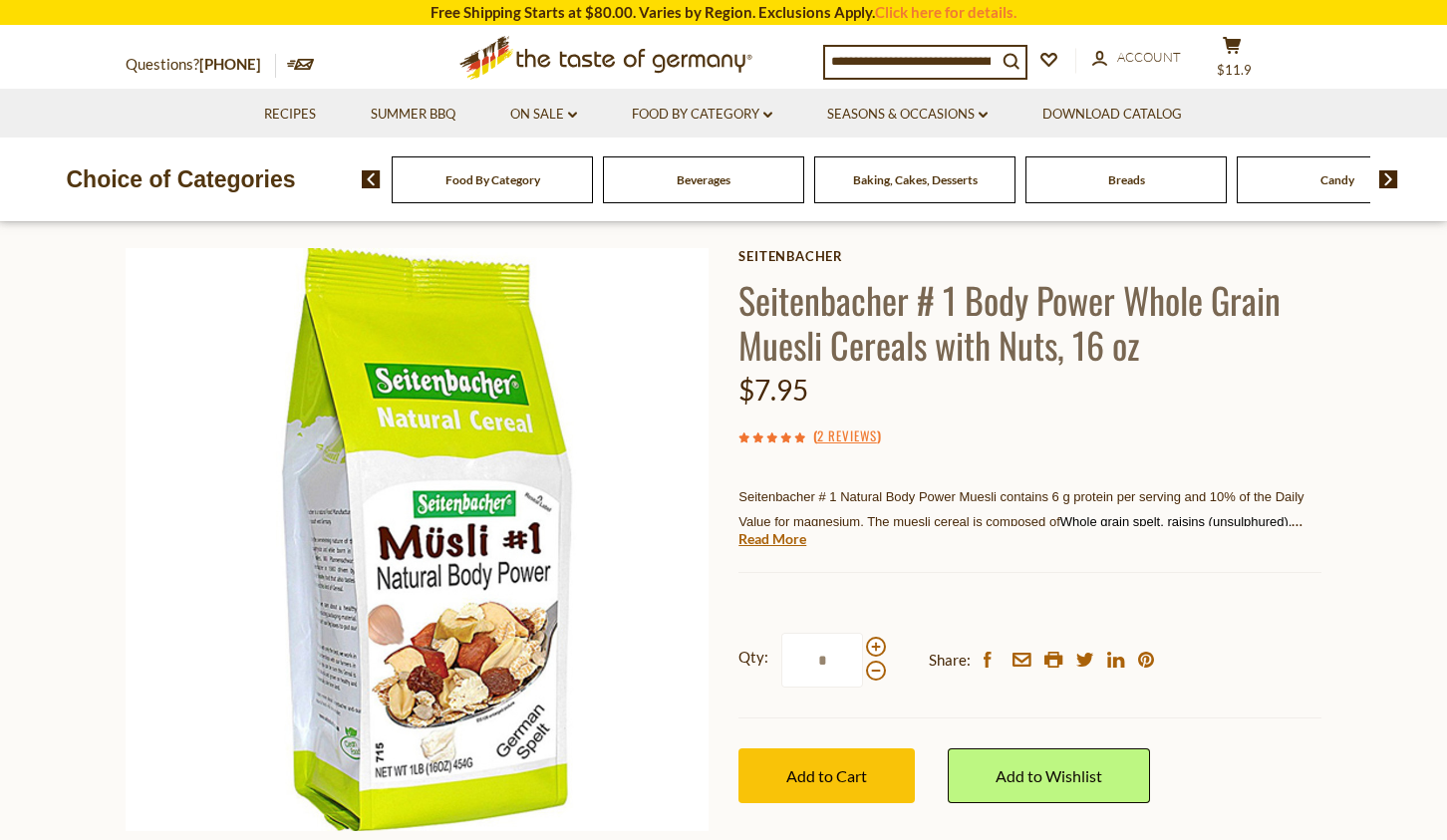 scroll, scrollTop: 51, scrollLeft: 0, axis: vertical 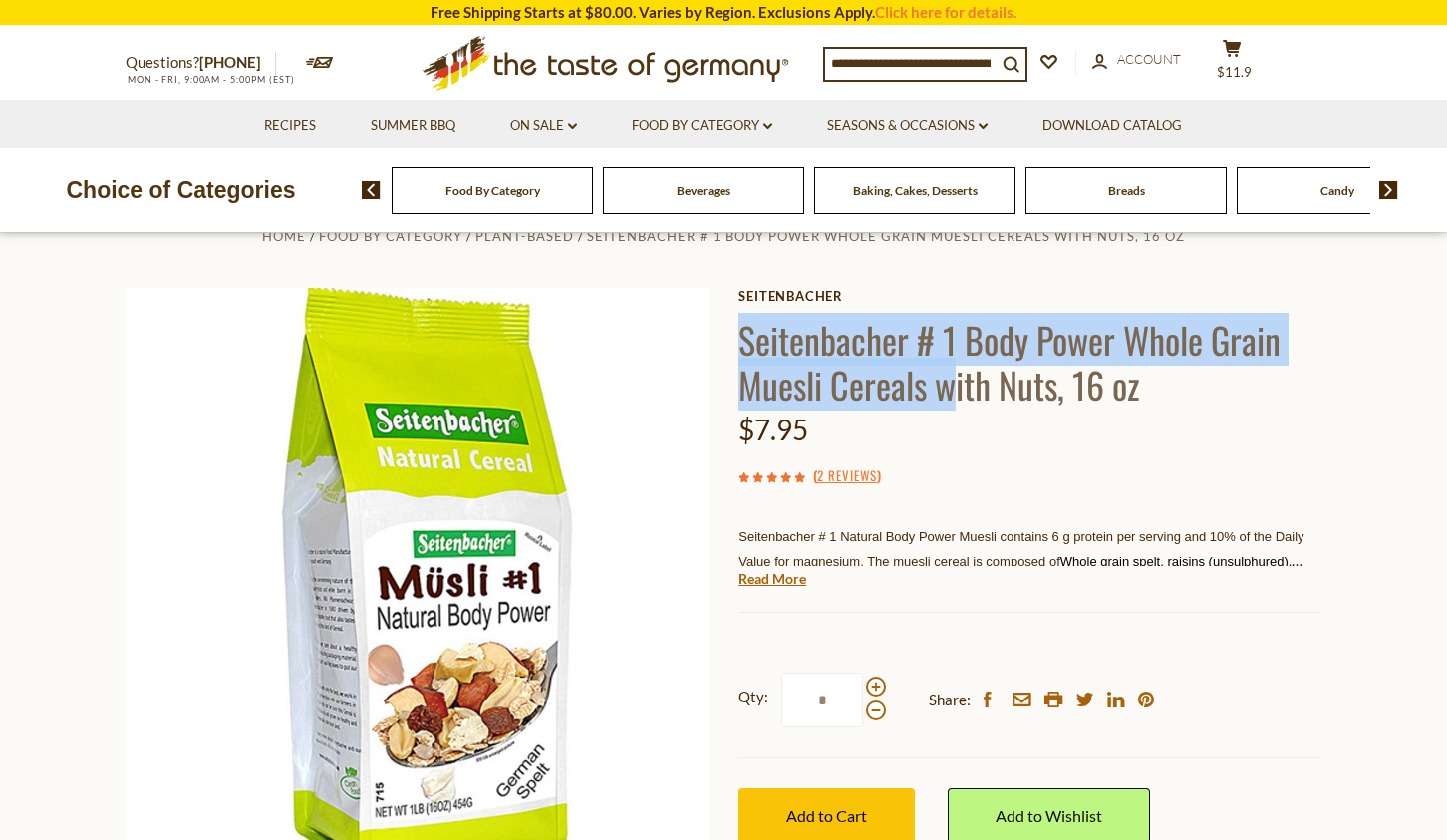 drag, startPoint x: 744, startPoint y: 344, endPoint x: 947, endPoint y: 371, distance: 204.78769 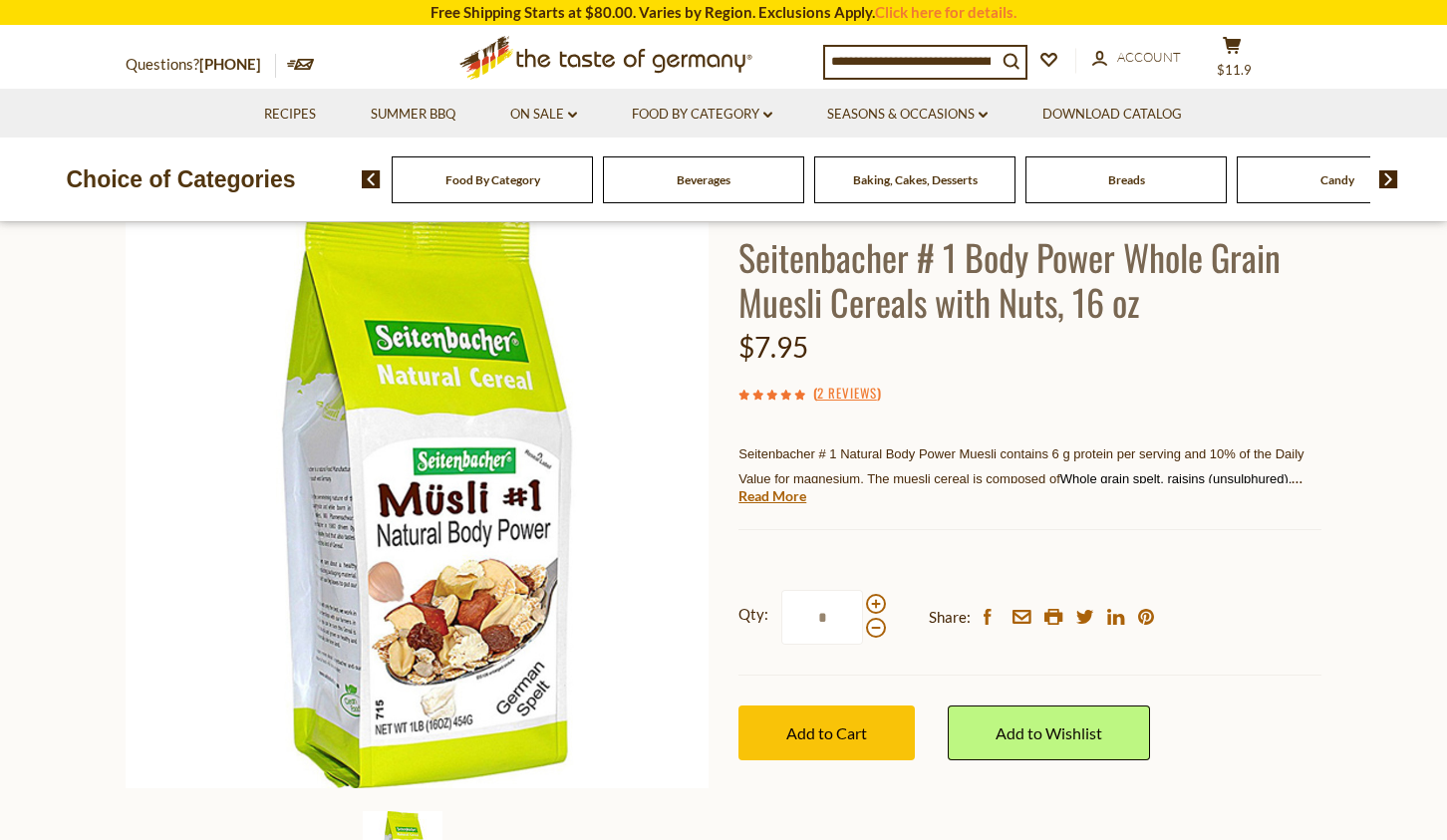 scroll, scrollTop: 147, scrollLeft: 0, axis: vertical 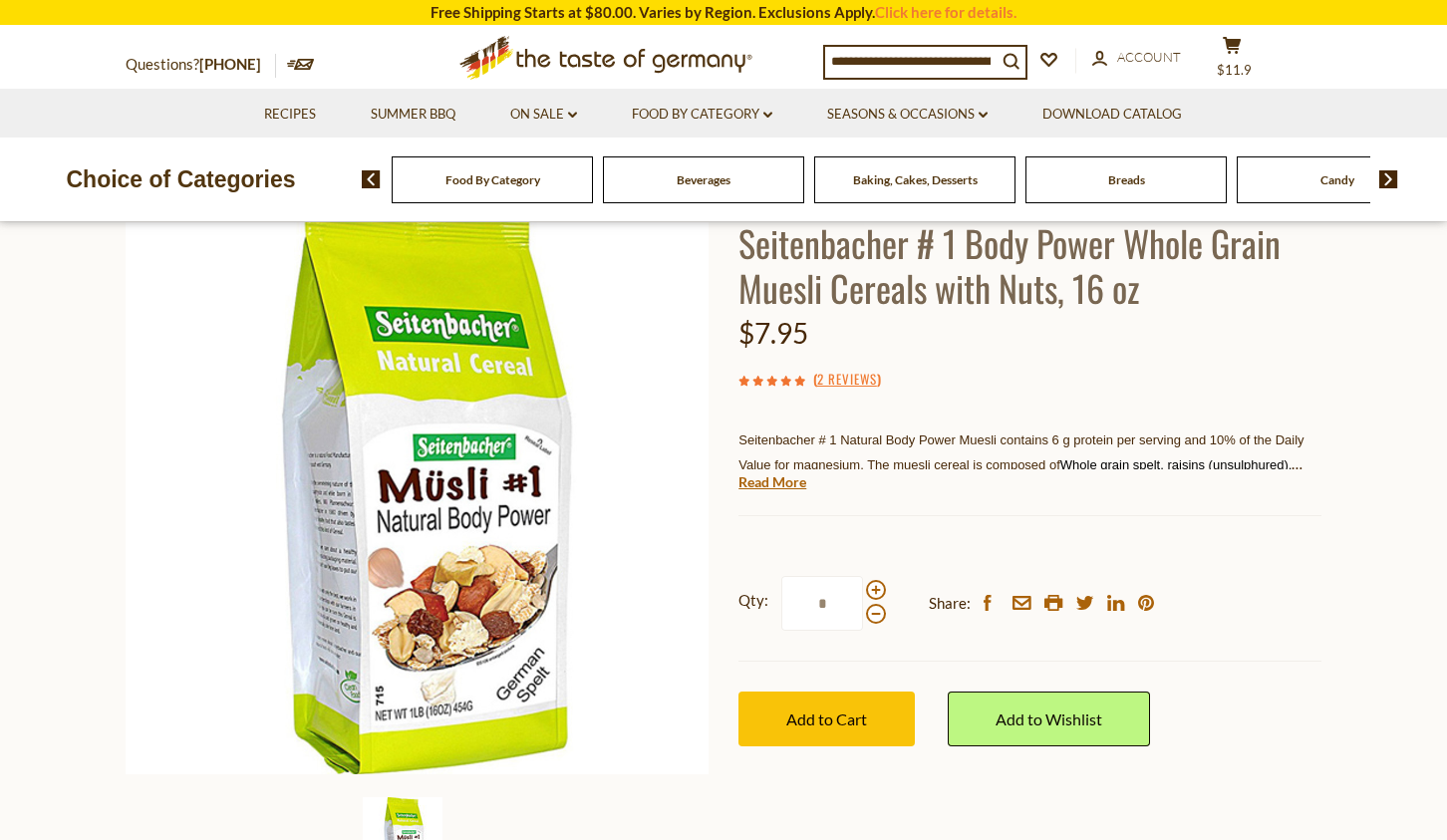 click at bounding box center [911, 61] 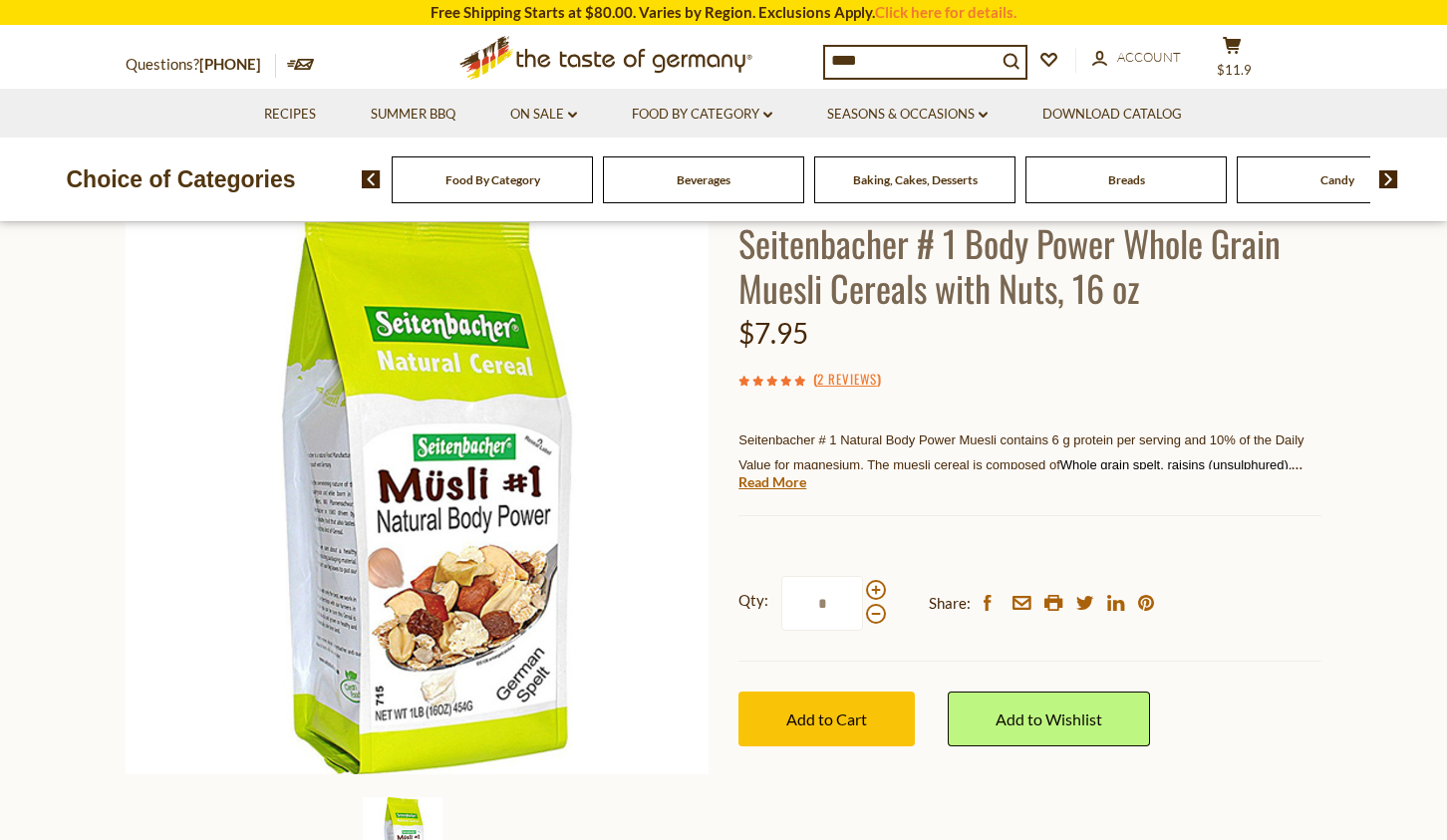 type on "*****" 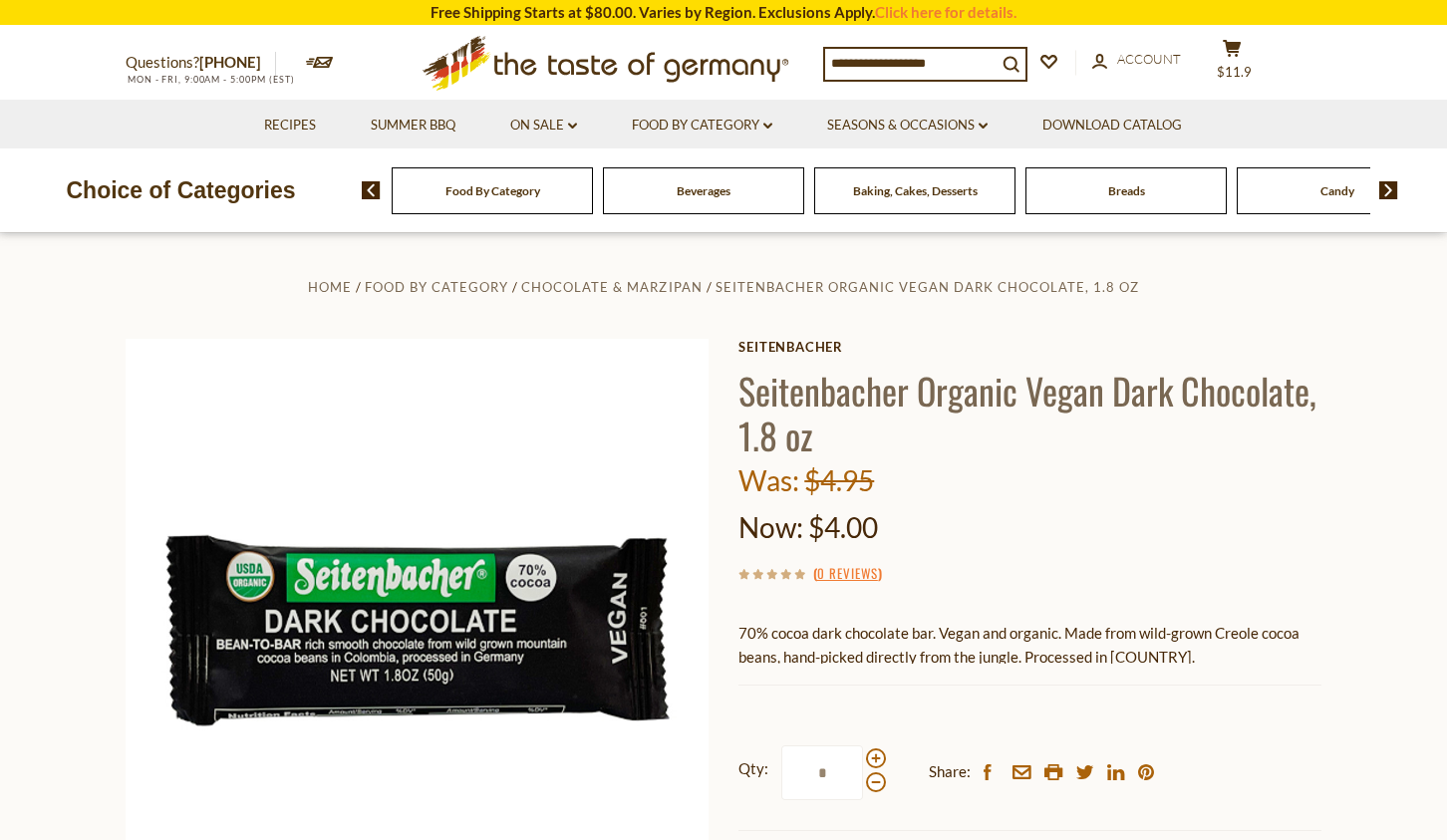scroll, scrollTop: 0, scrollLeft: 0, axis: both 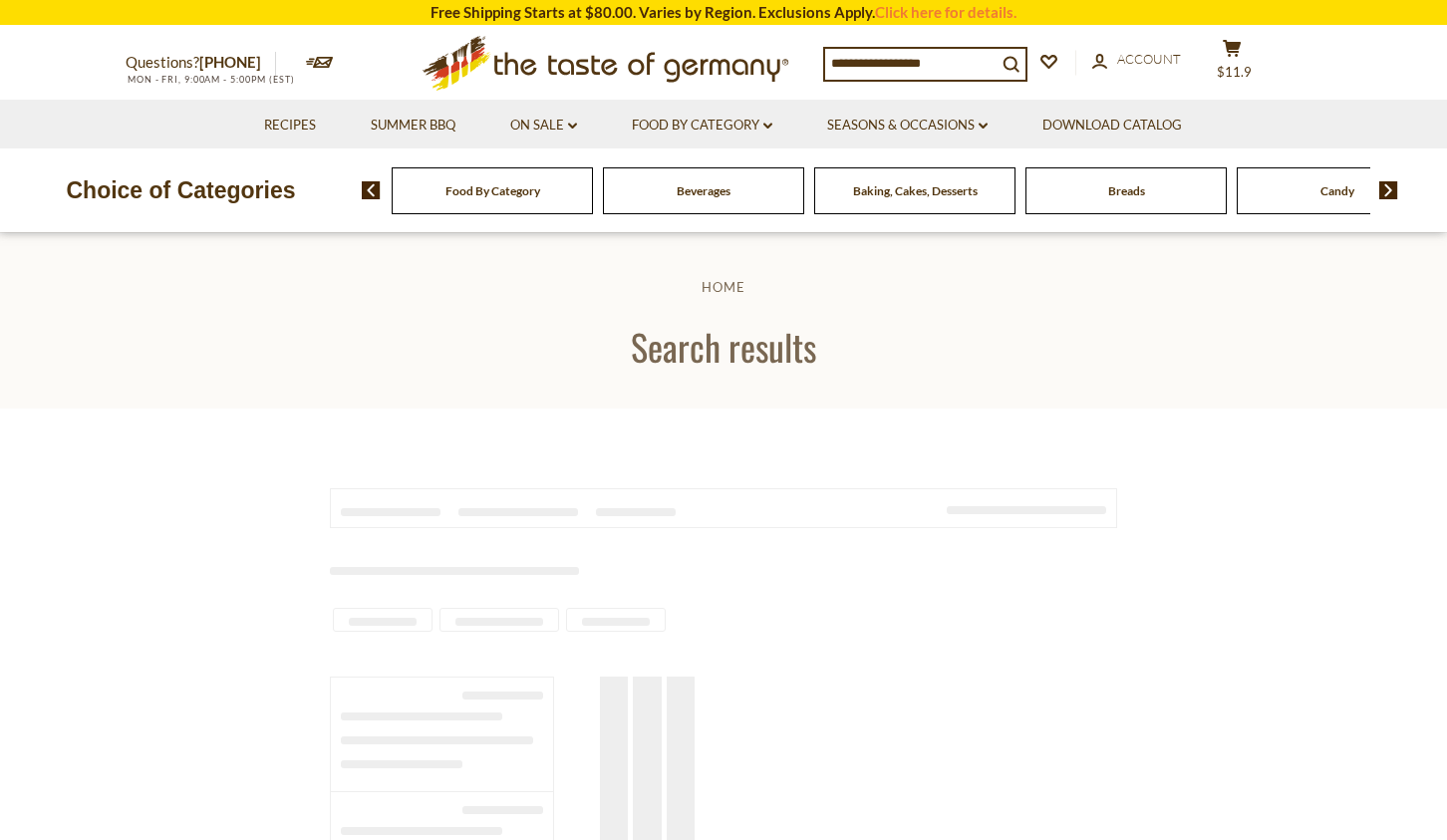 type on "*****" 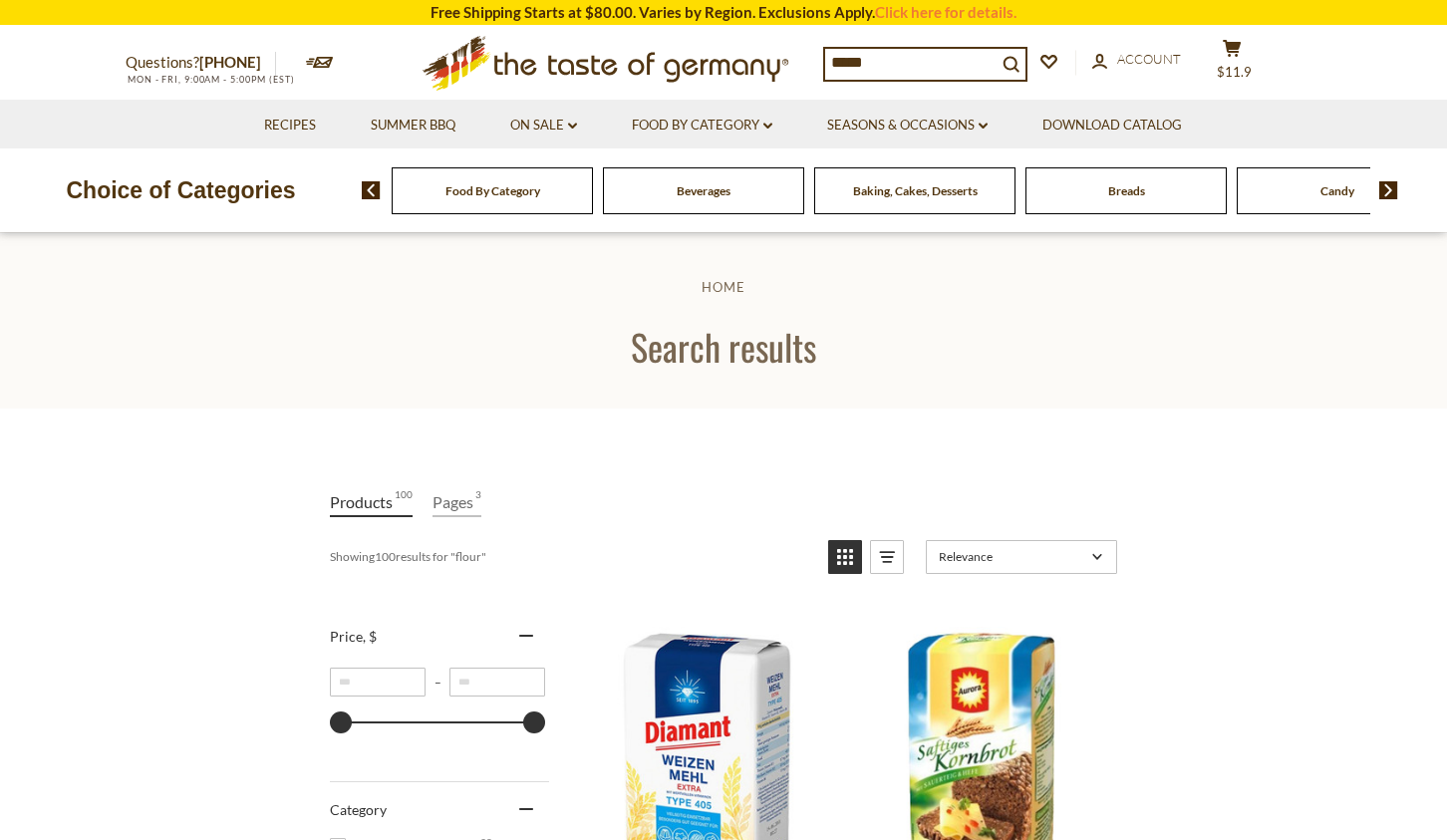 scroll, scrollTop: 0, scrollLeft: 0, axis: both 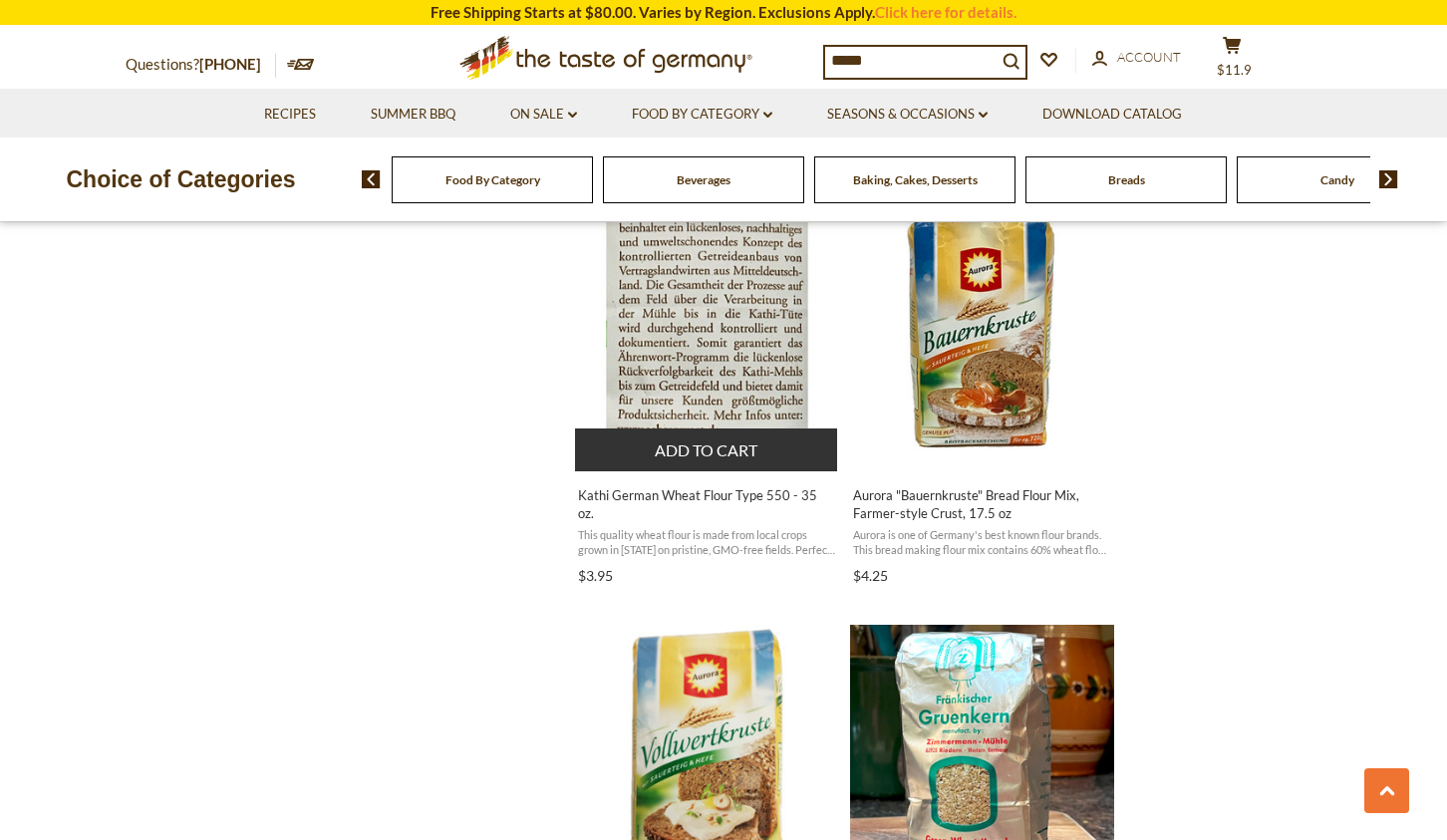 click on "Add to cart" at bounding box center [706, 449] 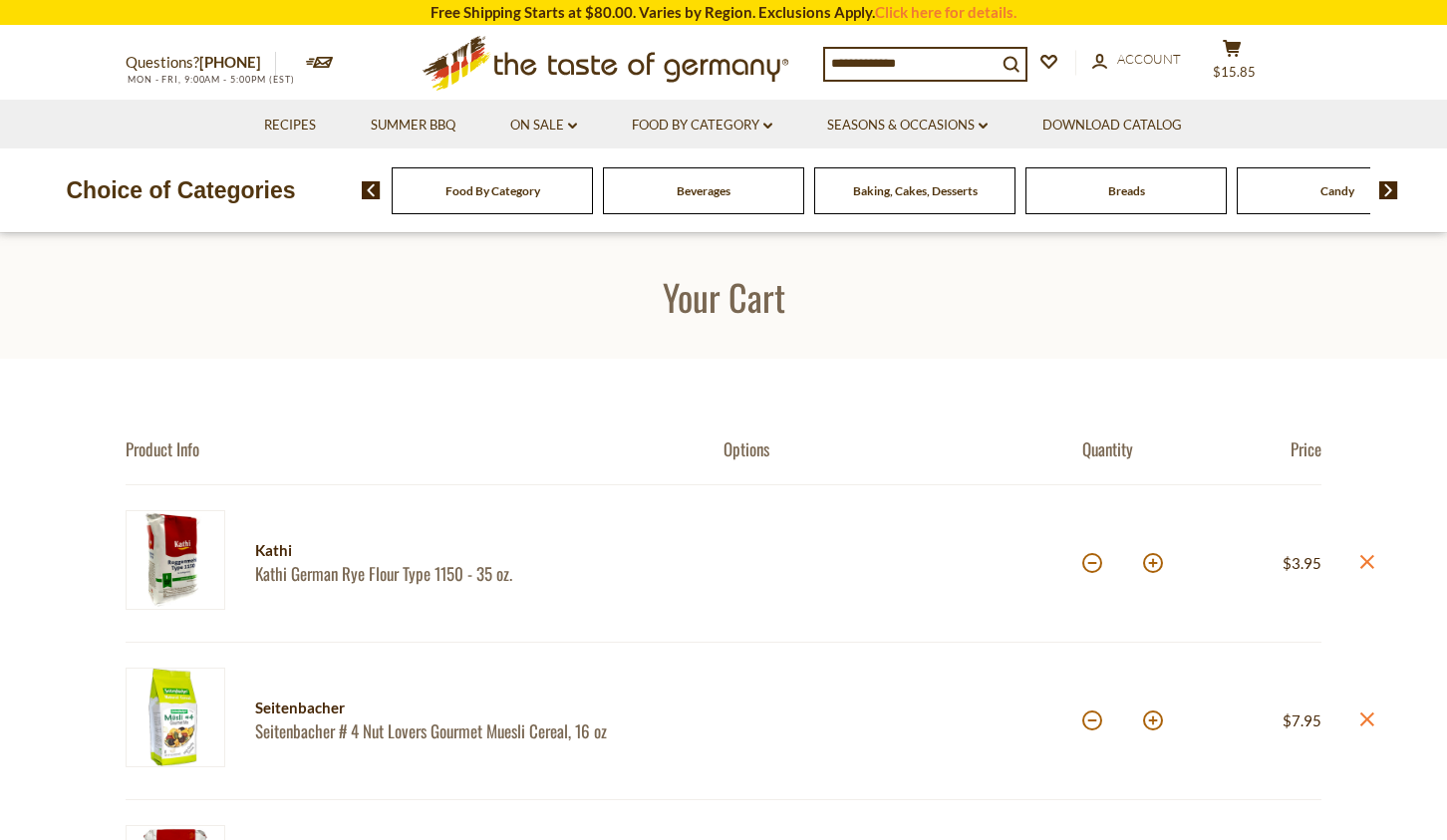 scroll, scrollTop: 0, scrollLeft: 0, axis: both 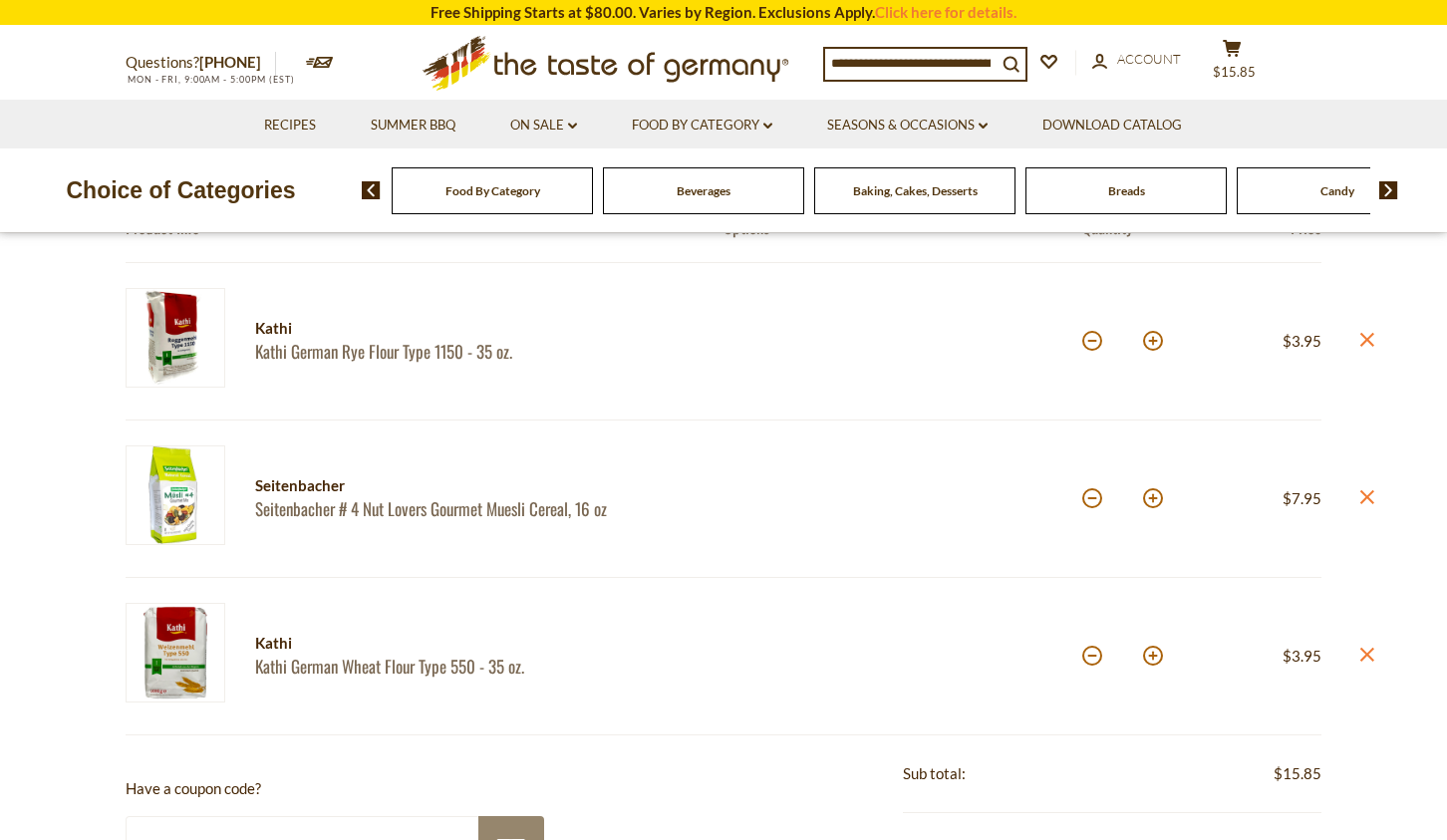 click at bounding box center [911, 63] 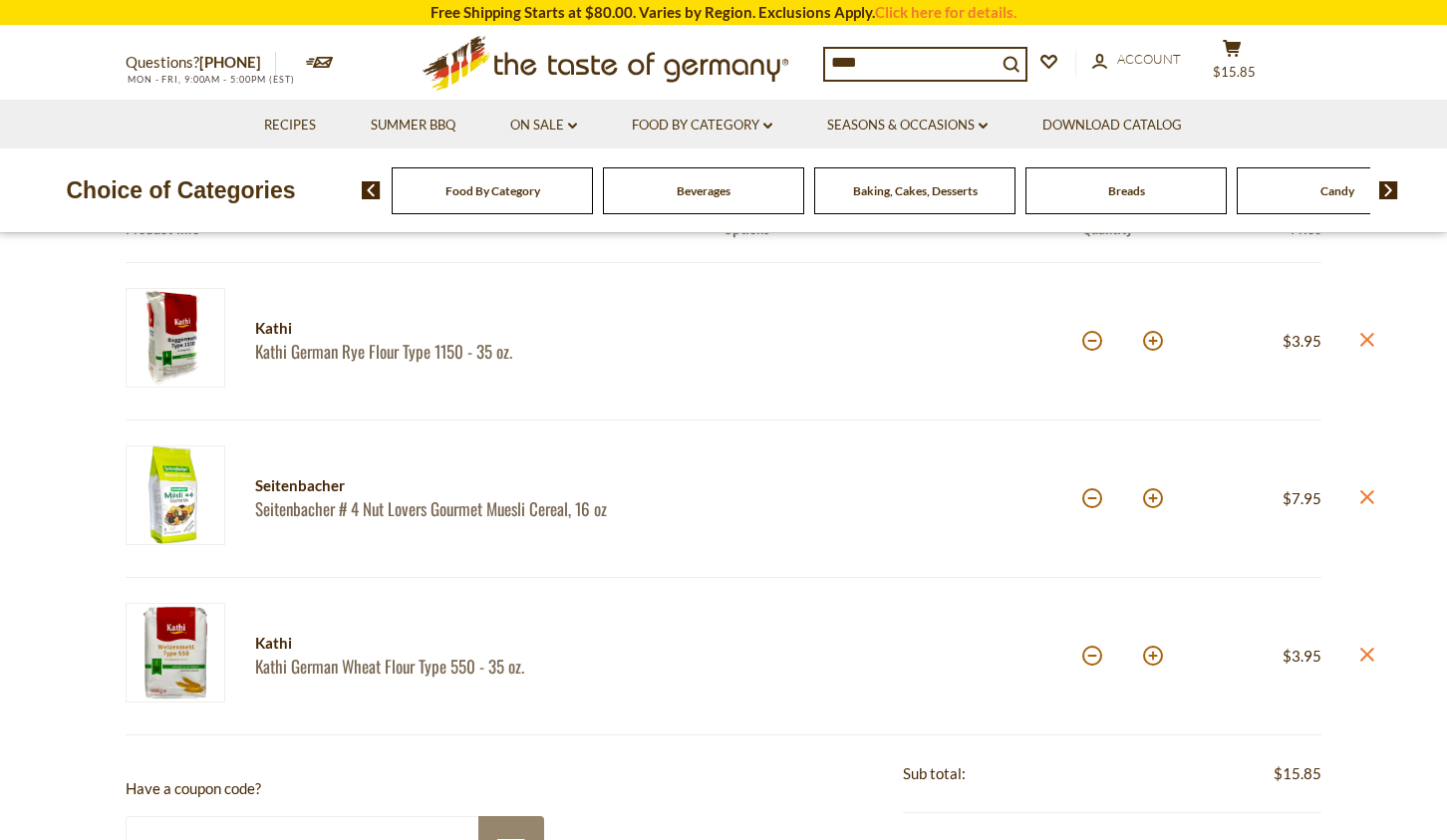 type on "*****" 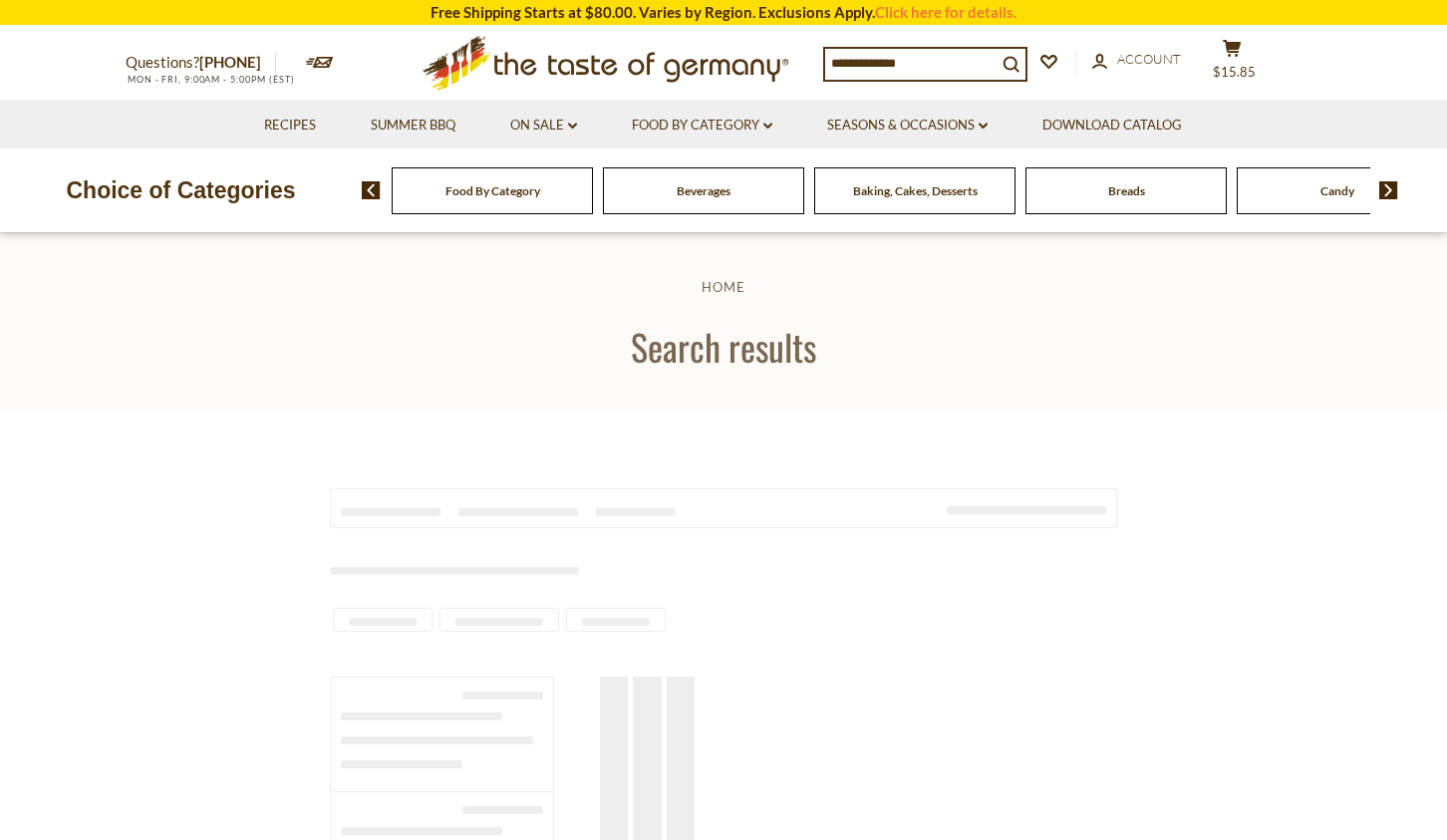 type on "*****" 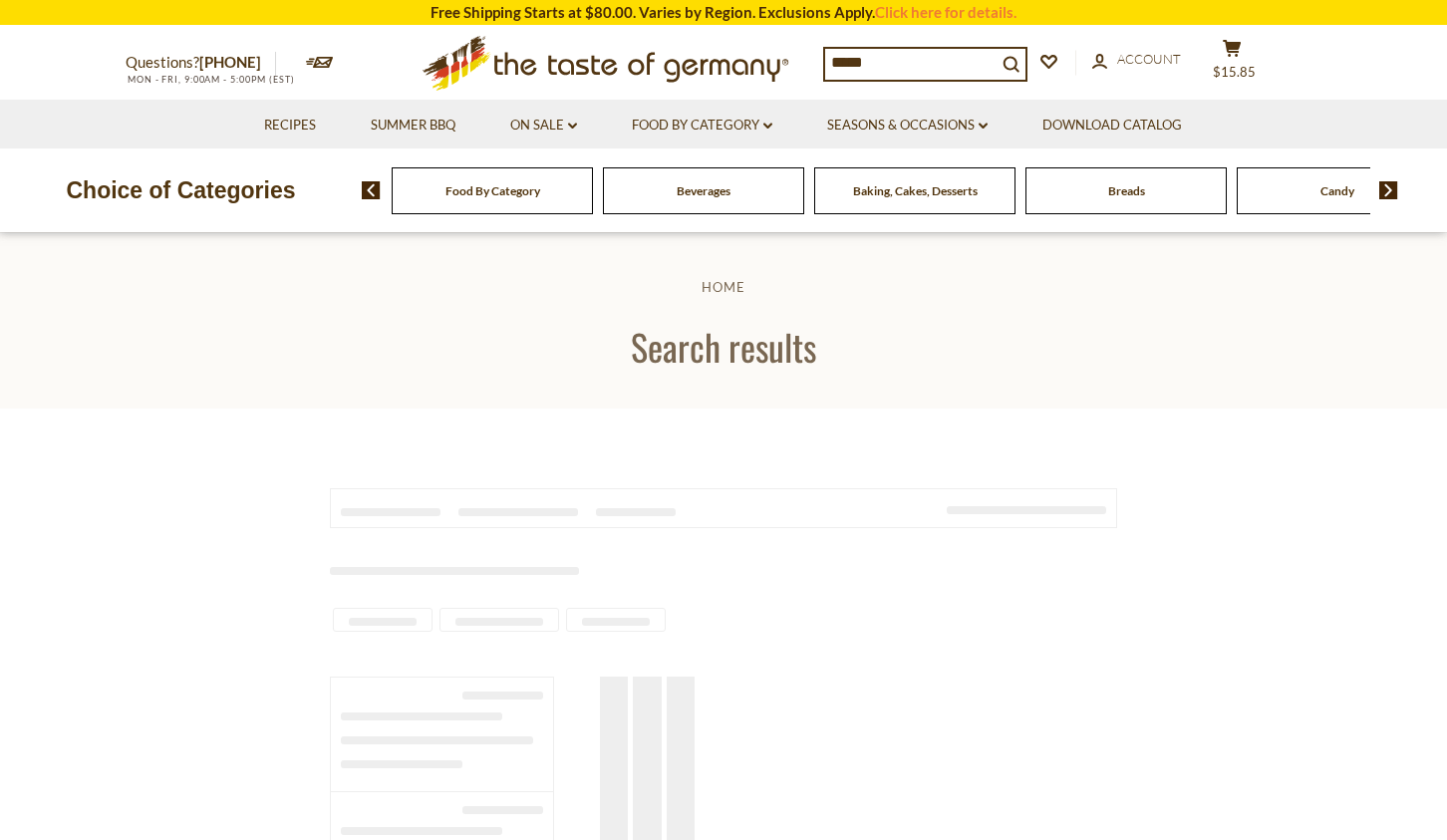 scroll, scrollTop: 0, scrollLeft: 0, axis: both 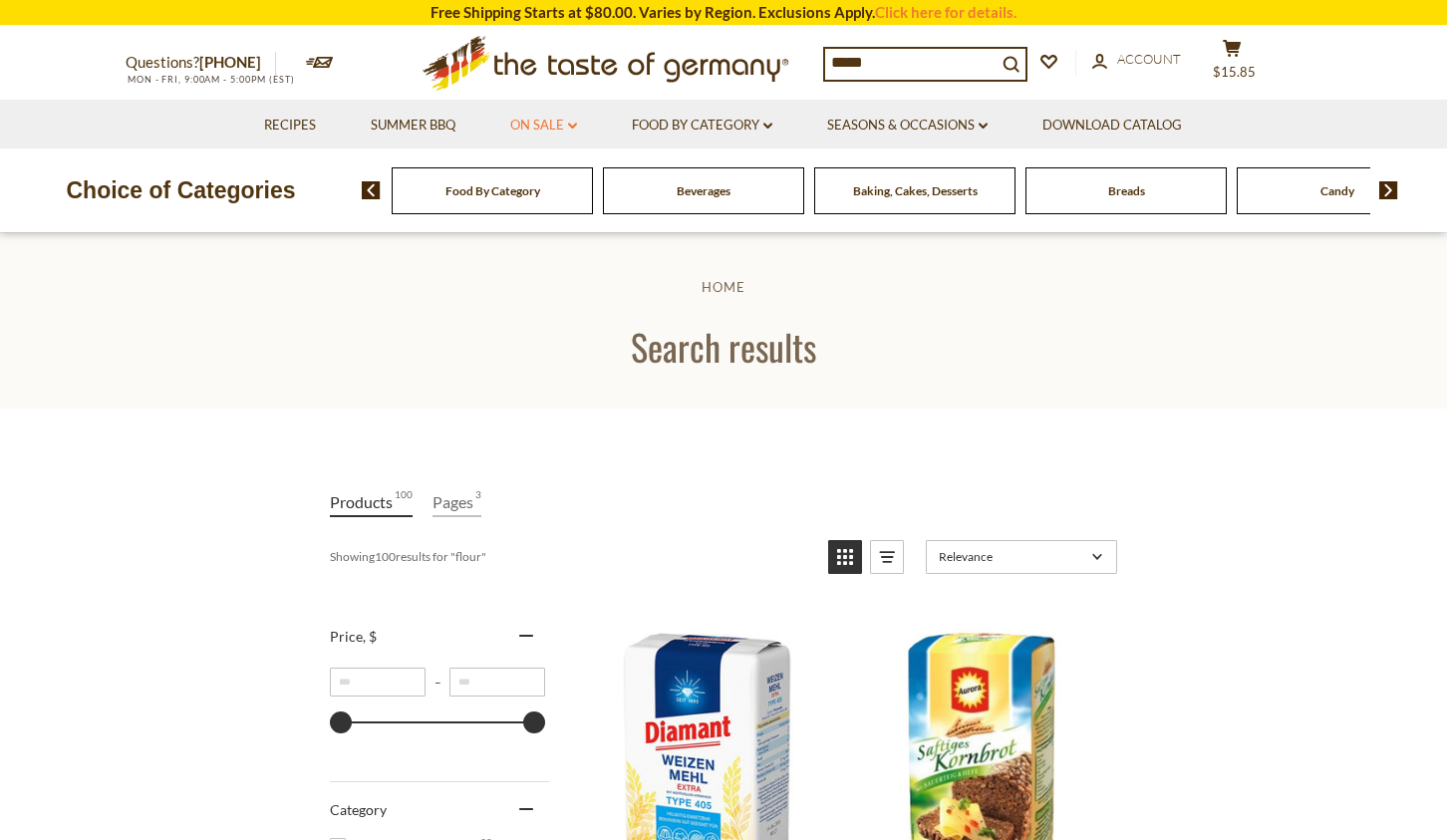 click on "On Sale
dropdown_arrow" at bounding box center (543, 126) 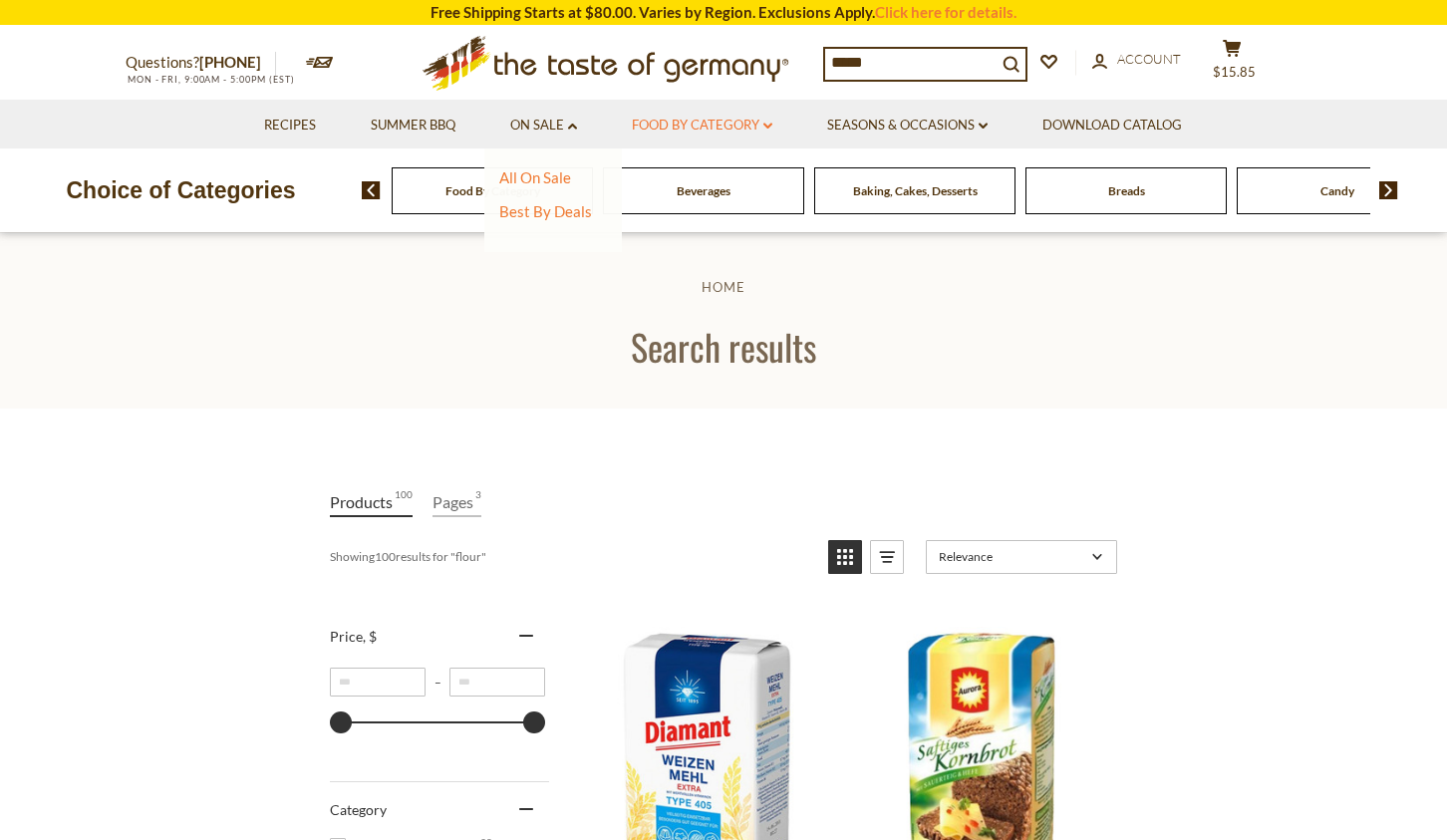 click on "Food By Category
dropdown_arrow" at bounding box center (702, 126) 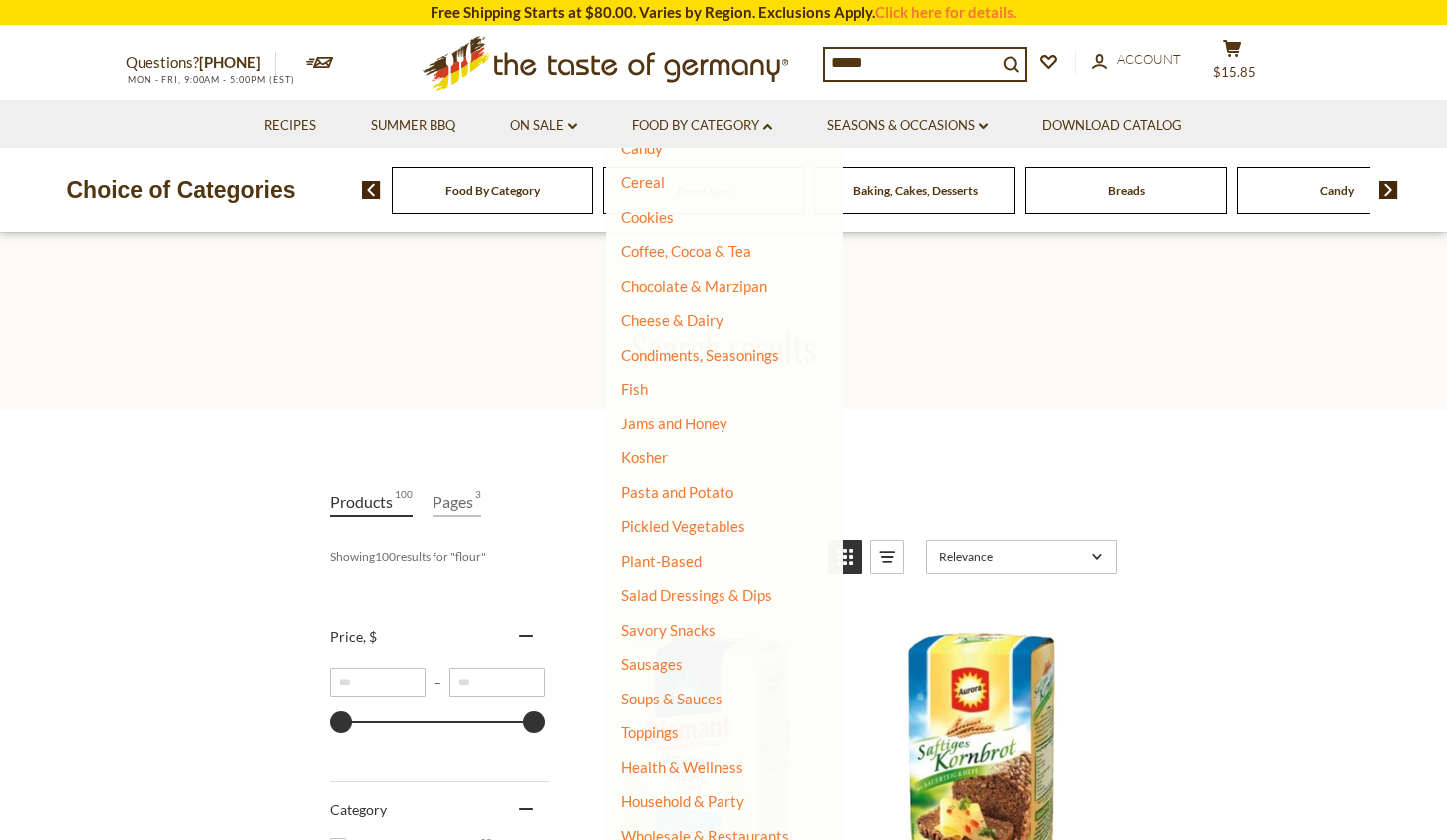 scroll, scrollTop: 248, scrollLeft: 0, axis: vertical 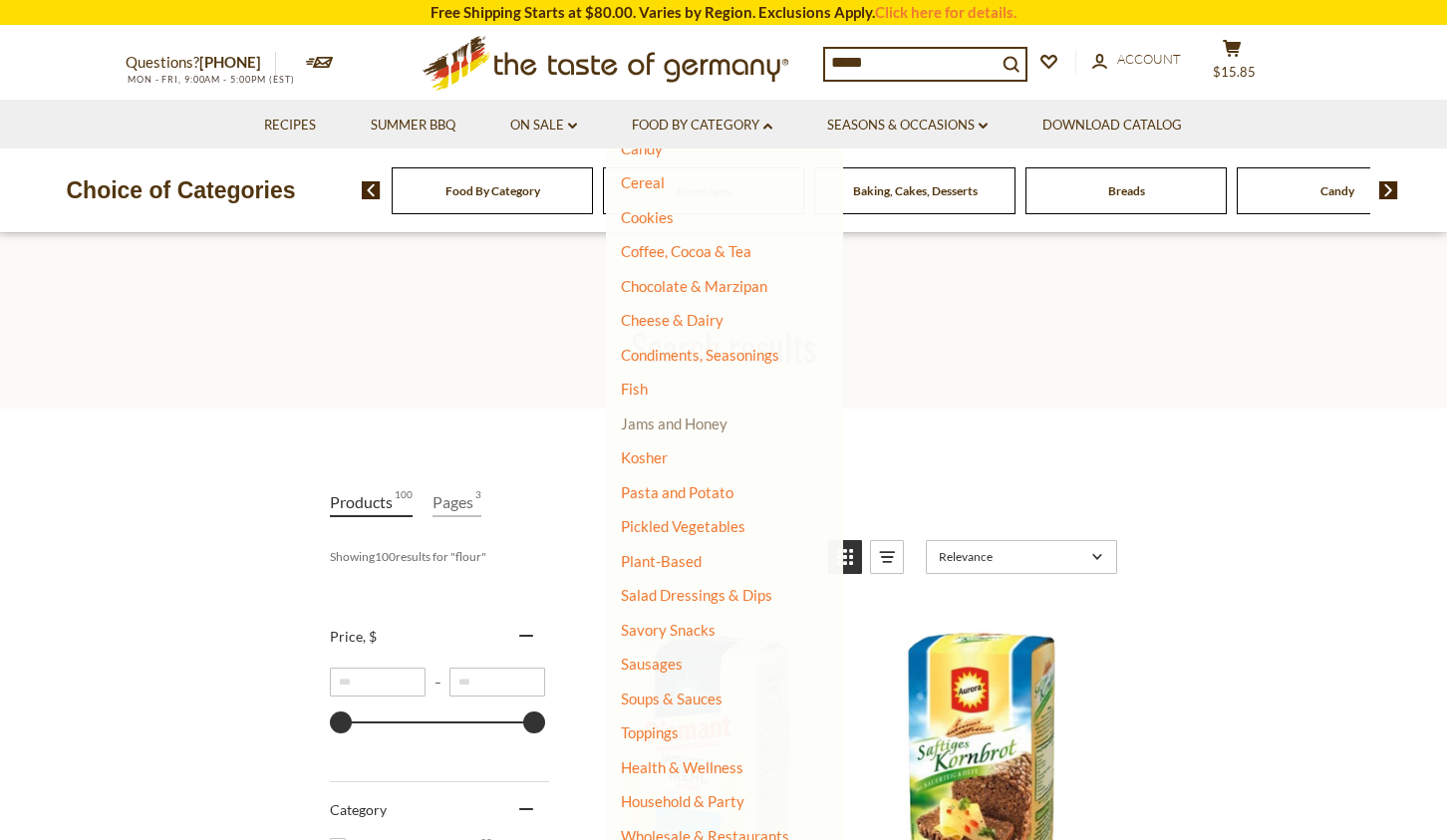 click on "Jams and Honey" at bounding box center [674, 423] 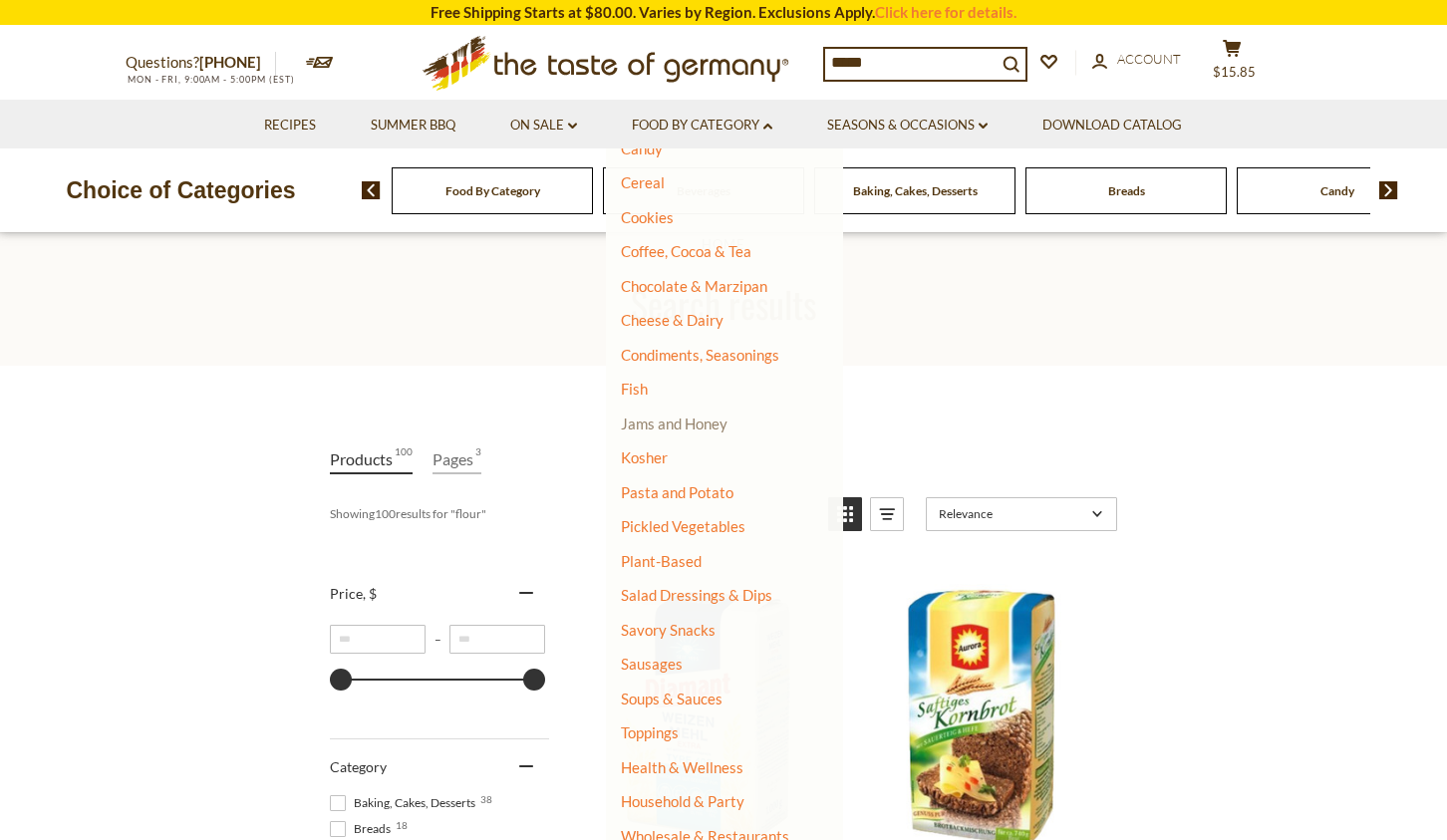scroll, scrollTop: 61, scrollLeft: 0, axis: vertical 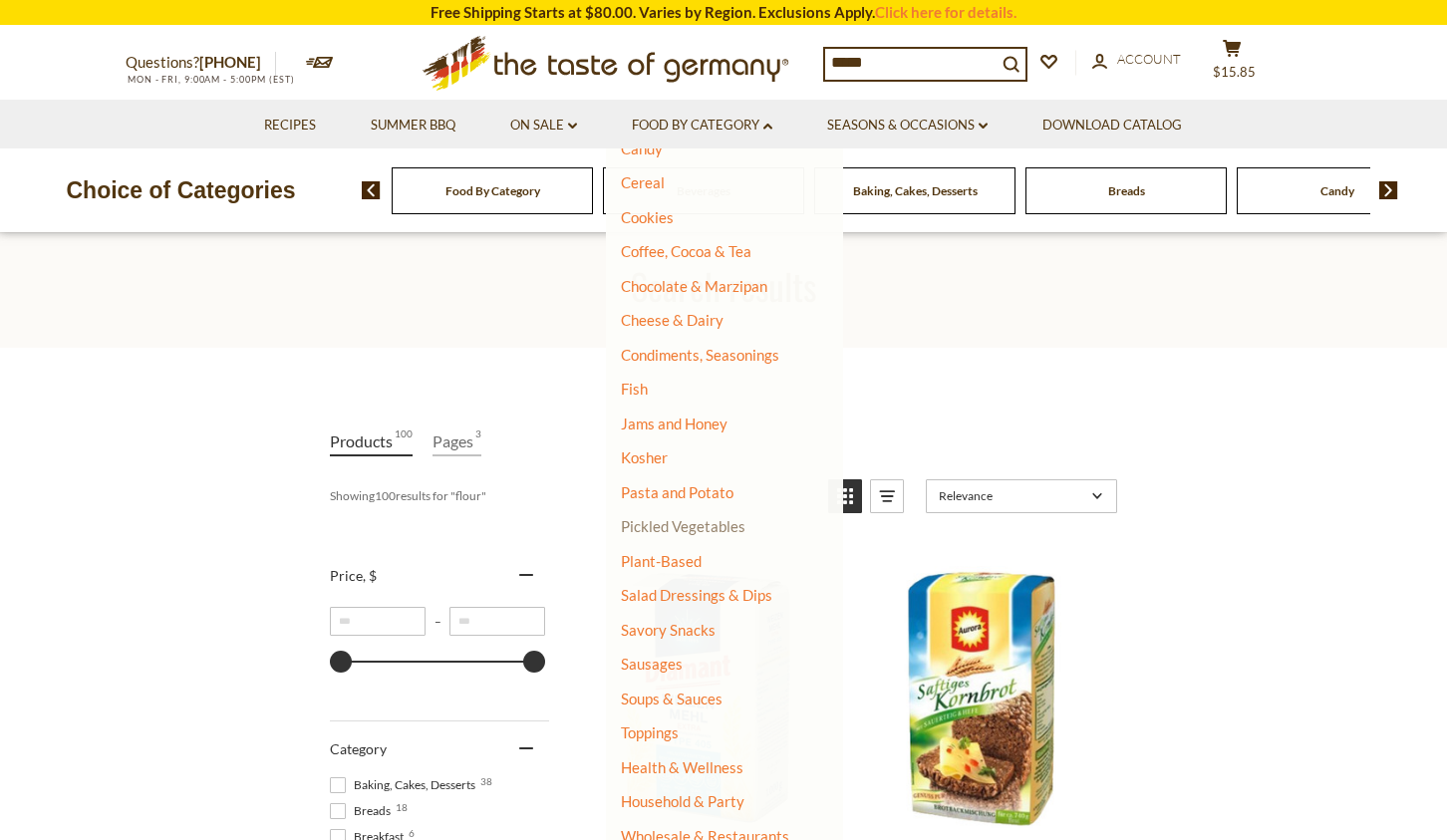 click on "Pickled Vegetables" at bounding box center (683, 526) 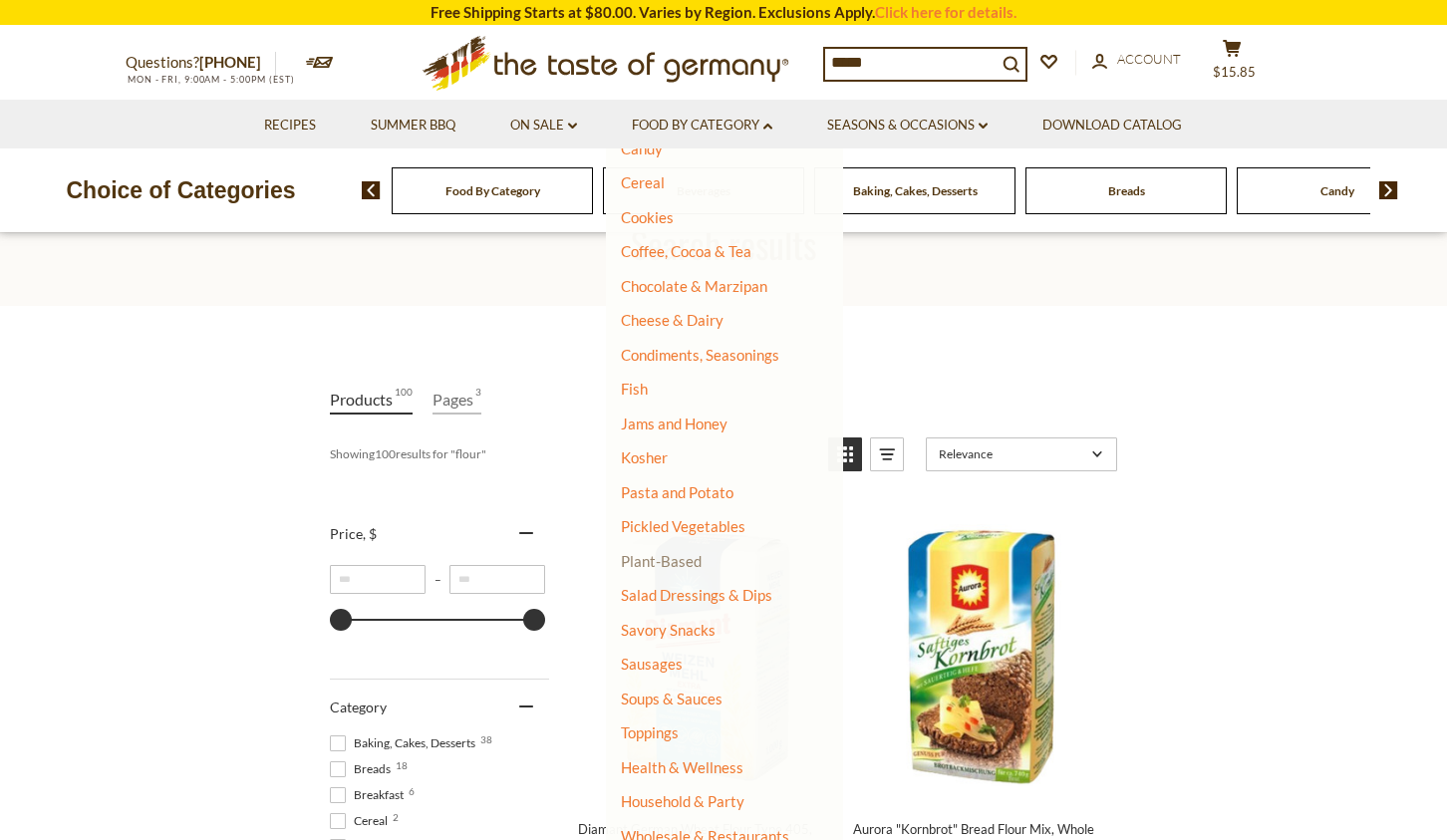 scroll, scrollTop: 105, scrollLeft: 0, axis: vertical 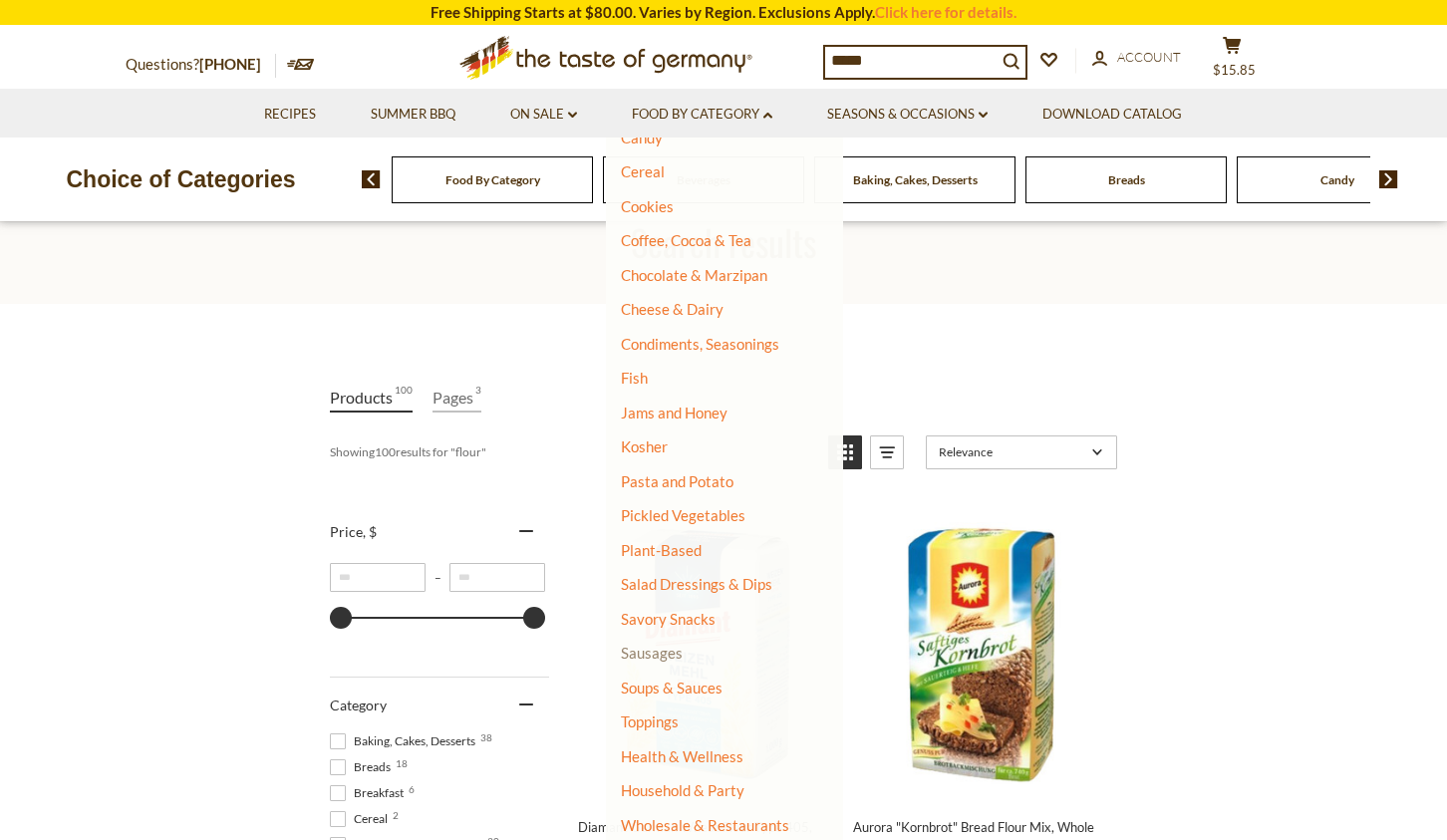 click on "Sausages" at bounding box center (652, 653) 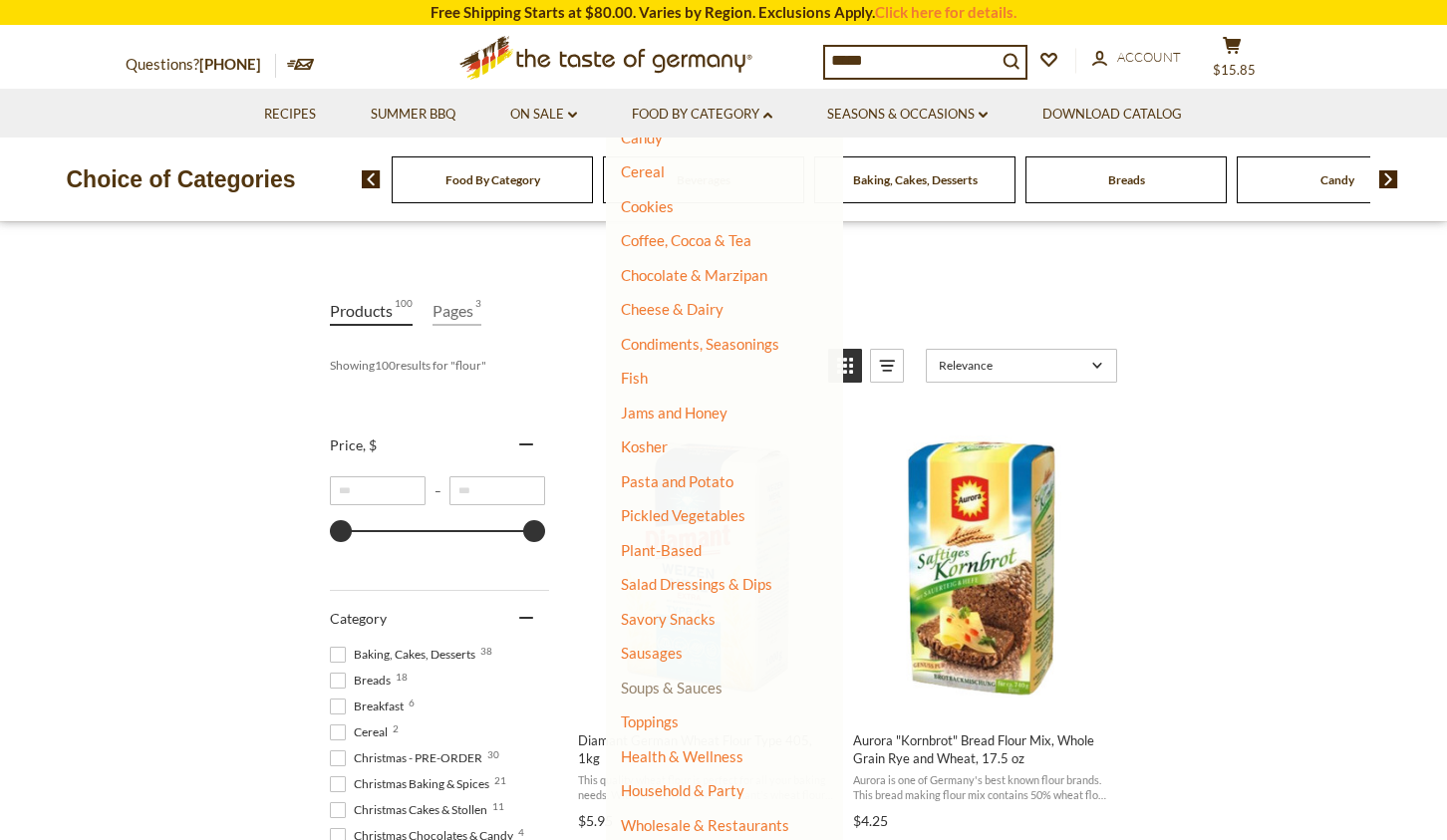 scroll, scrollTop: 194, scrollLeft: 0, axis: vertical 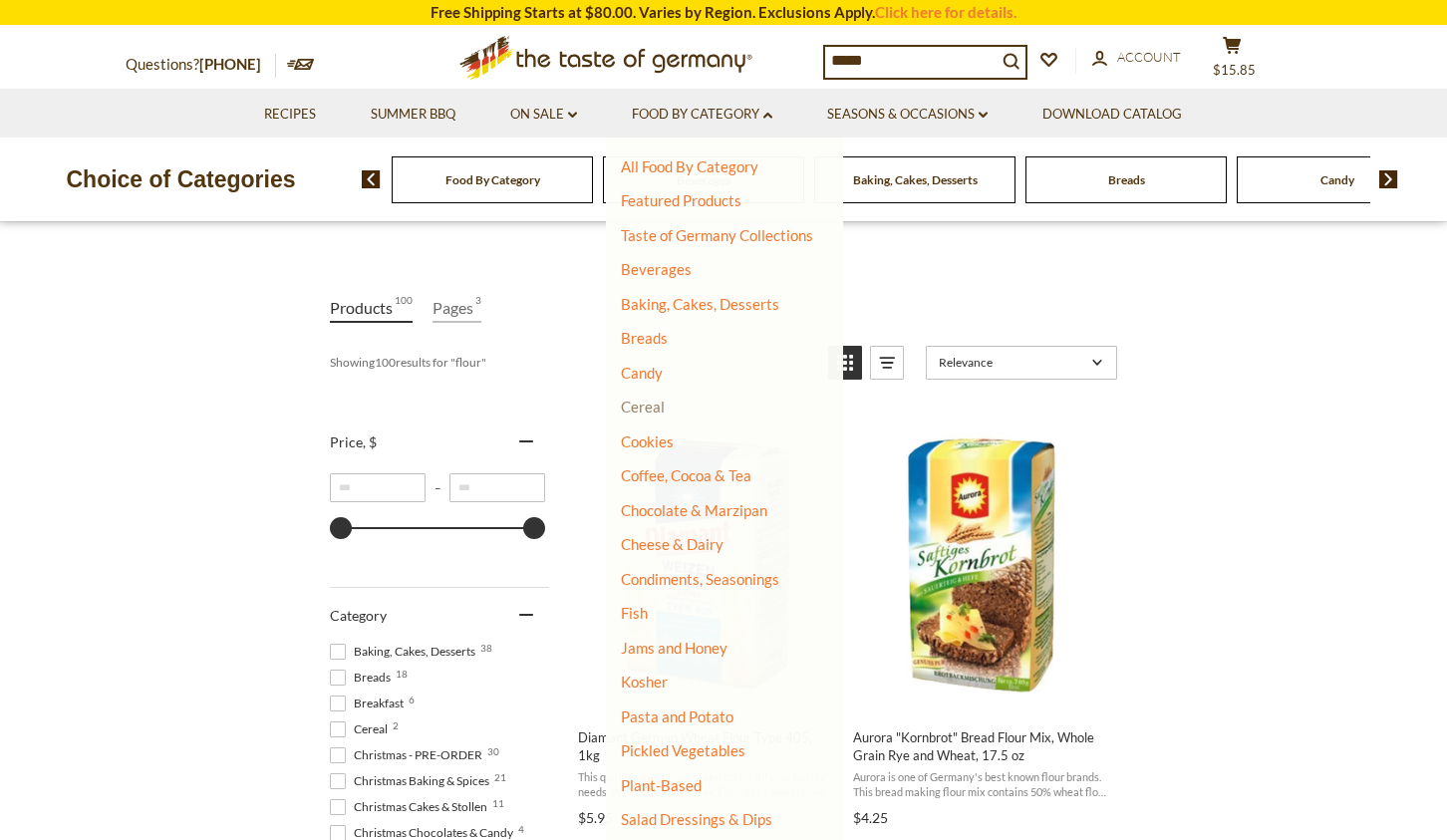 click on "Cereal" at bounding box center (643, 407) 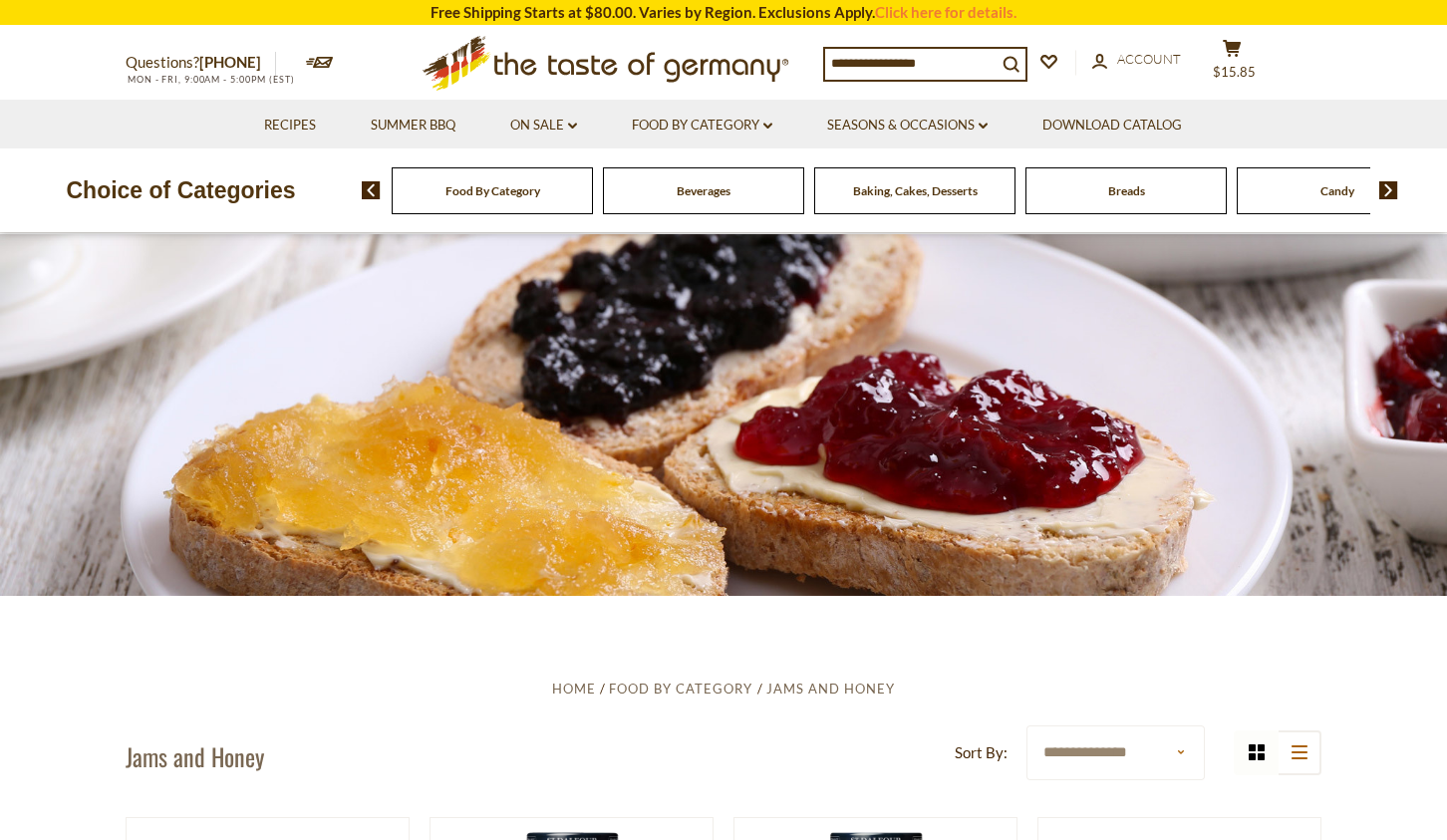 scroll, scrollTop: 0, scrollLeft: 0, axis: both 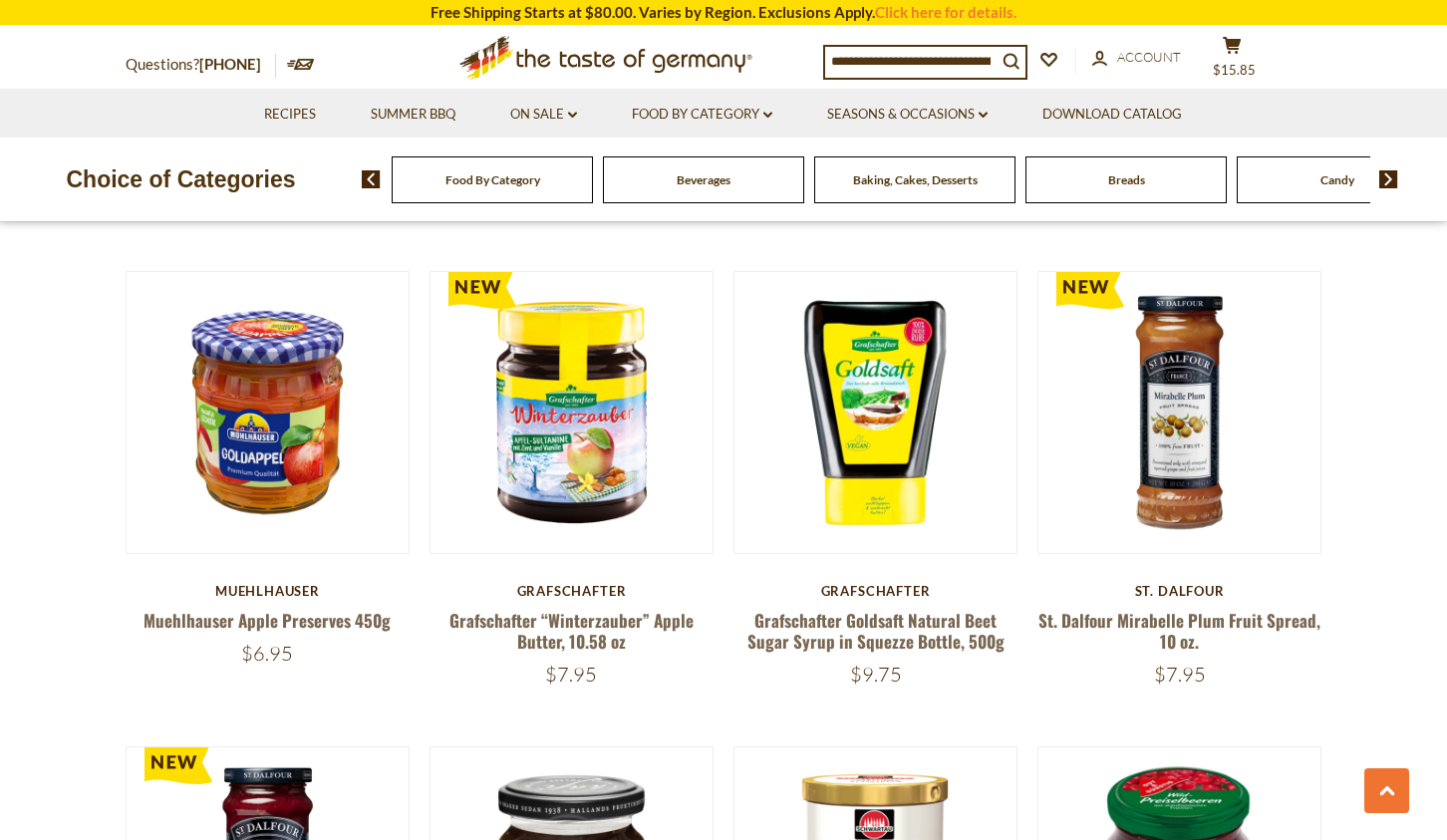 click on "**********" at bounding box center [724, 1955] 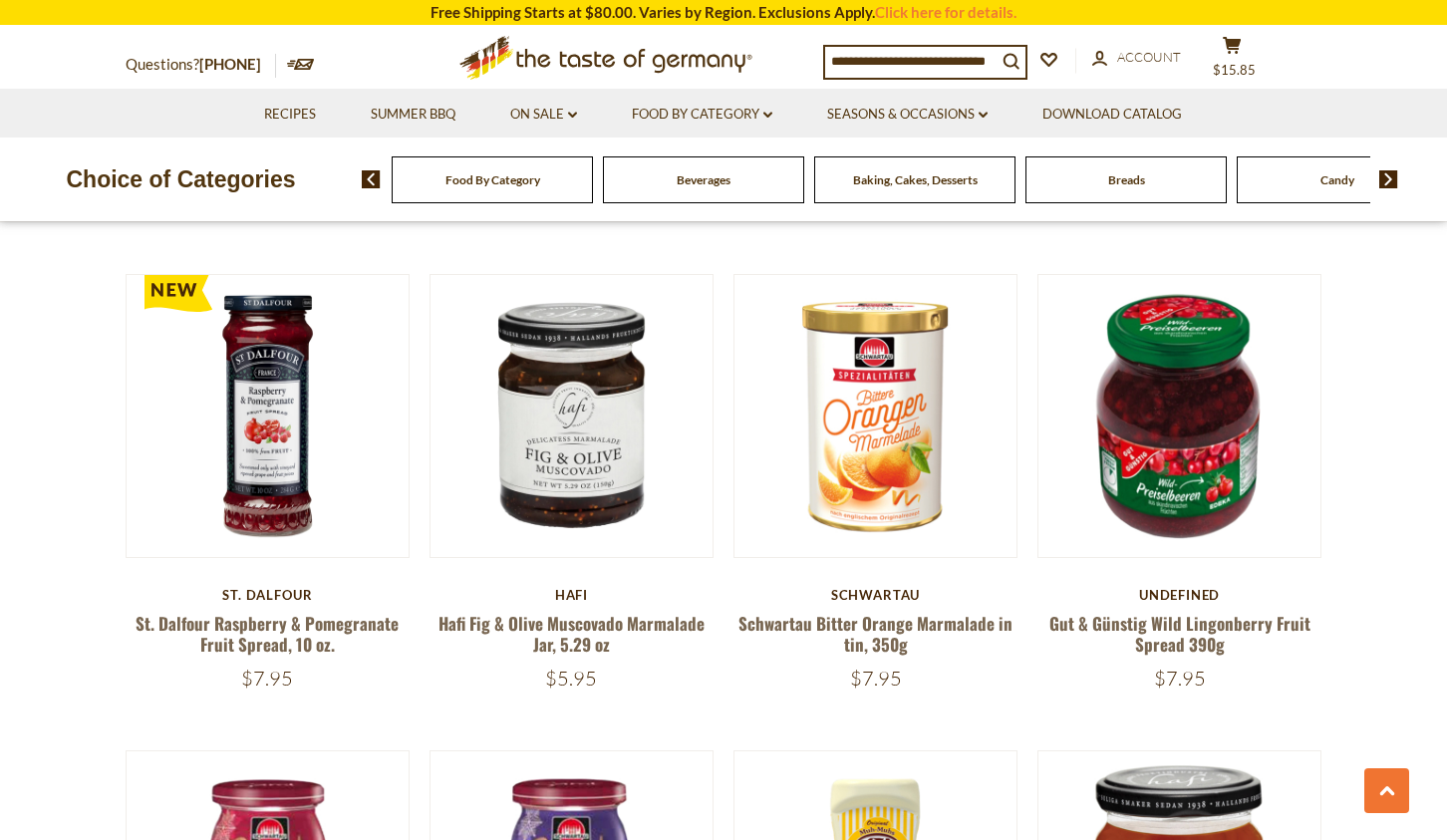 scroll, scrollTop: 1500, scrollLeft: 0, axis: vertical 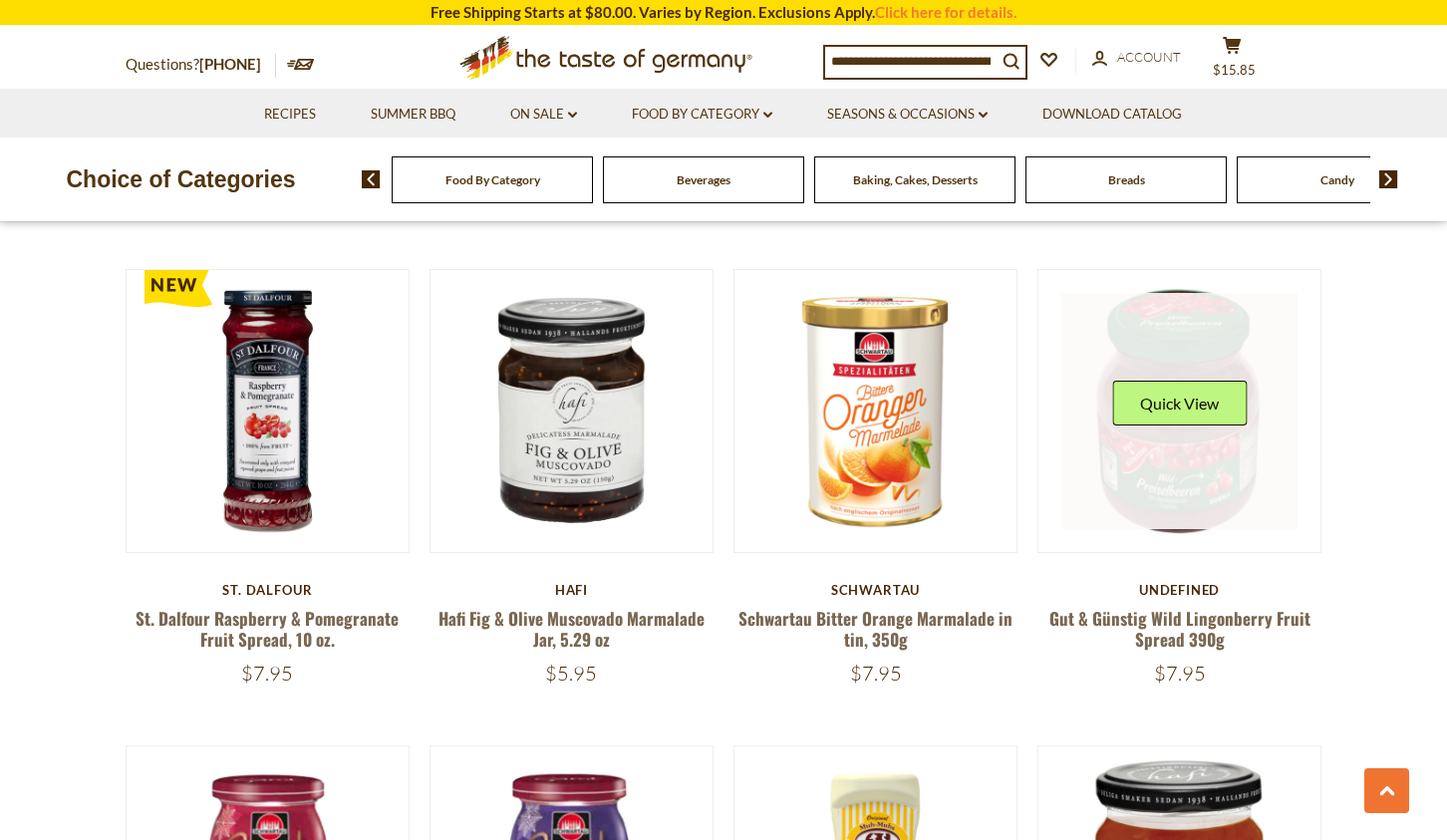 click on "Quick View" at bounding box center (1179, 403) 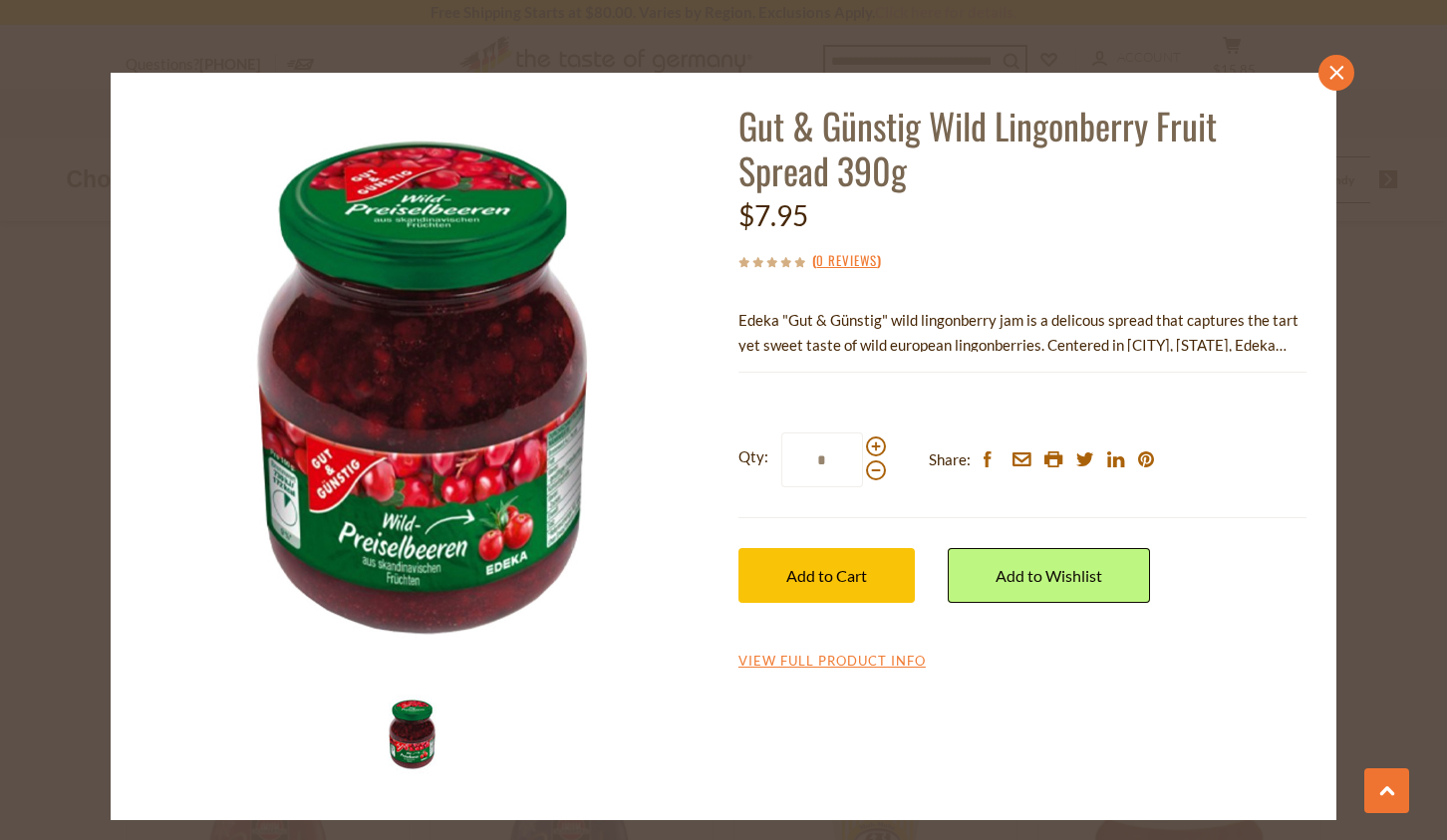 click on "close" 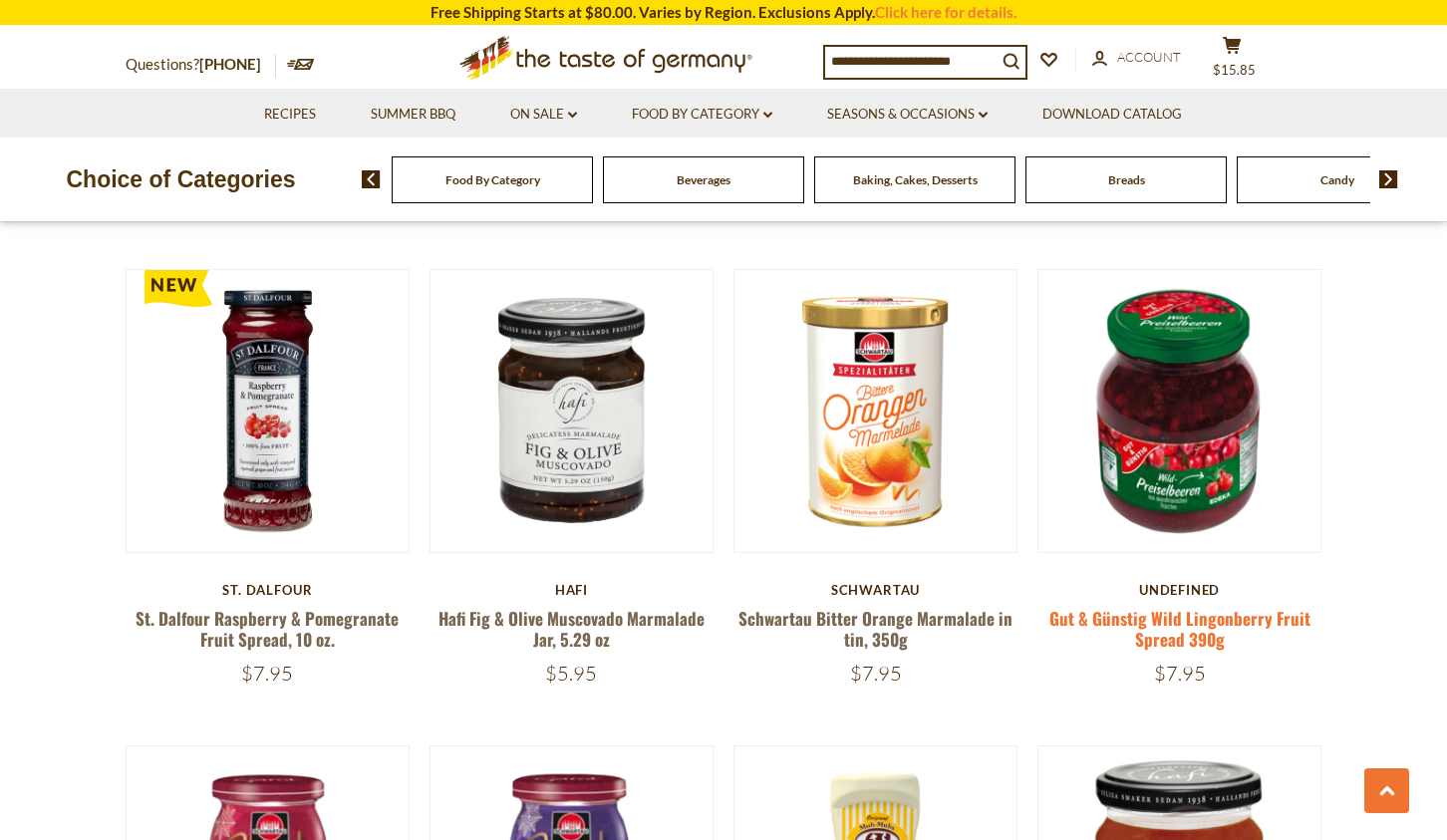click on "Gut & Günstig Wild Lingonberry Fruit Spread 390g" at bounding box center [1180, 629] 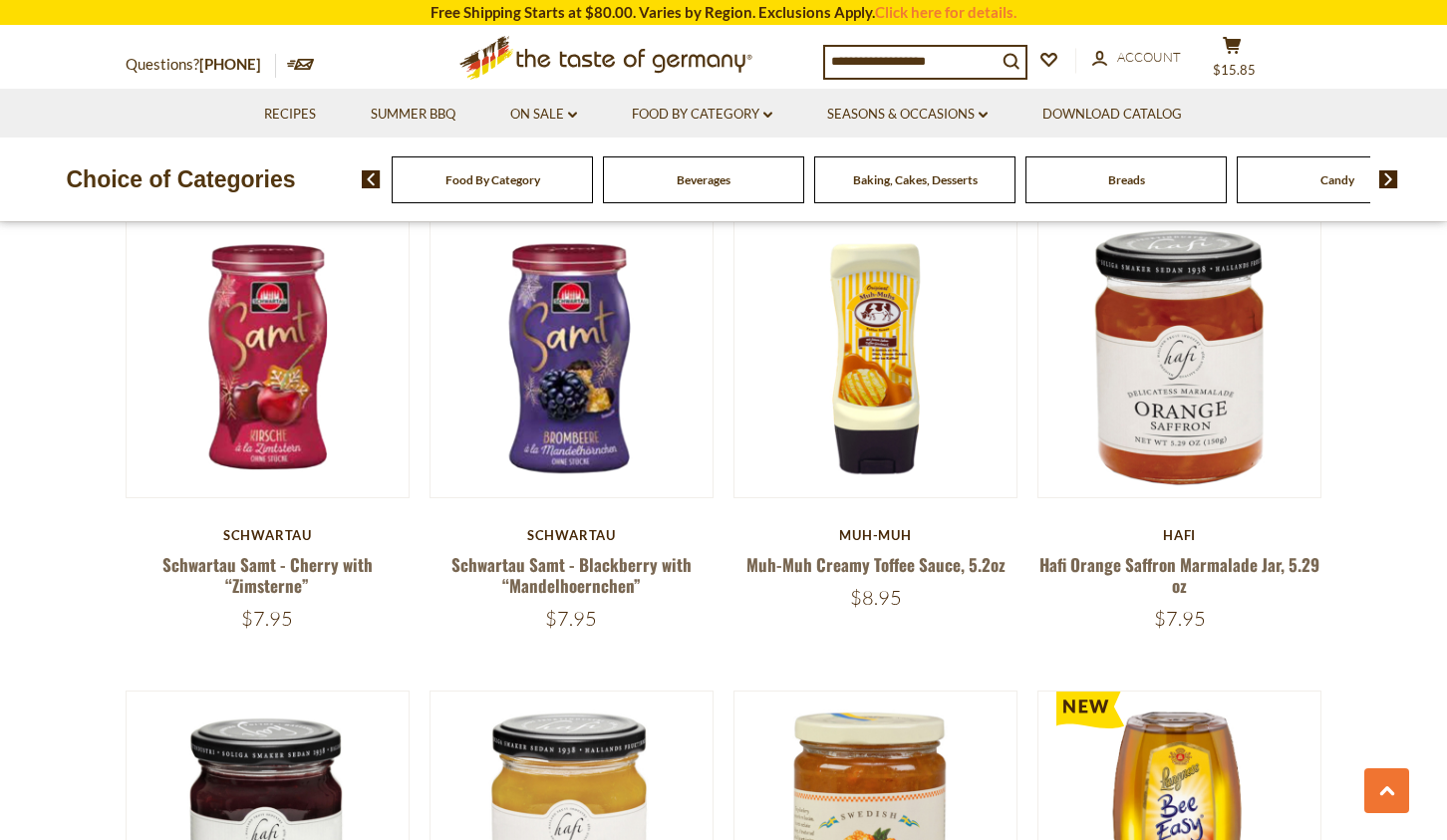 scroll, scrollTop: 2024, scrollLeft: 0, axis: vertical 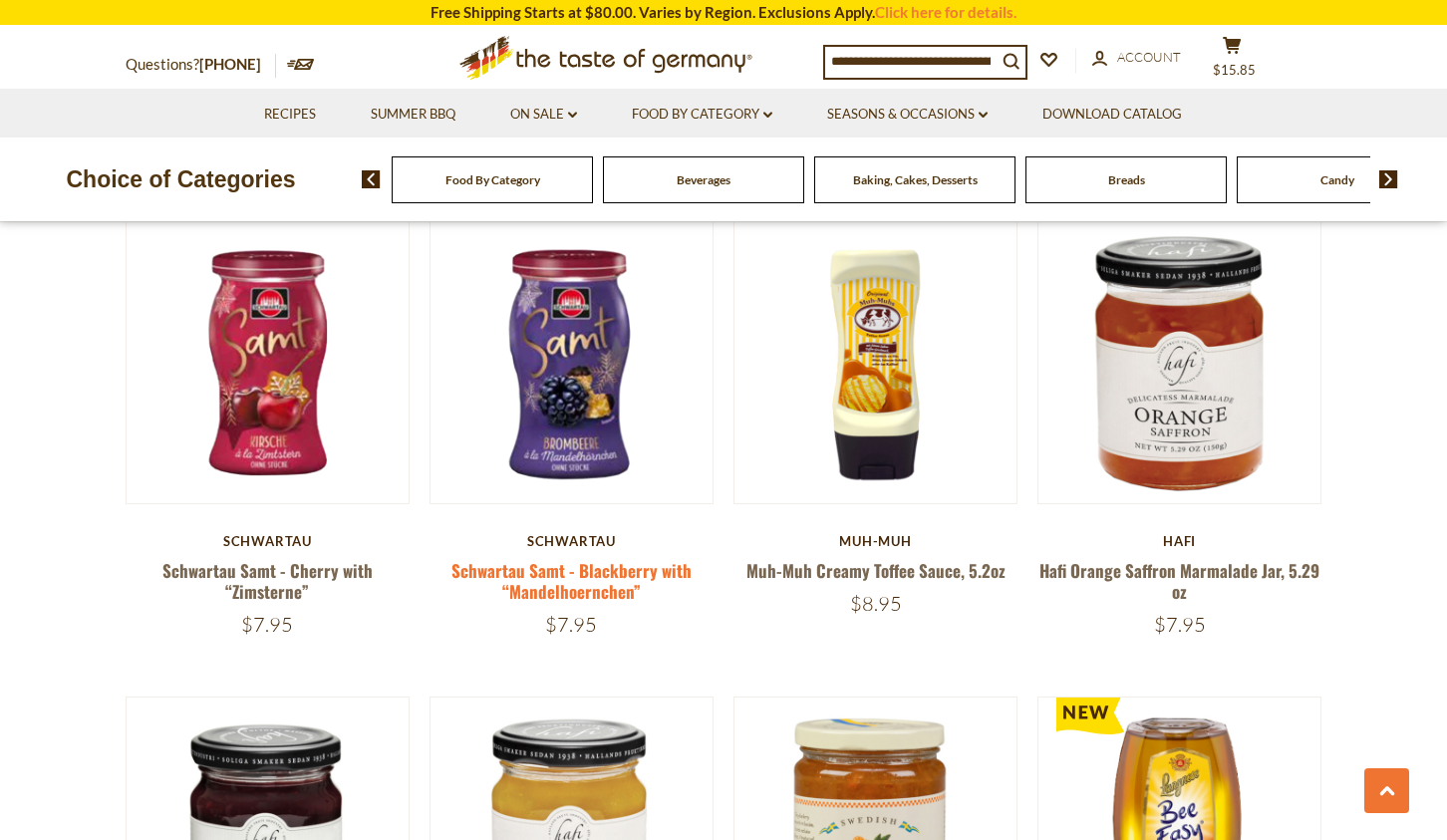 click on "Schwartau Samt - Blackberry with “Mandelhoernchen”" at bounding box center [571, 581] 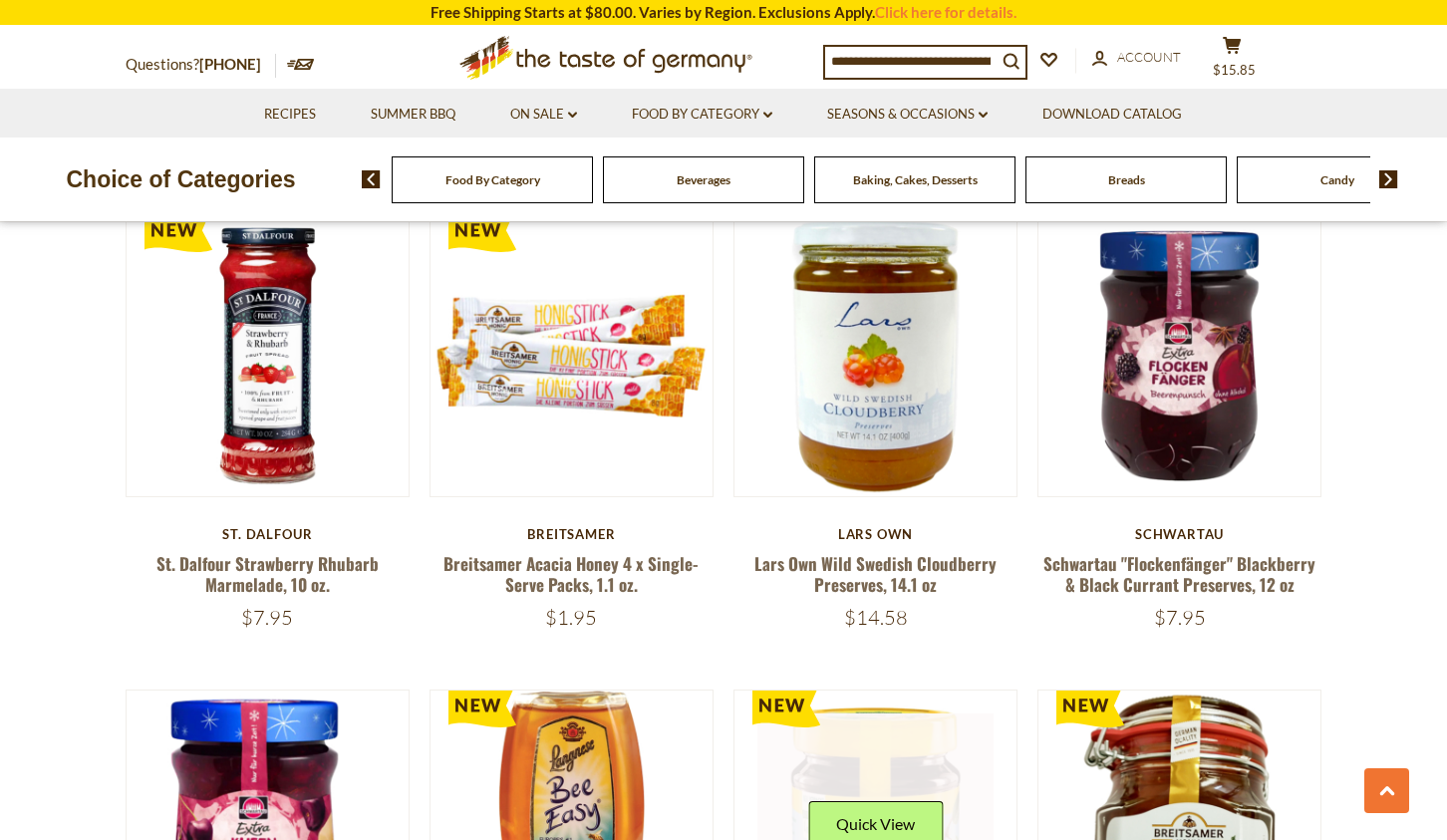 scroll, scrollTop: 2976, scrollLeft: 0, axis: vertical 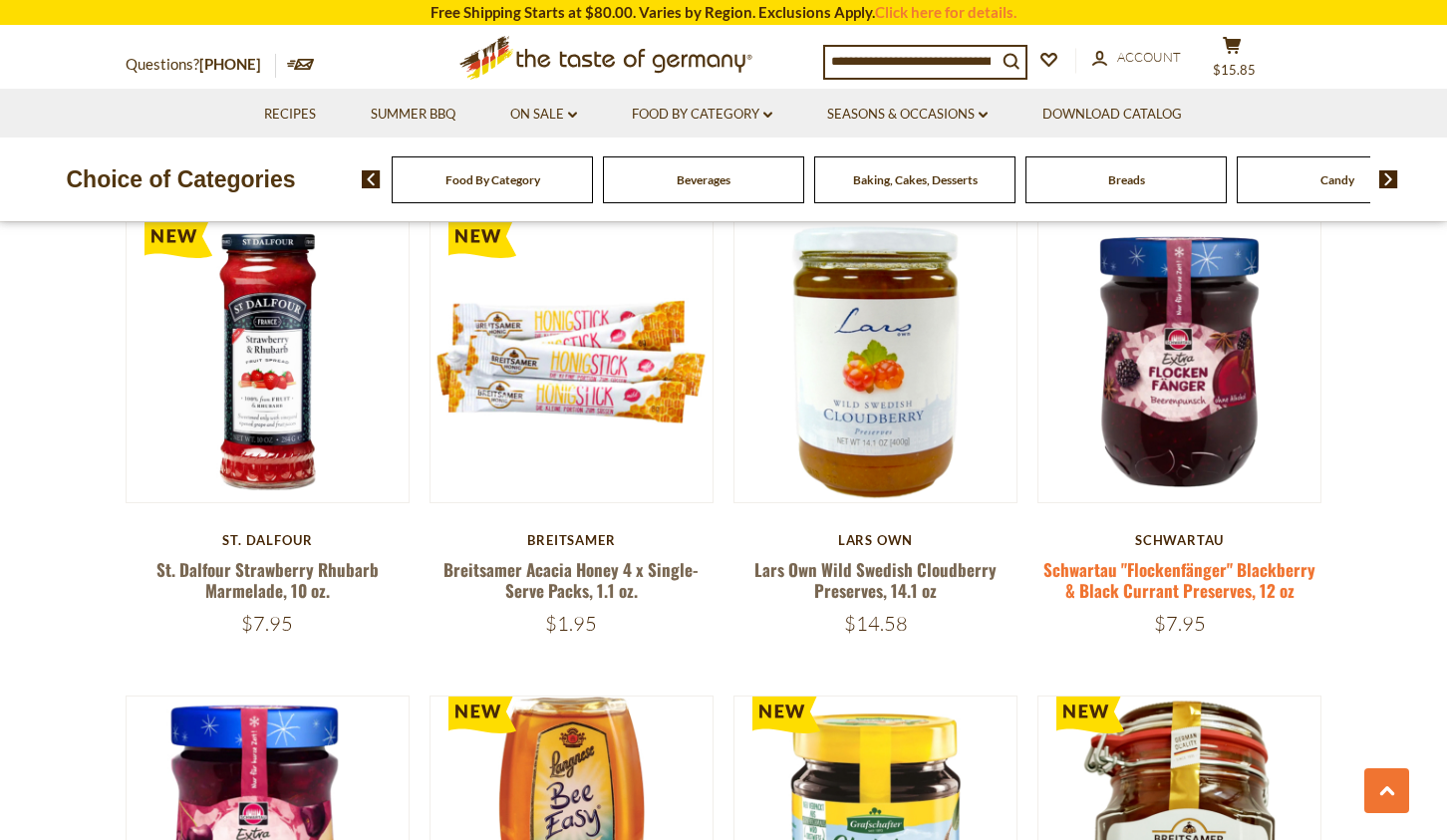 click on "Schwartau "Flockenfänger" Blackberry & Black Currant Preserves, 12 oz" at bounding box center (1179, 580) 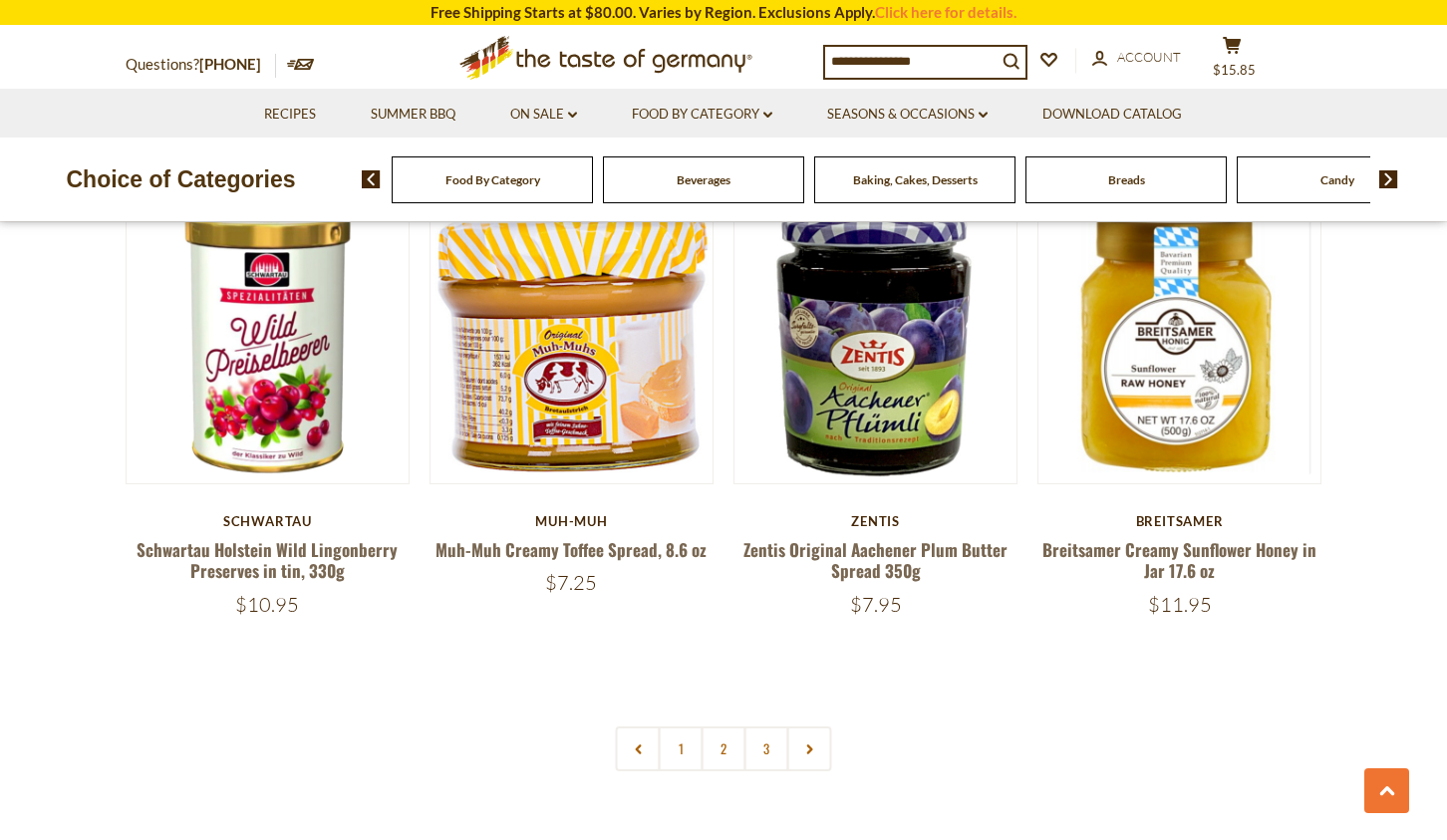 scroll, scrollTop: 4416, scrollLeft: 0, axis: vertical 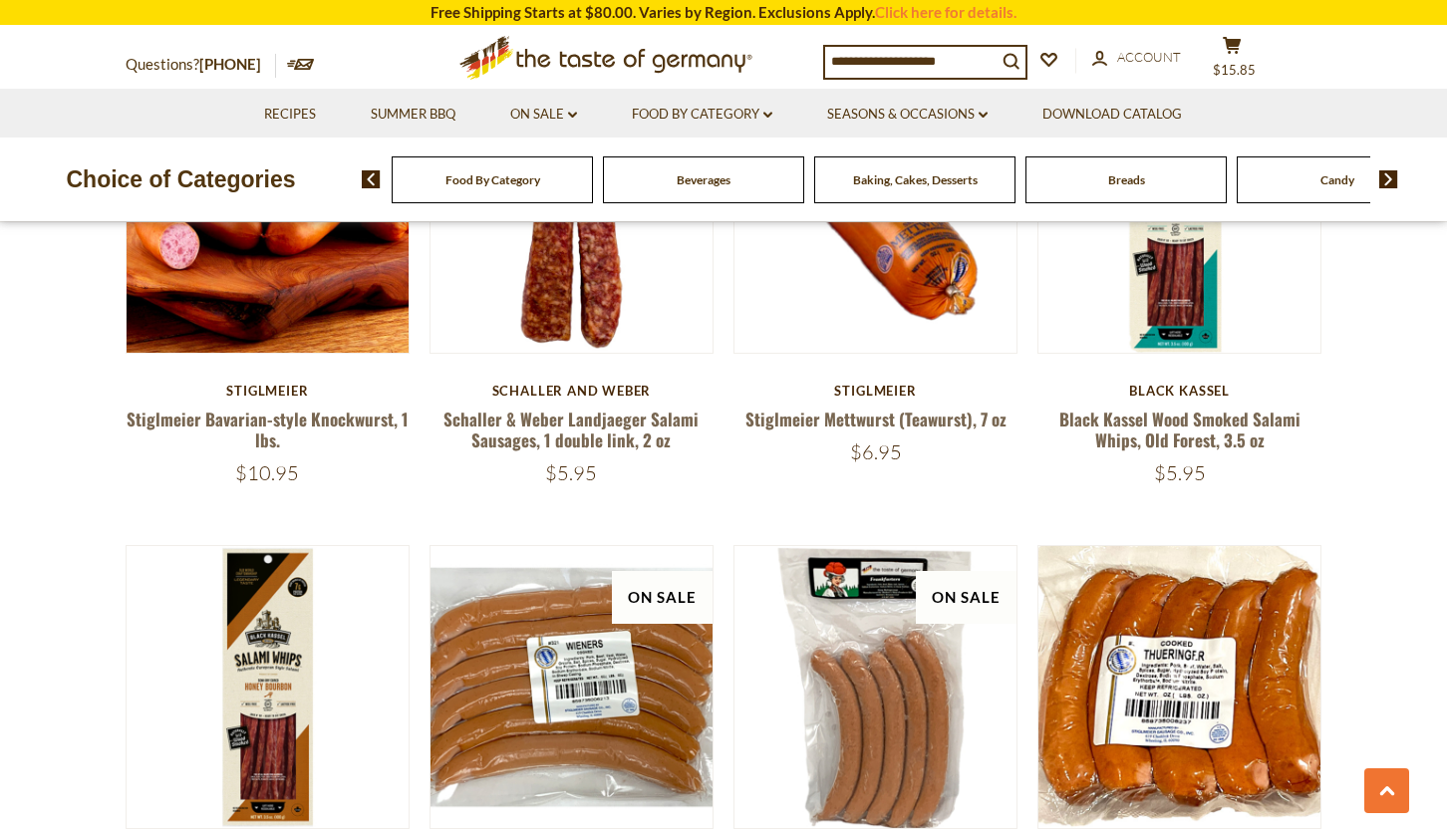 click on "**********" at bounding box center [724, 308] 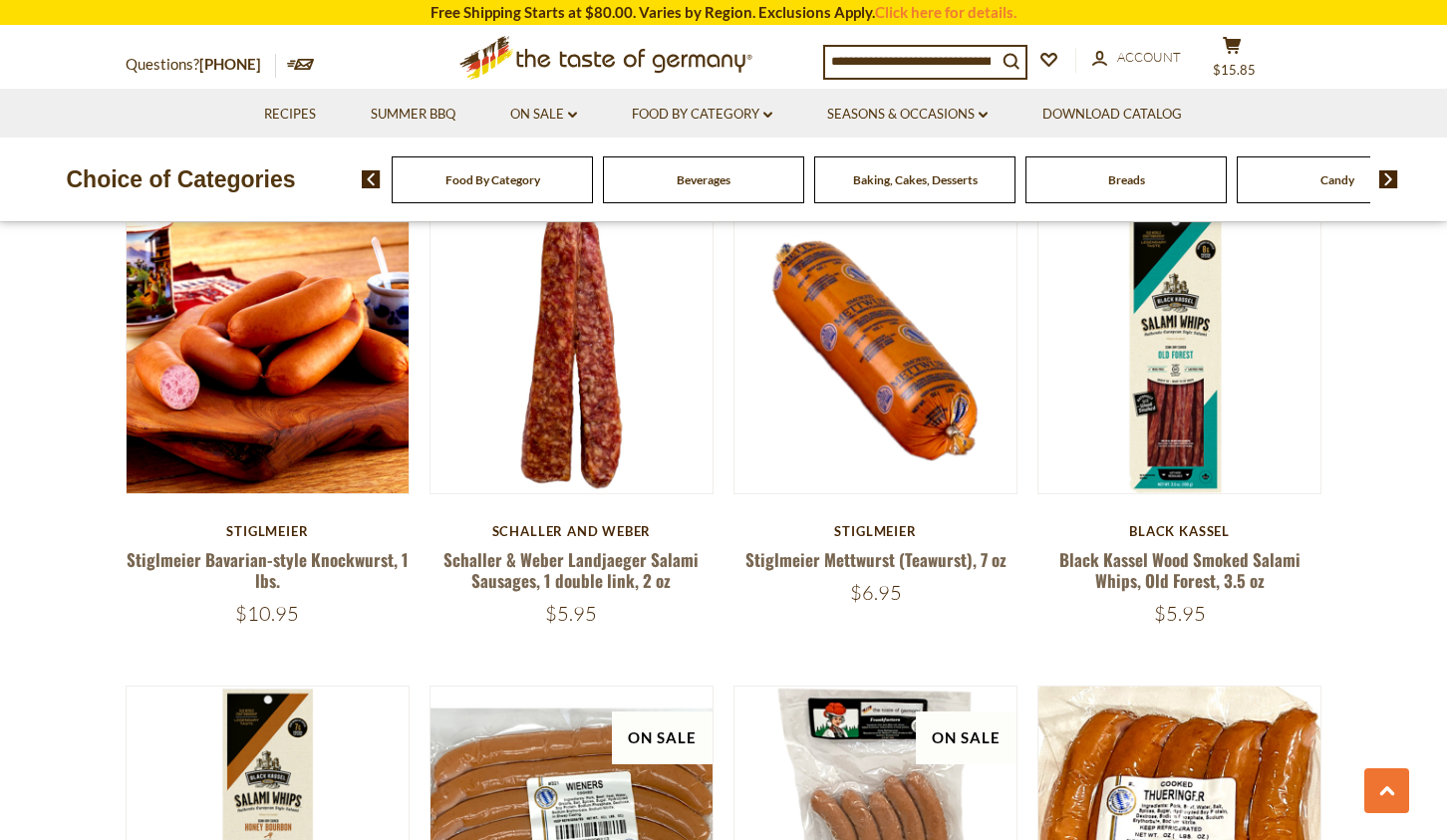scroll, scrollTop: 2573, scrollLeft: 0, axis: vertical 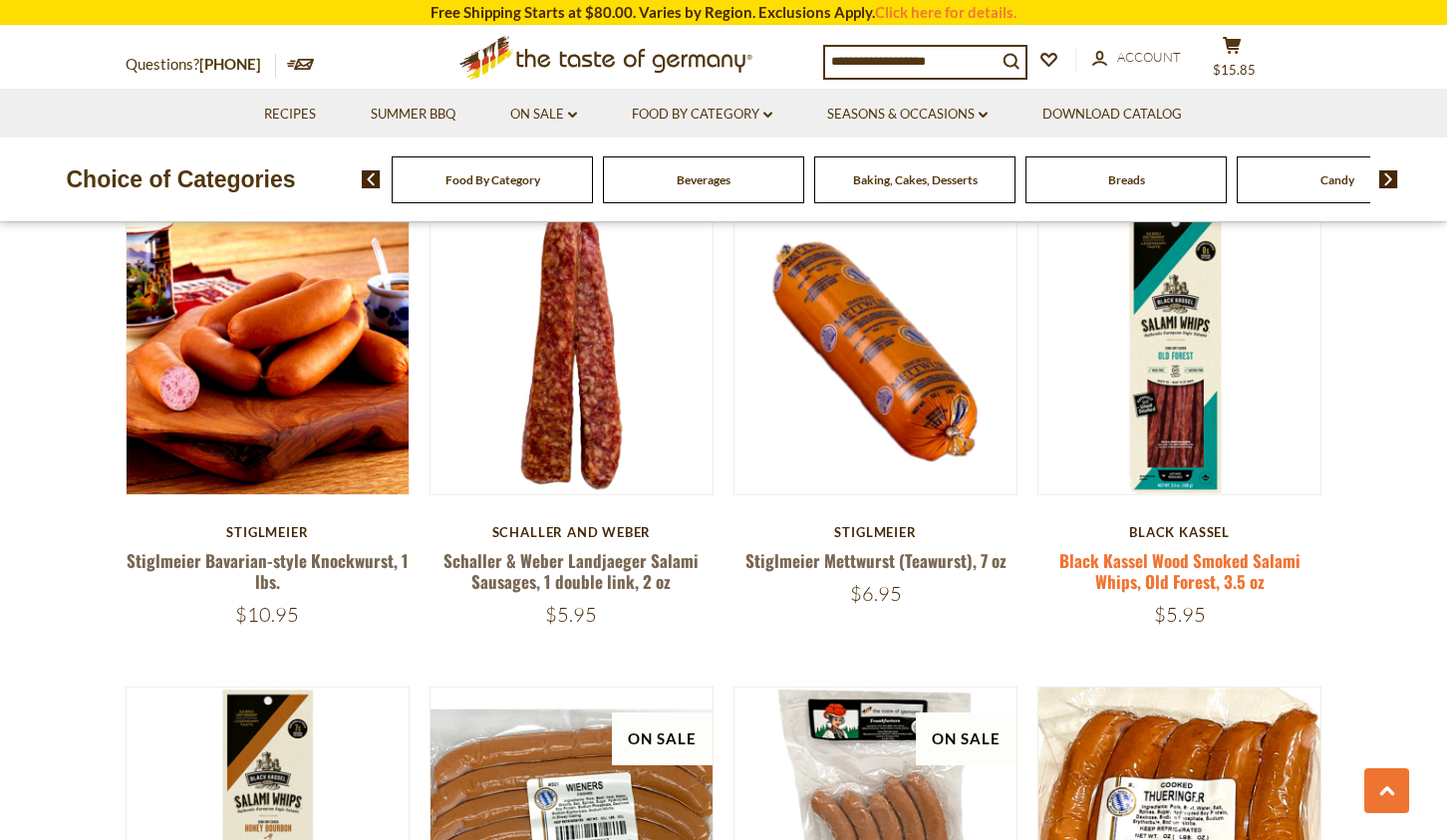 click on "Black Kassel Wood Smoked Salami Whips, Old Forest, 3.5 oz" at bounding box center [1180, 571] 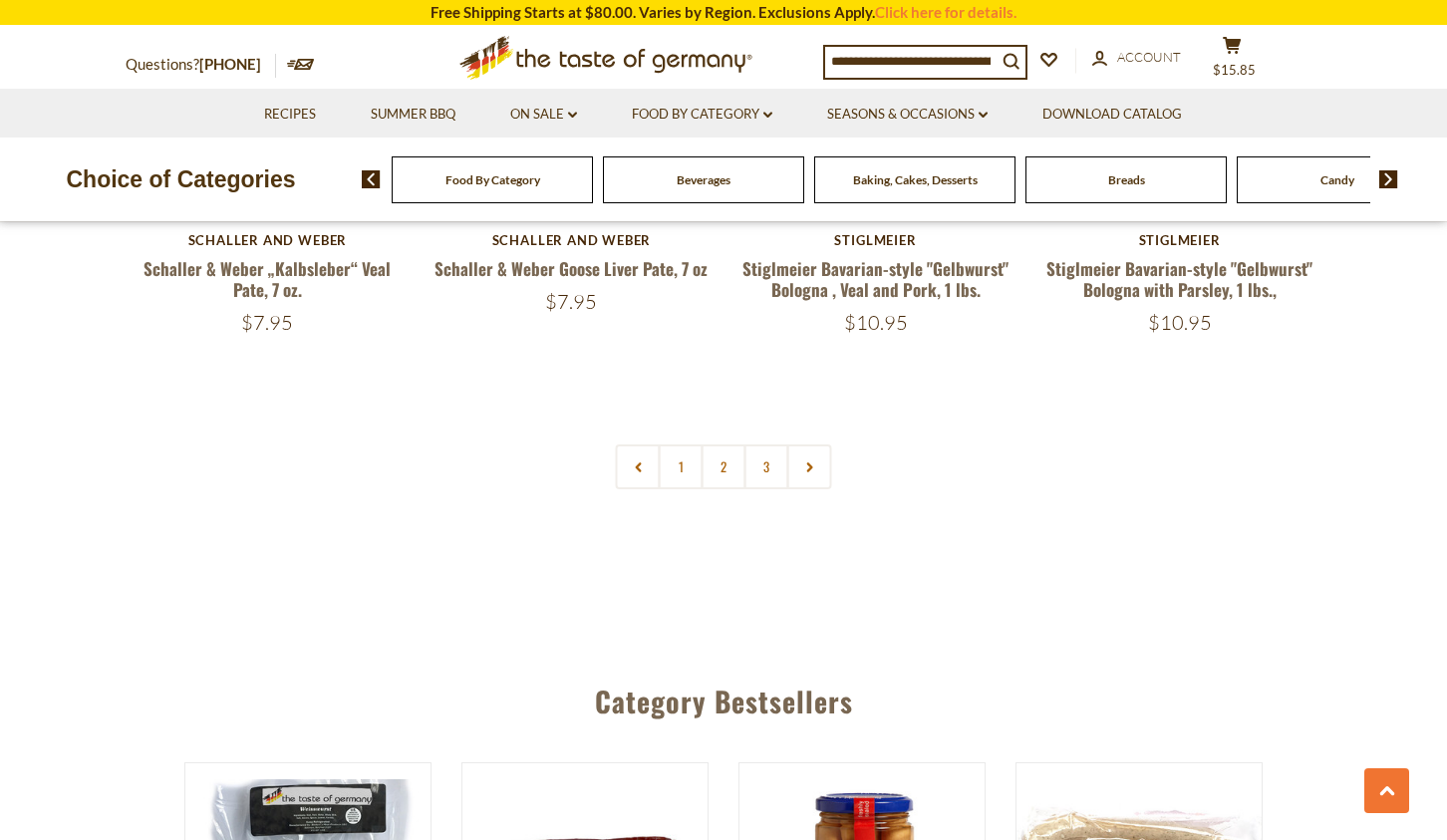 scroll, scrollTop: 4832, scrollLeft: 0, axis: vertical 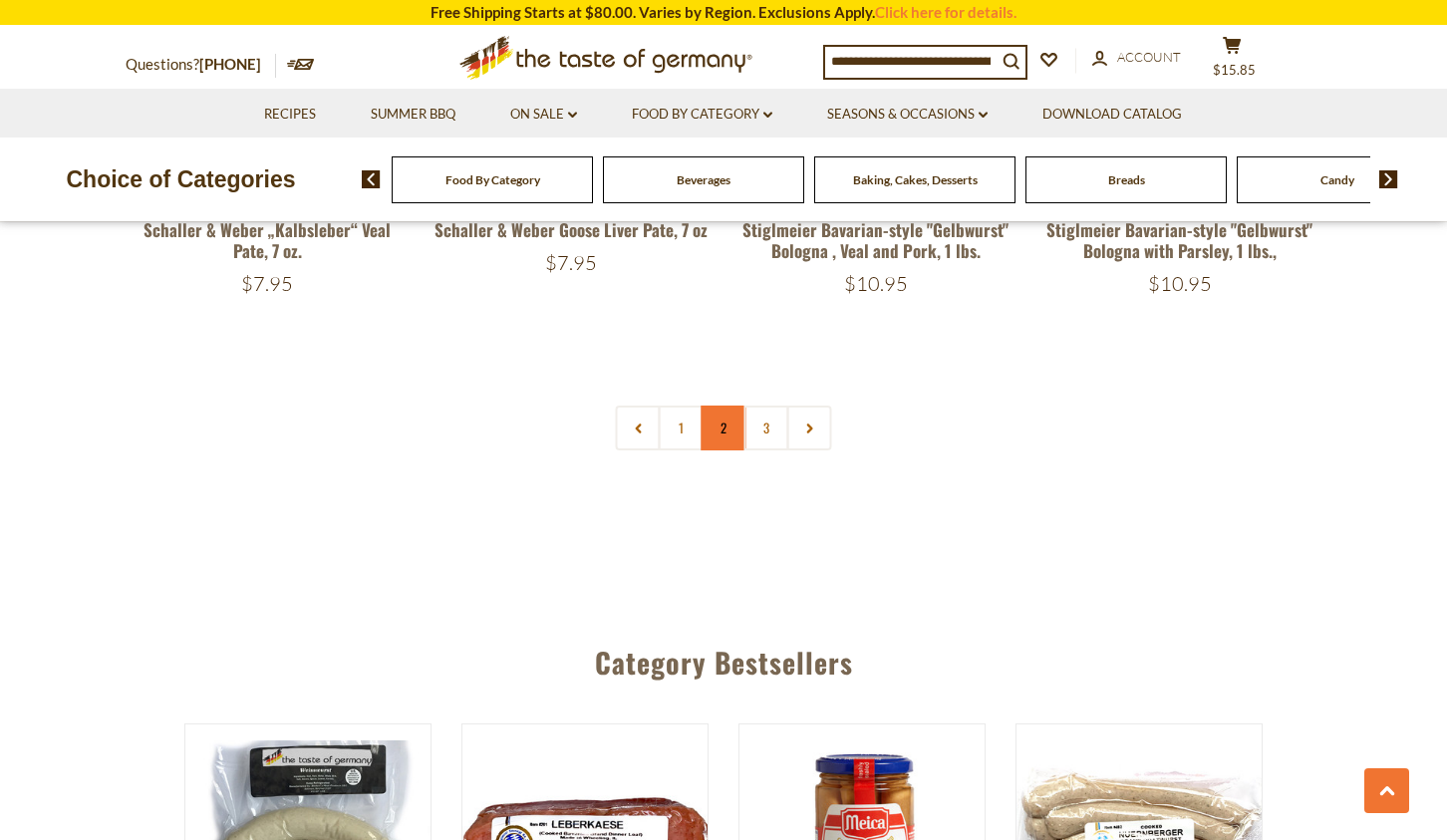 click on "2" at bounding box center [724, 427] 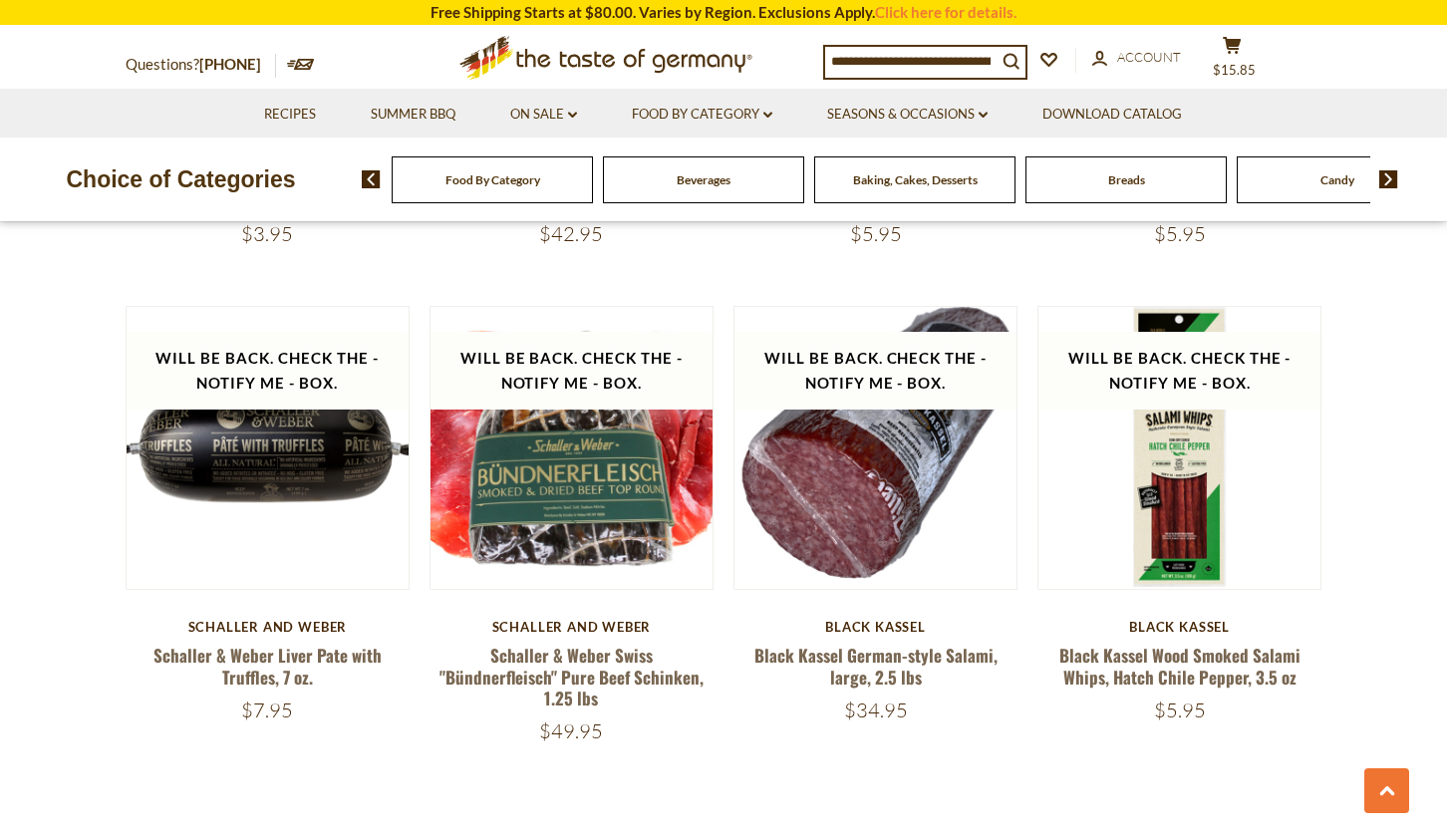 scroll, scrollTop: 4486, scrollLeft: 0, axis: vertical 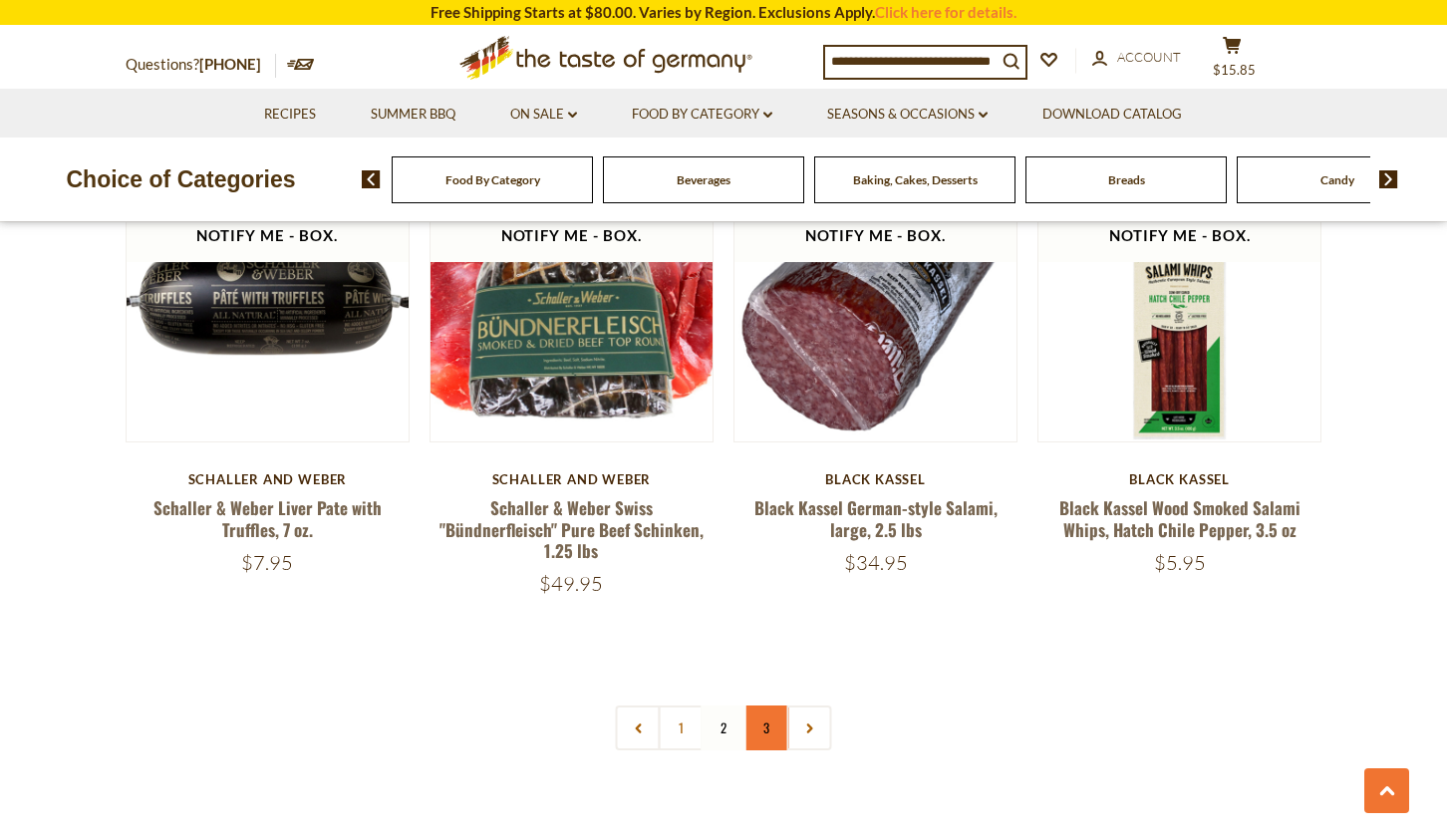 click on "3" at bounding box center [766, 727] 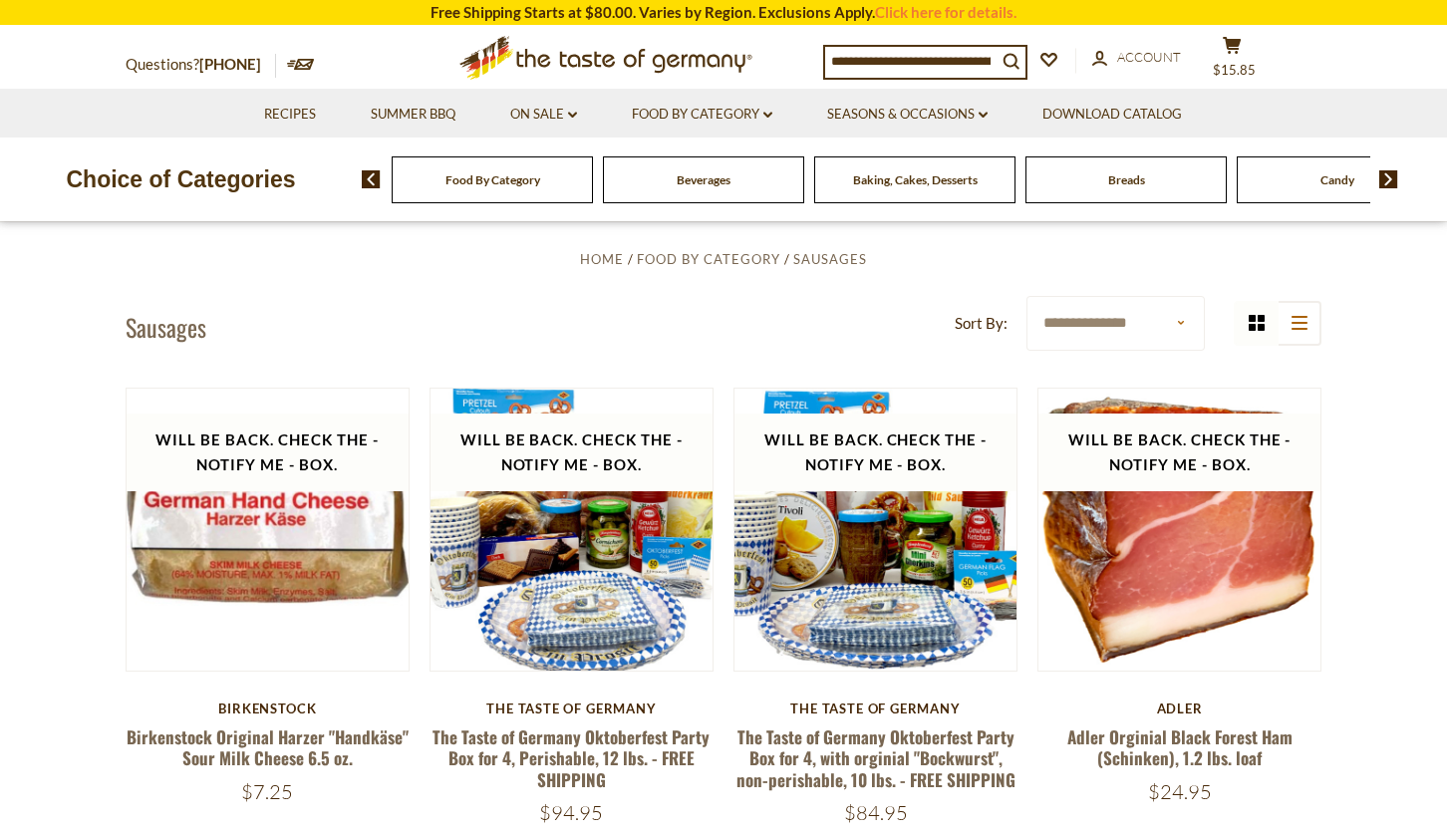 scroll, scrollTop: 431, scrollLeft: 0, axis: vertical 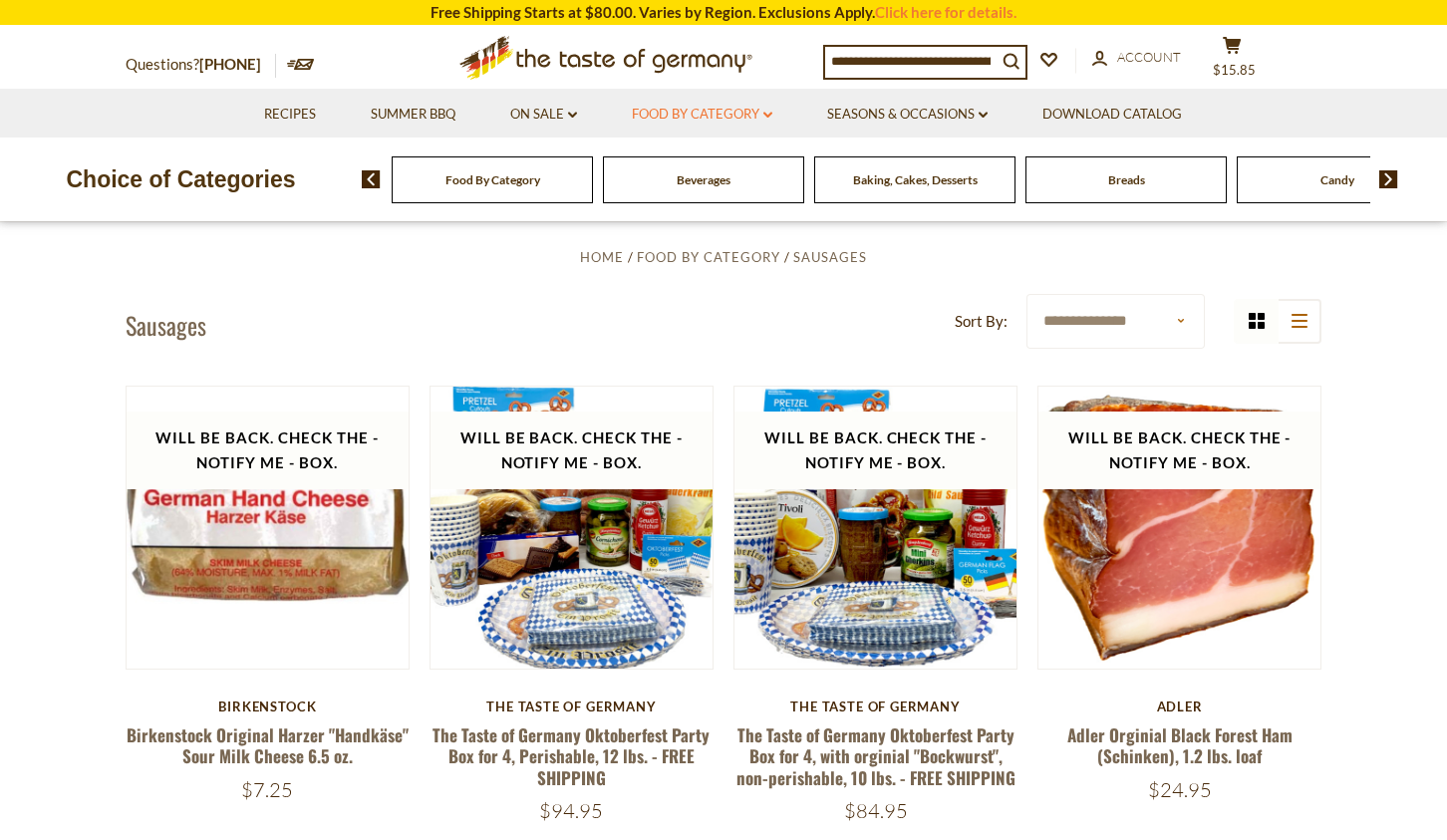 click on "Food By Category
dropdown_arrow" at bounding box center [702, 115] 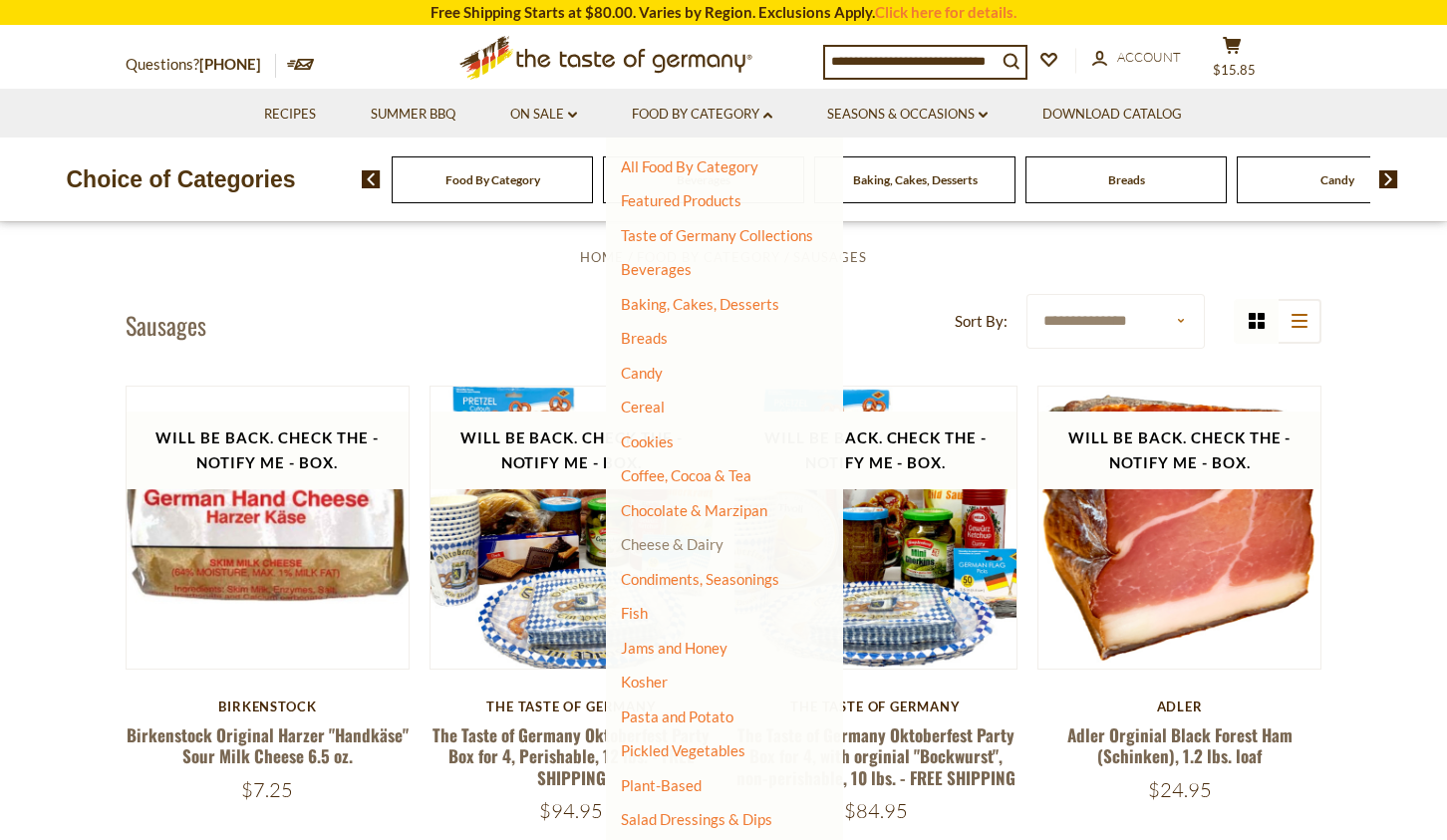 click on "Cheese & Dairy" at bounding box center [672, 544] 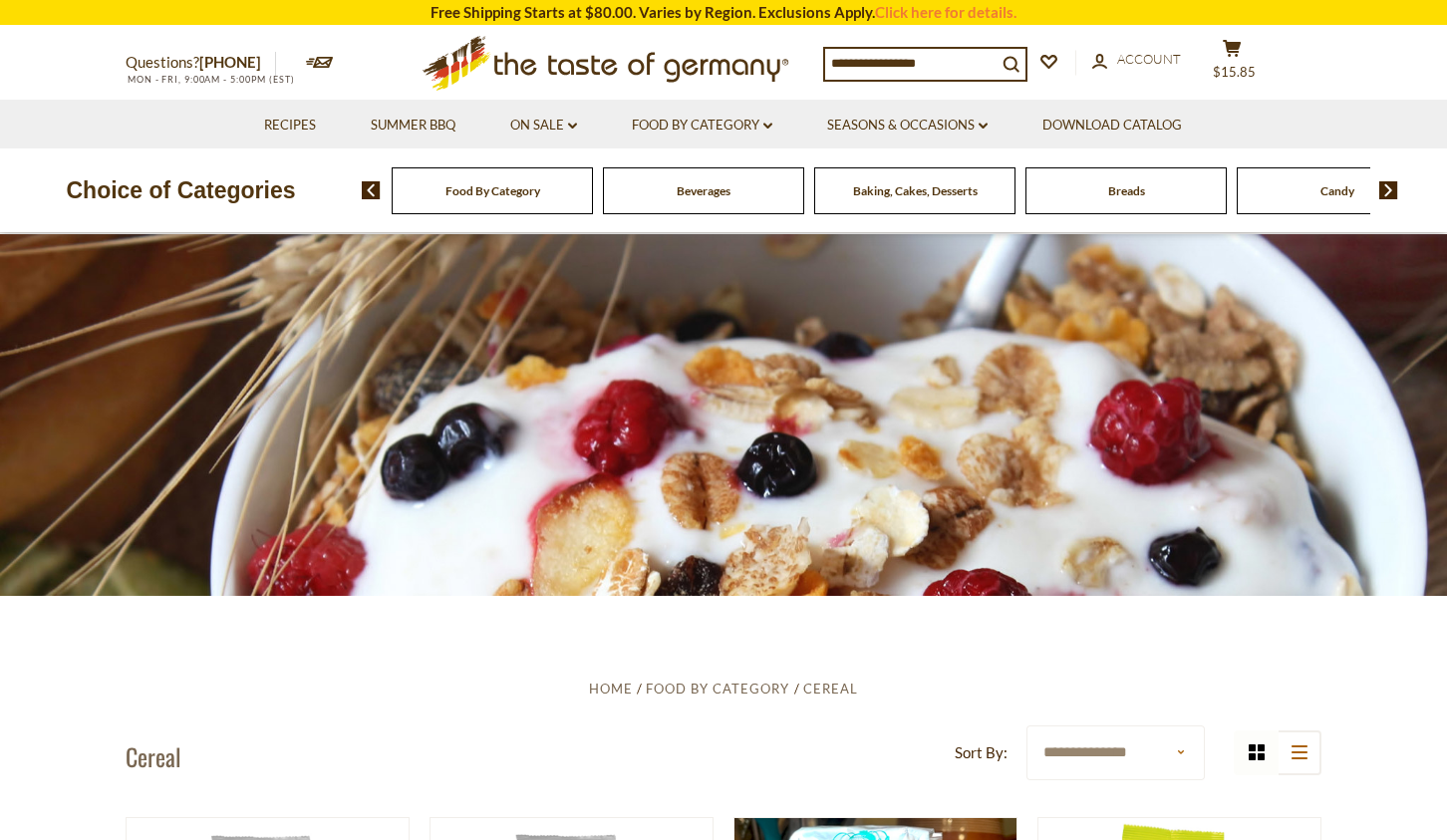scroll, scrollTop: 0, scrollLeft: 0, axis: both 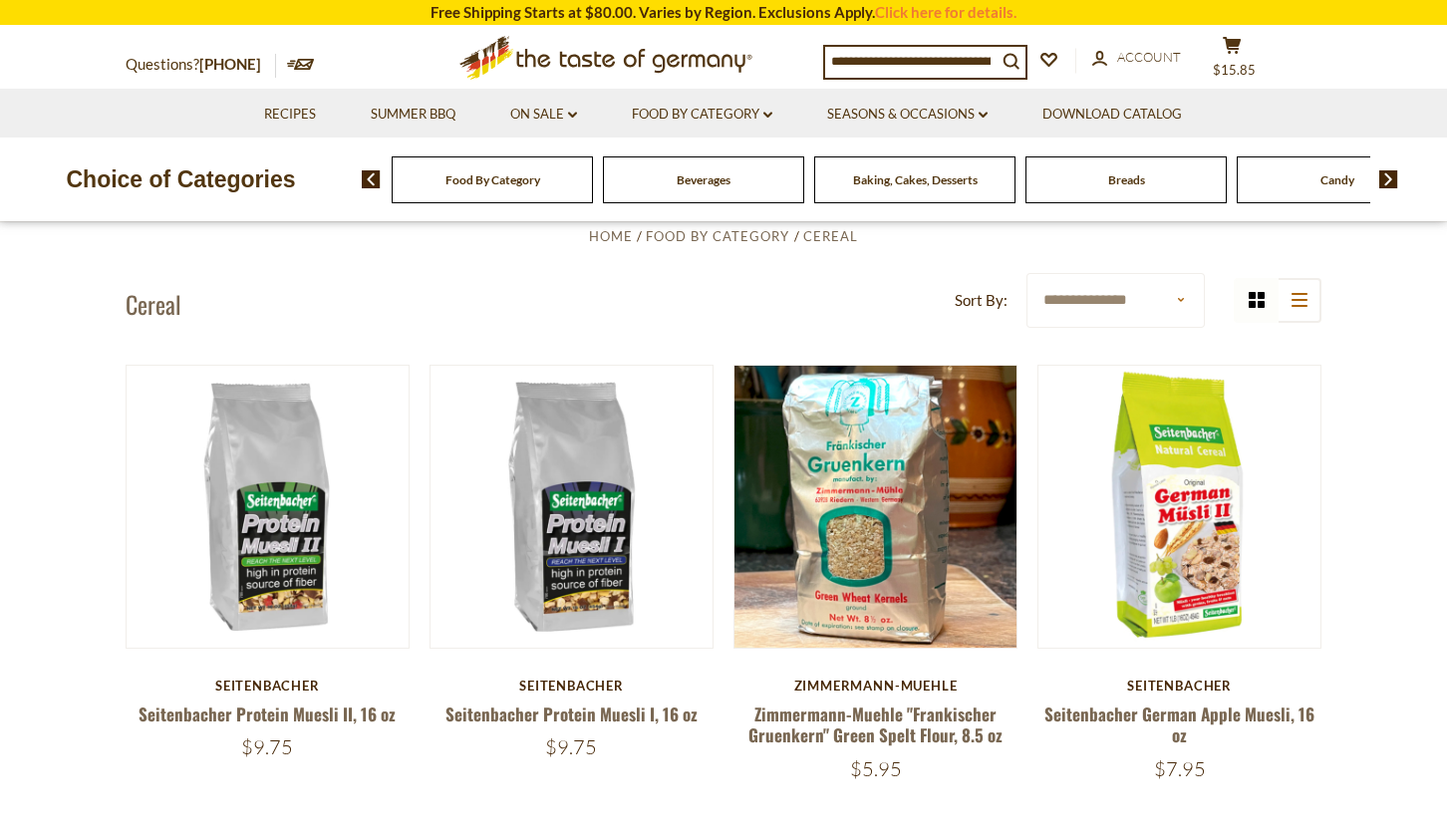 click on "**********" at bounding box center (724, 1505) 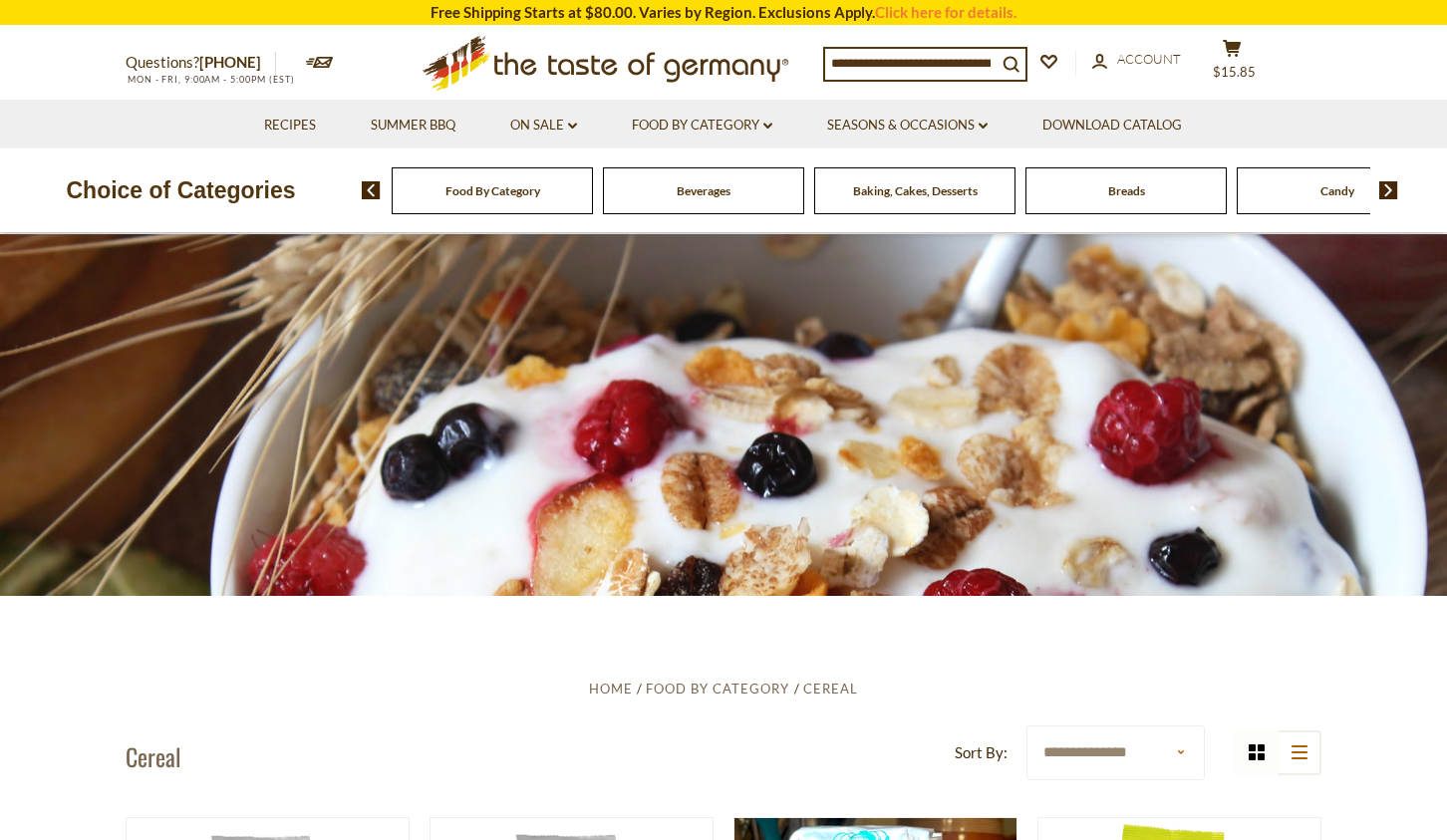 scroll, scrollTop: 0, scrollLeft: 0, axis: both 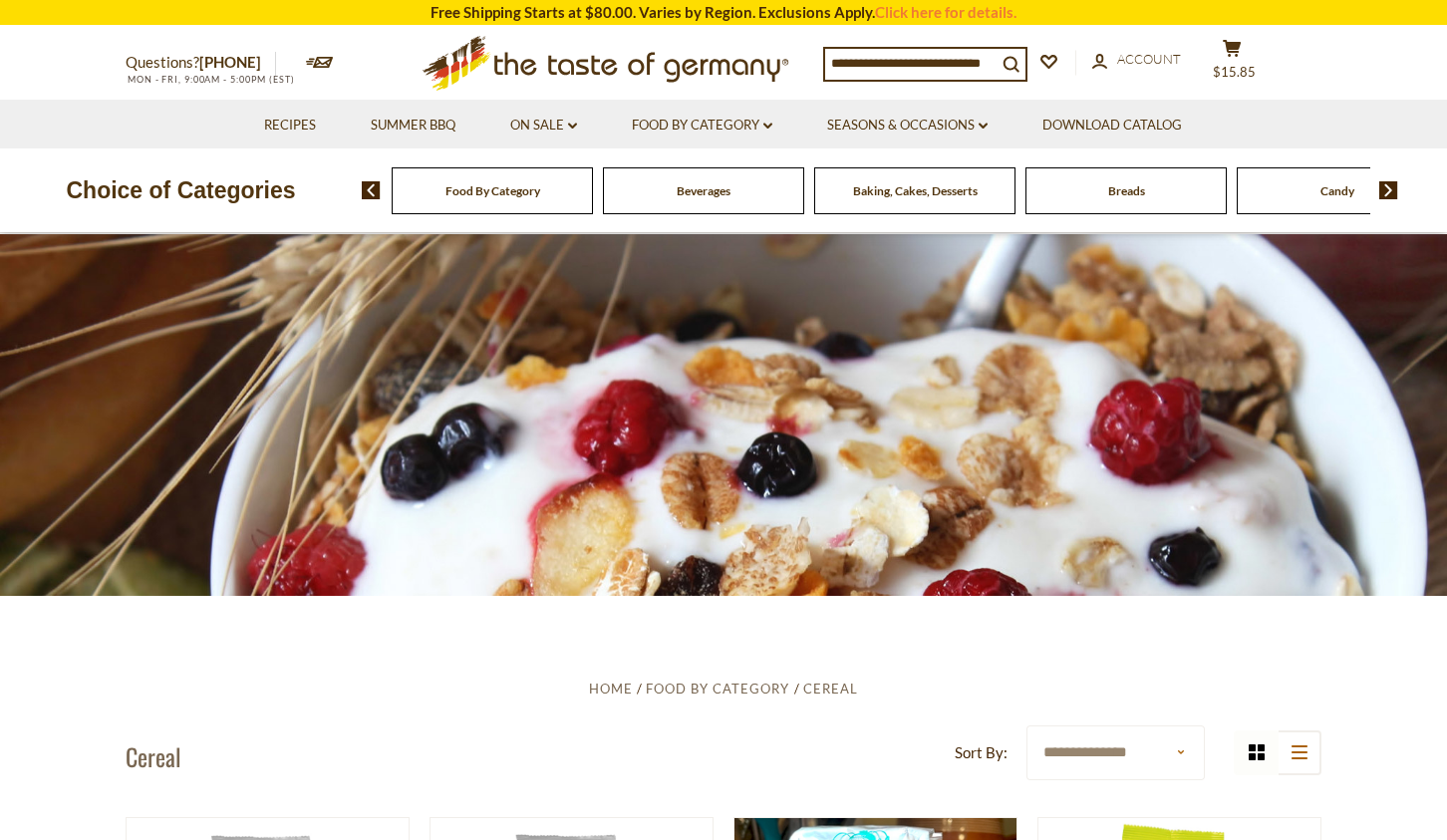 click at bounding box center (911, 63) 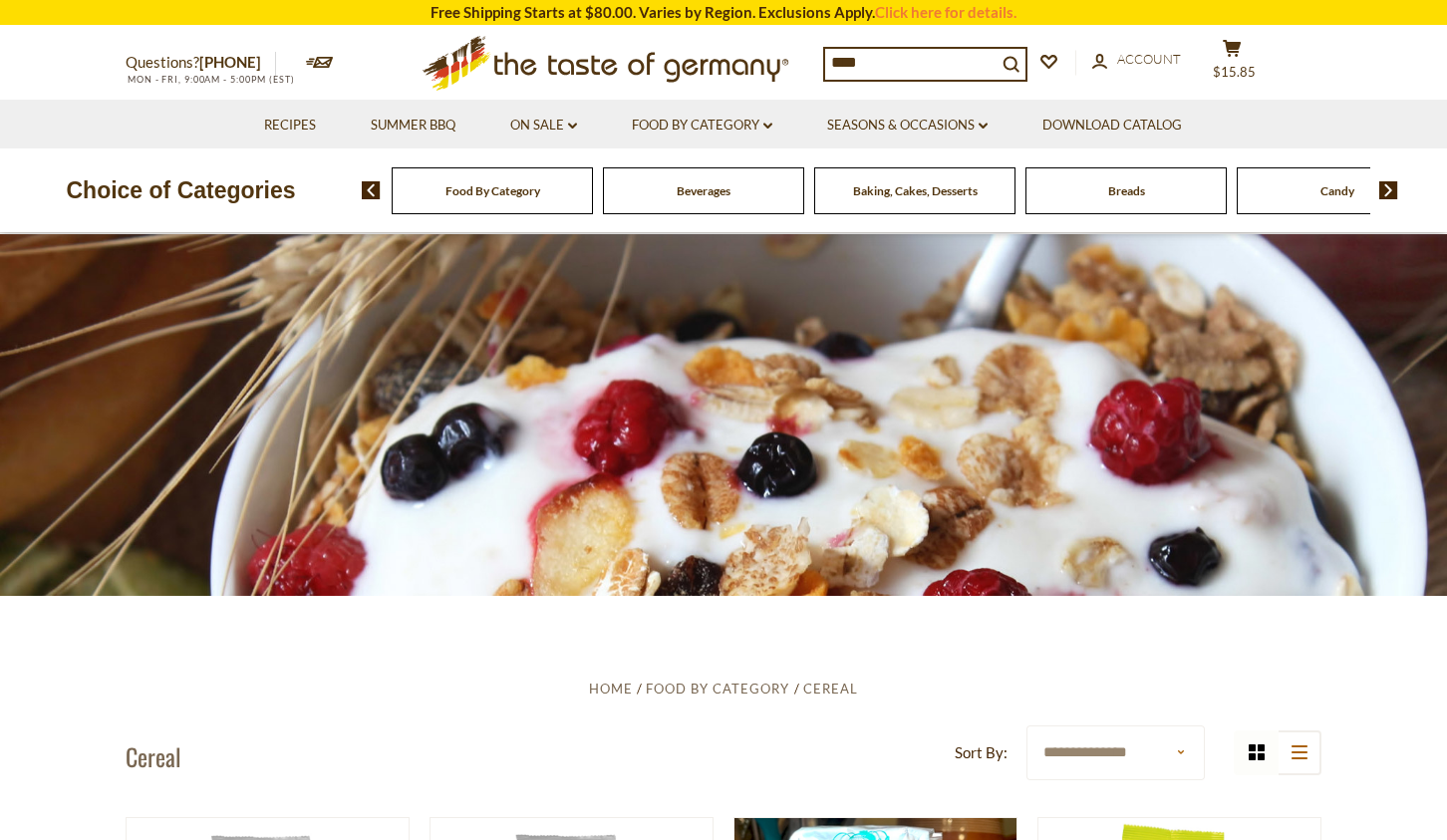 type on "*****" 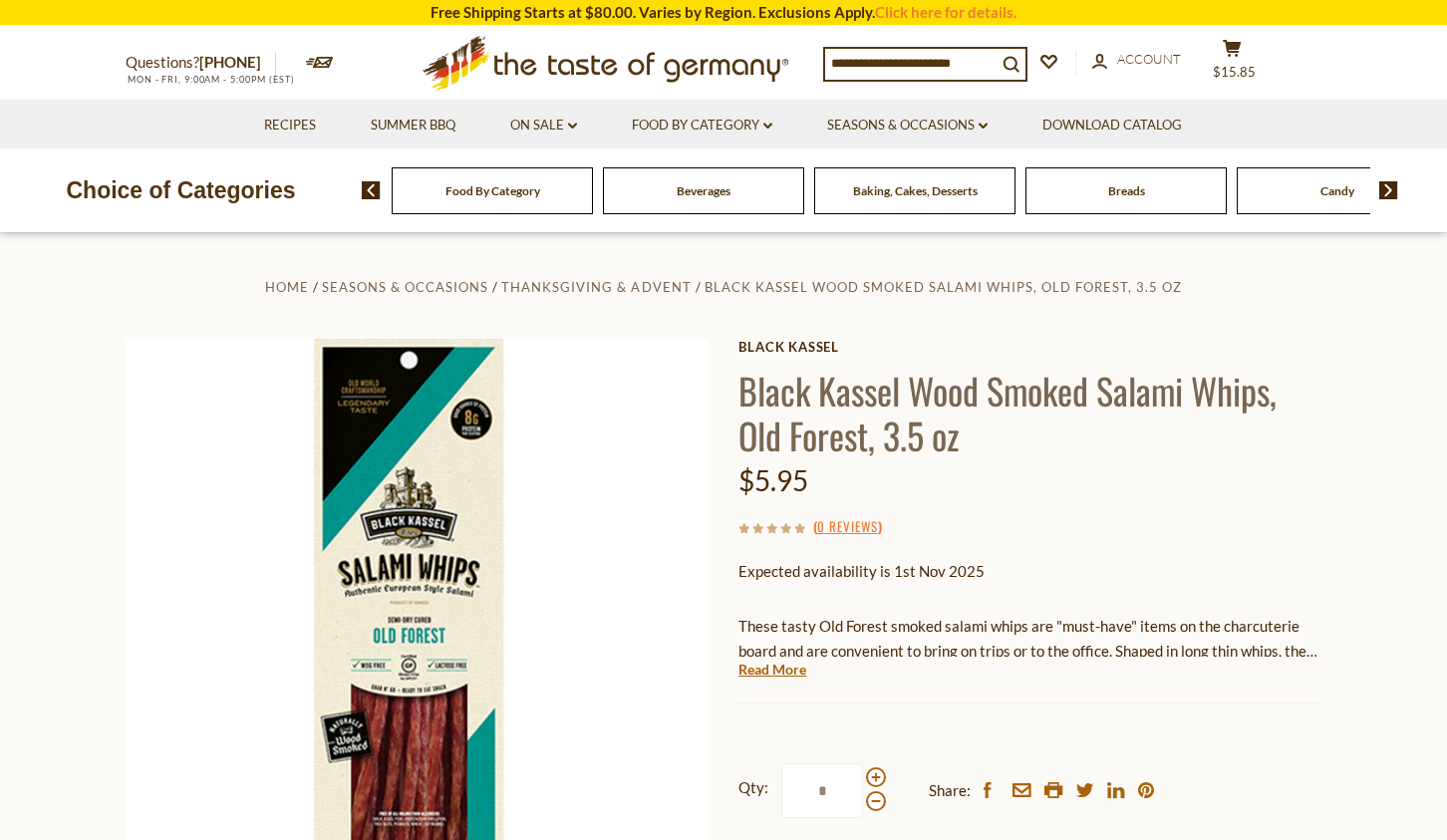 scroll, scrollTop: 0, scrollLeft: 0, axis: both 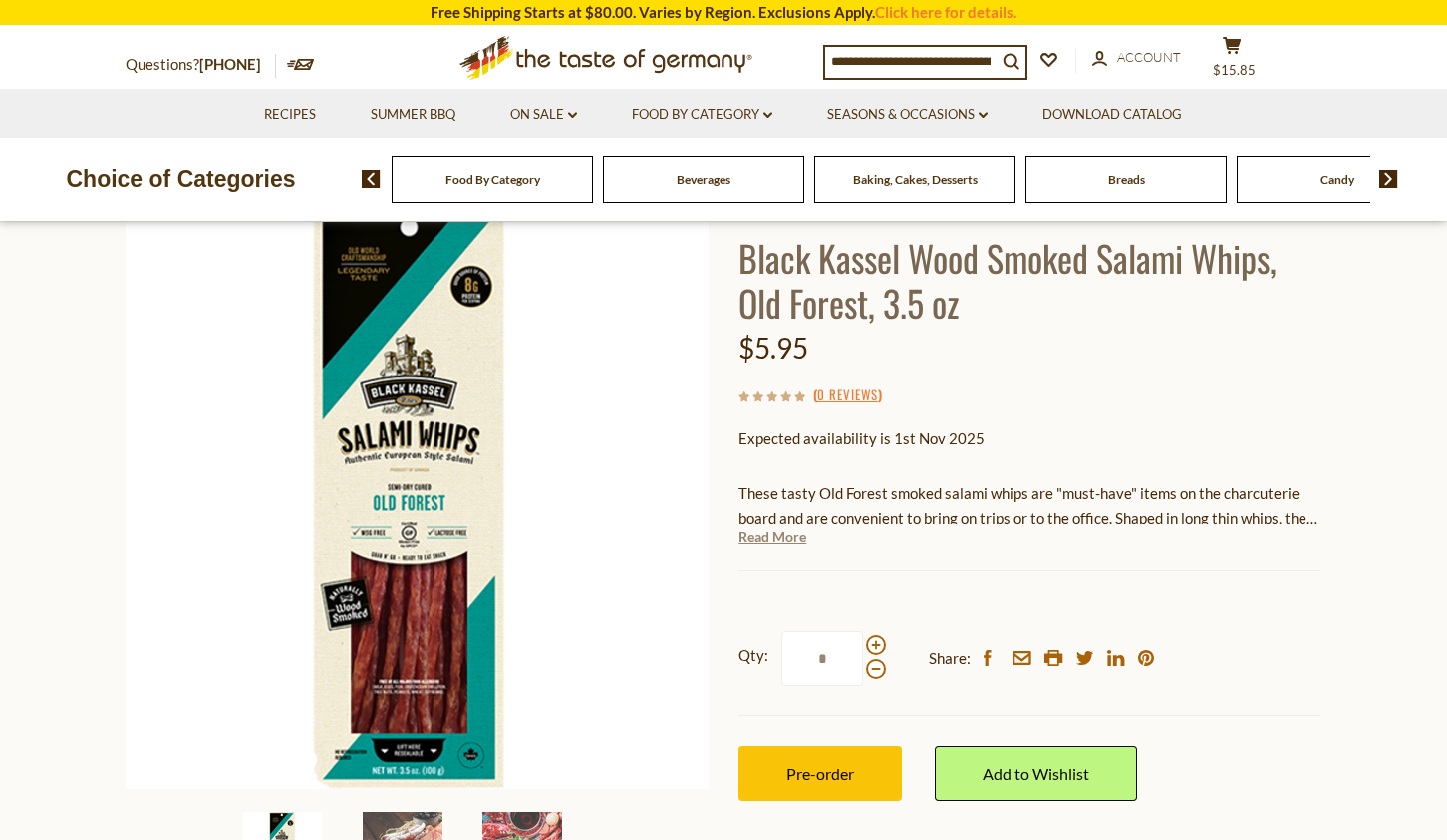 click on "Read More" at bounding box center [772, 537] 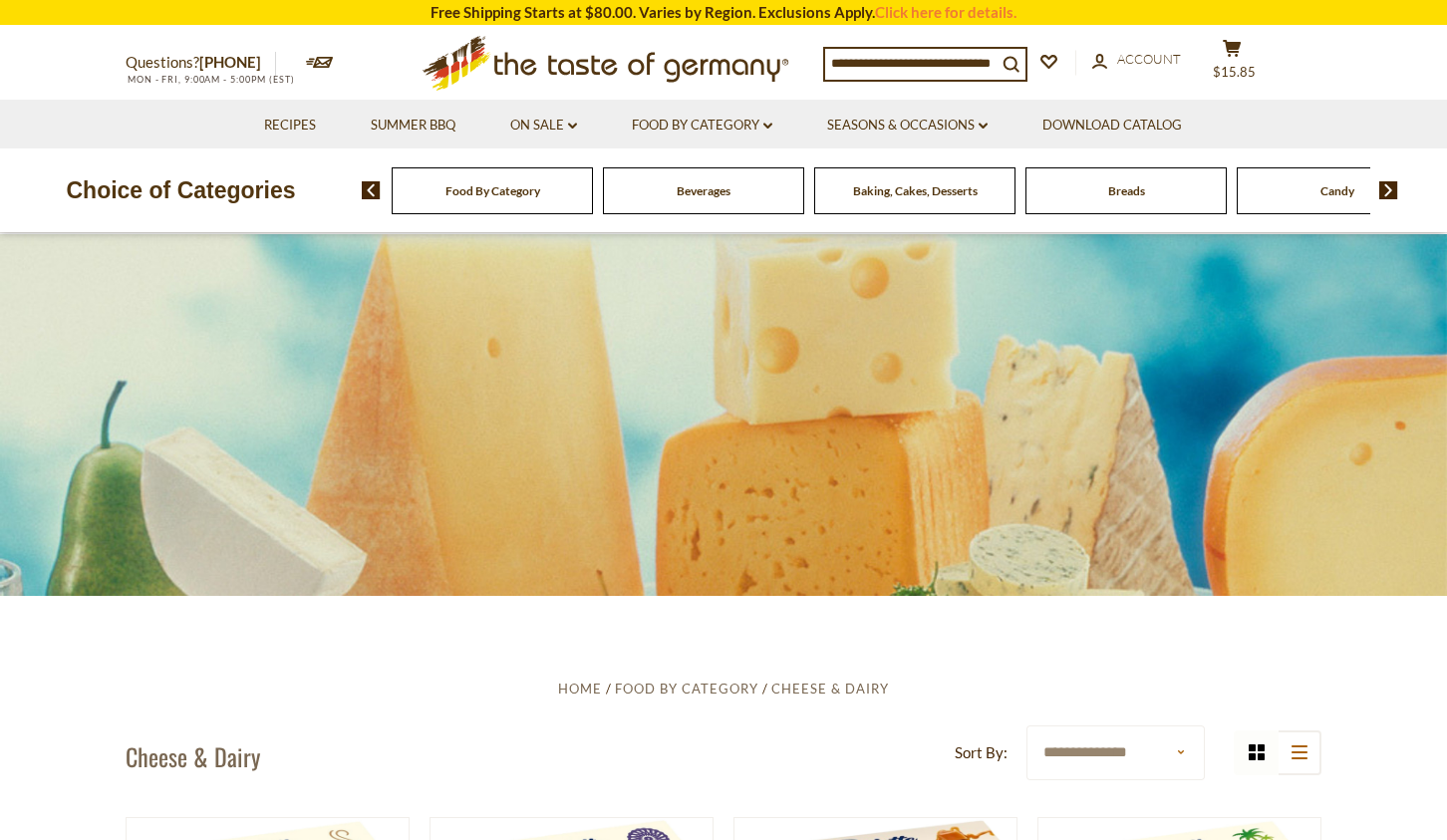 scroll, scrollTop: 0, scrollLeft: 0, axis: both 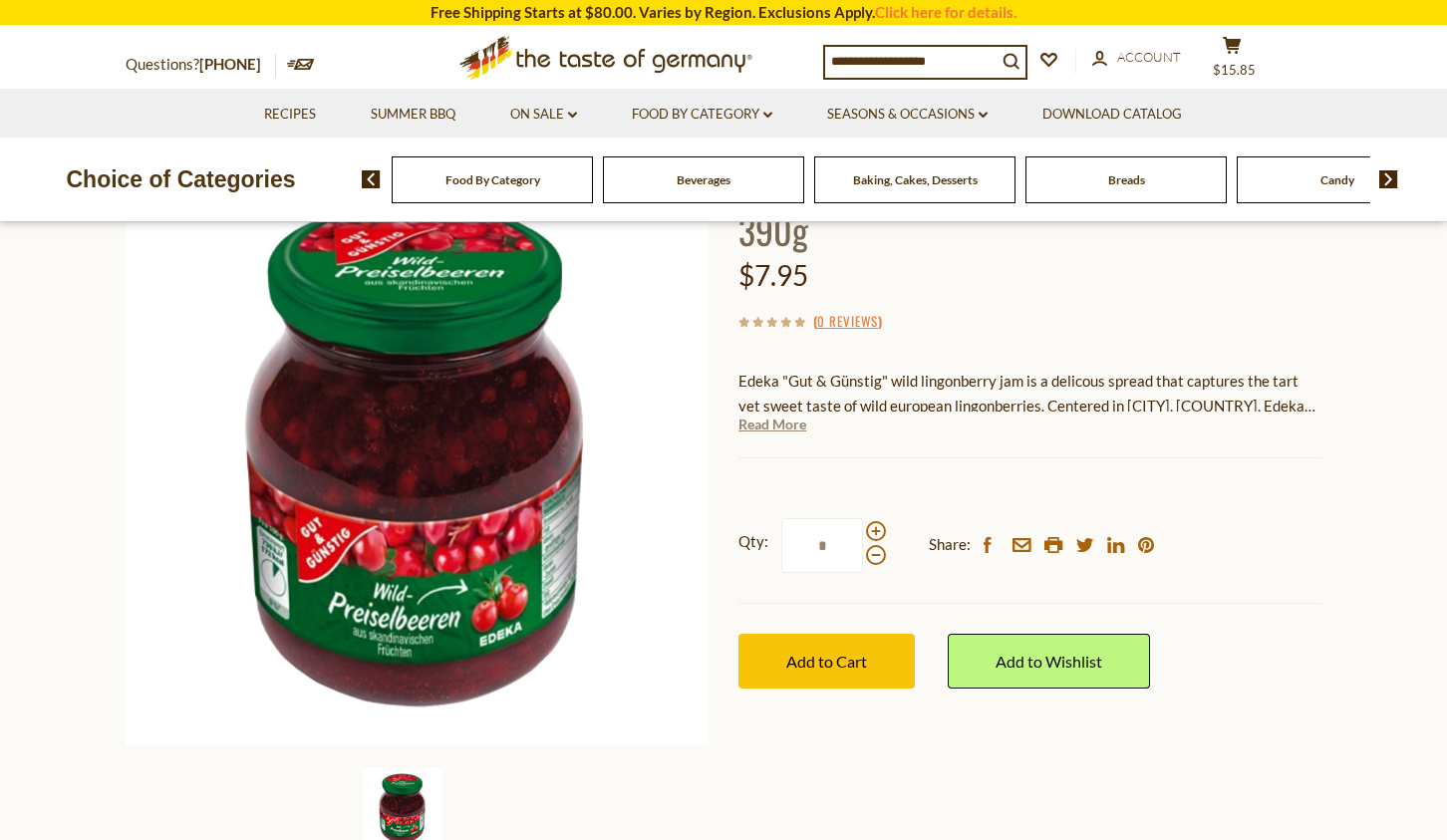 click on "Read More" at bounding box center (772, 424) 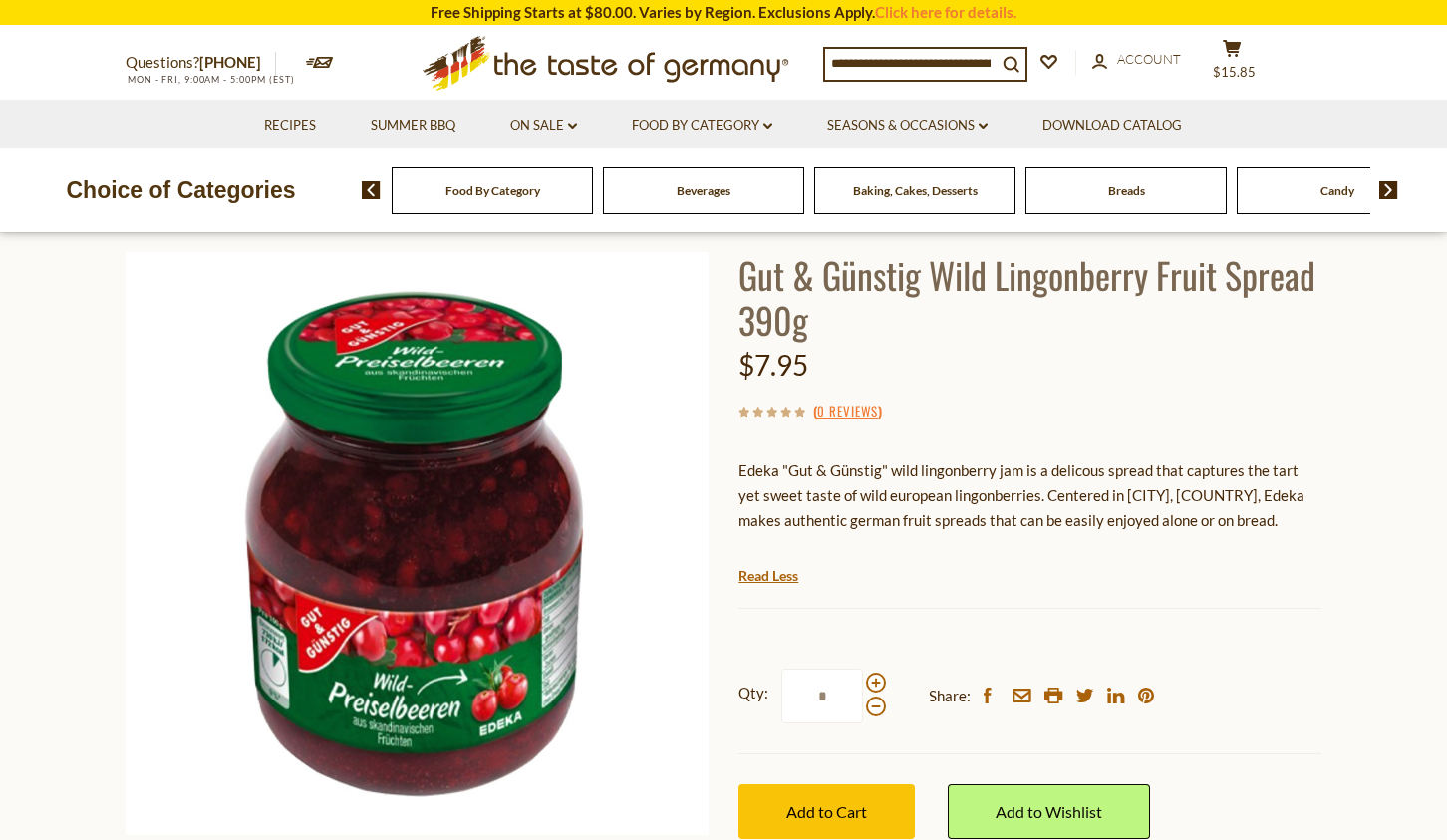 scroll, scrollTop: 83, scrollLeft: 0, axis: vertical 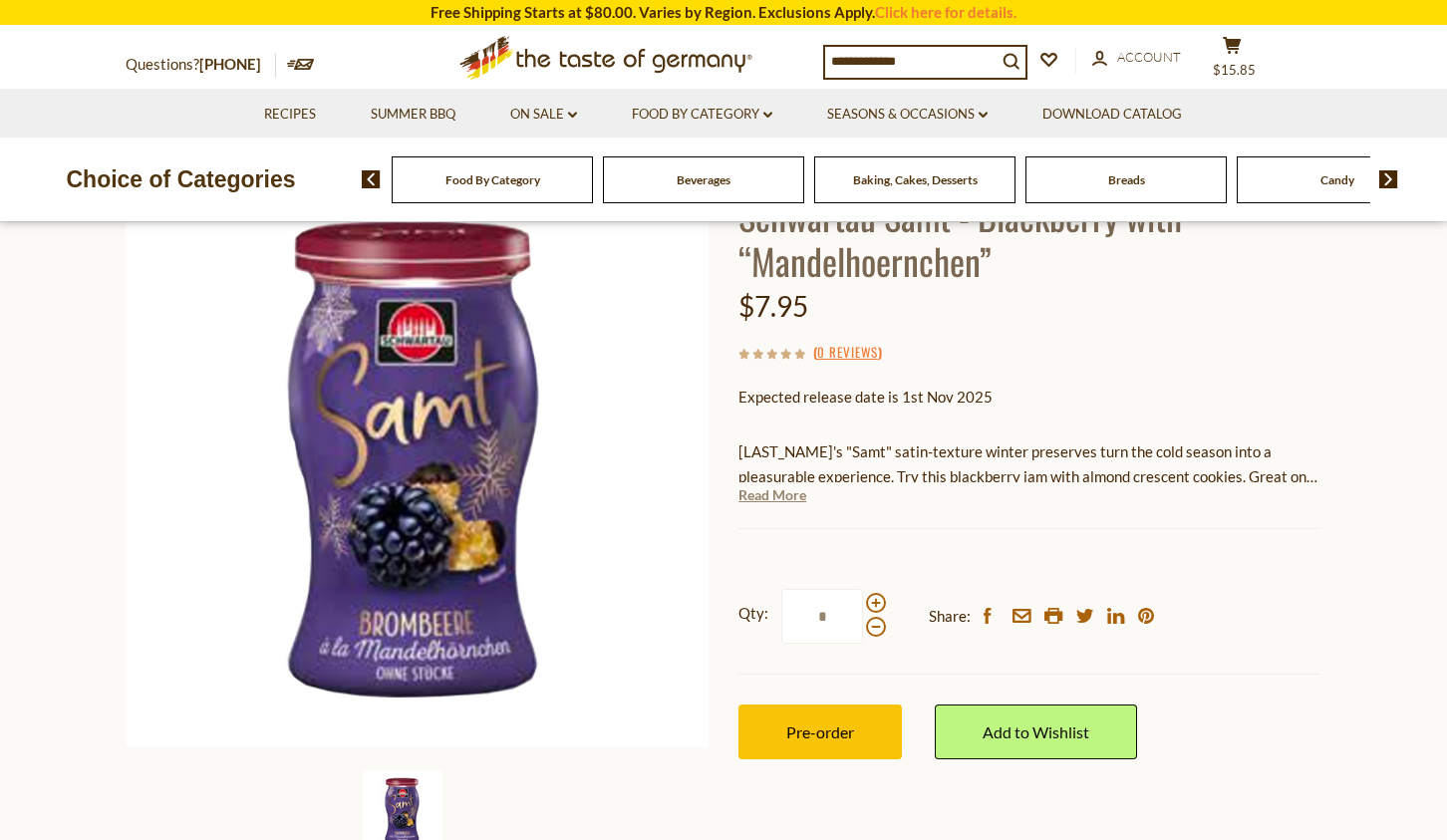click on "Read More" at bounding box center [772, 495] 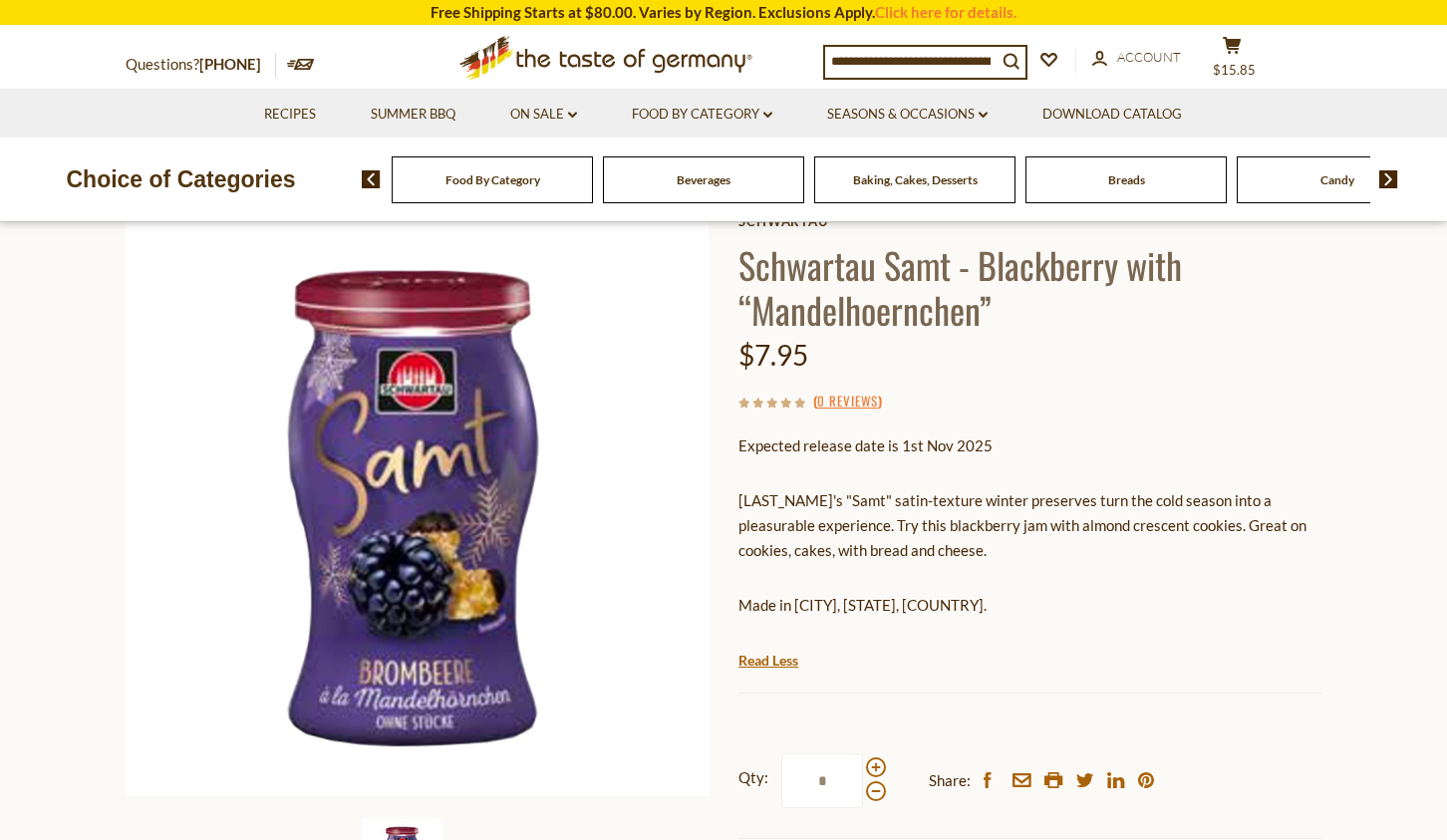 scroll, scrollTop: 125, scrollLeft: 0, axis: vertical 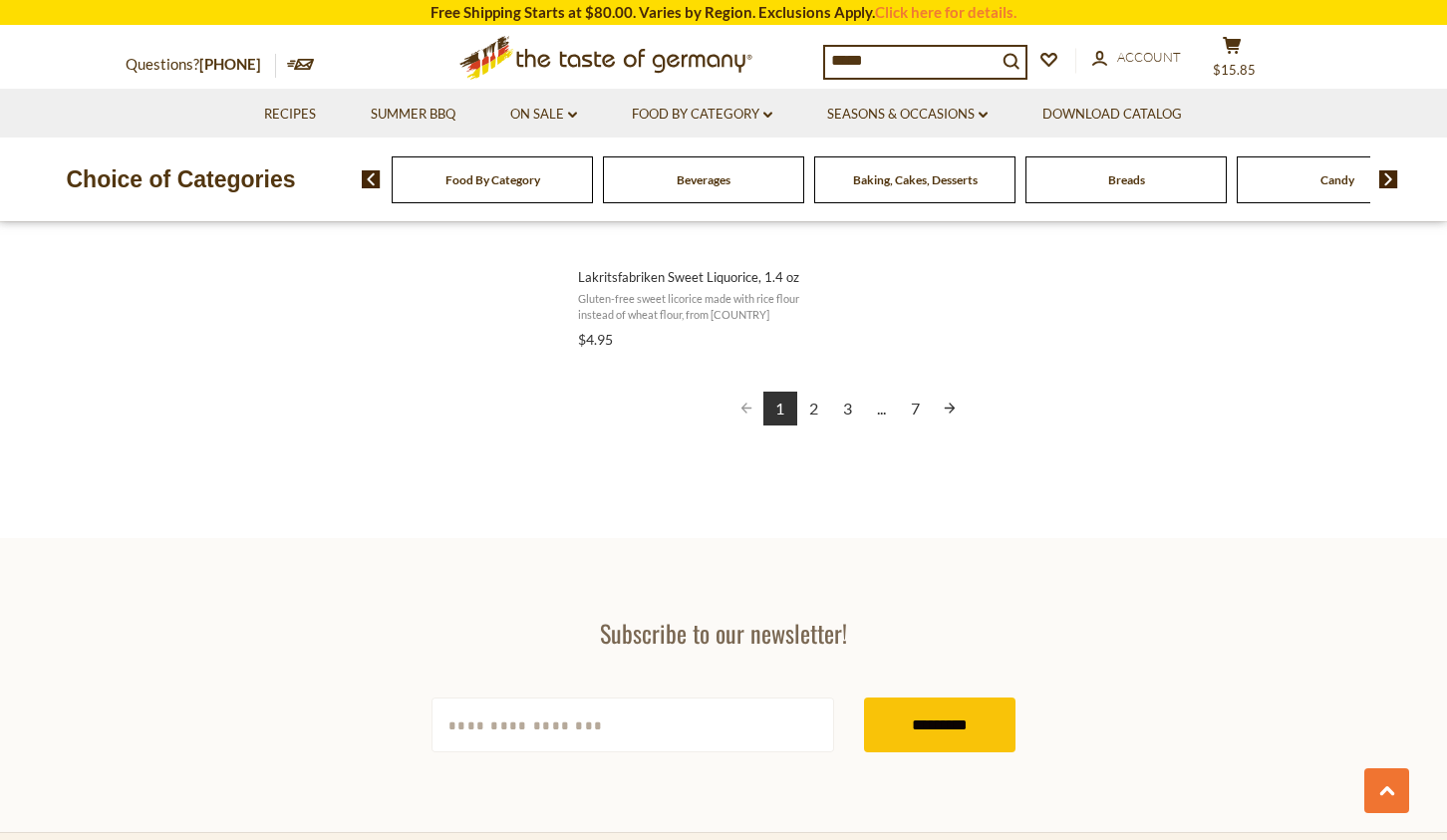 click on "2" at bounding box center (814, 409) 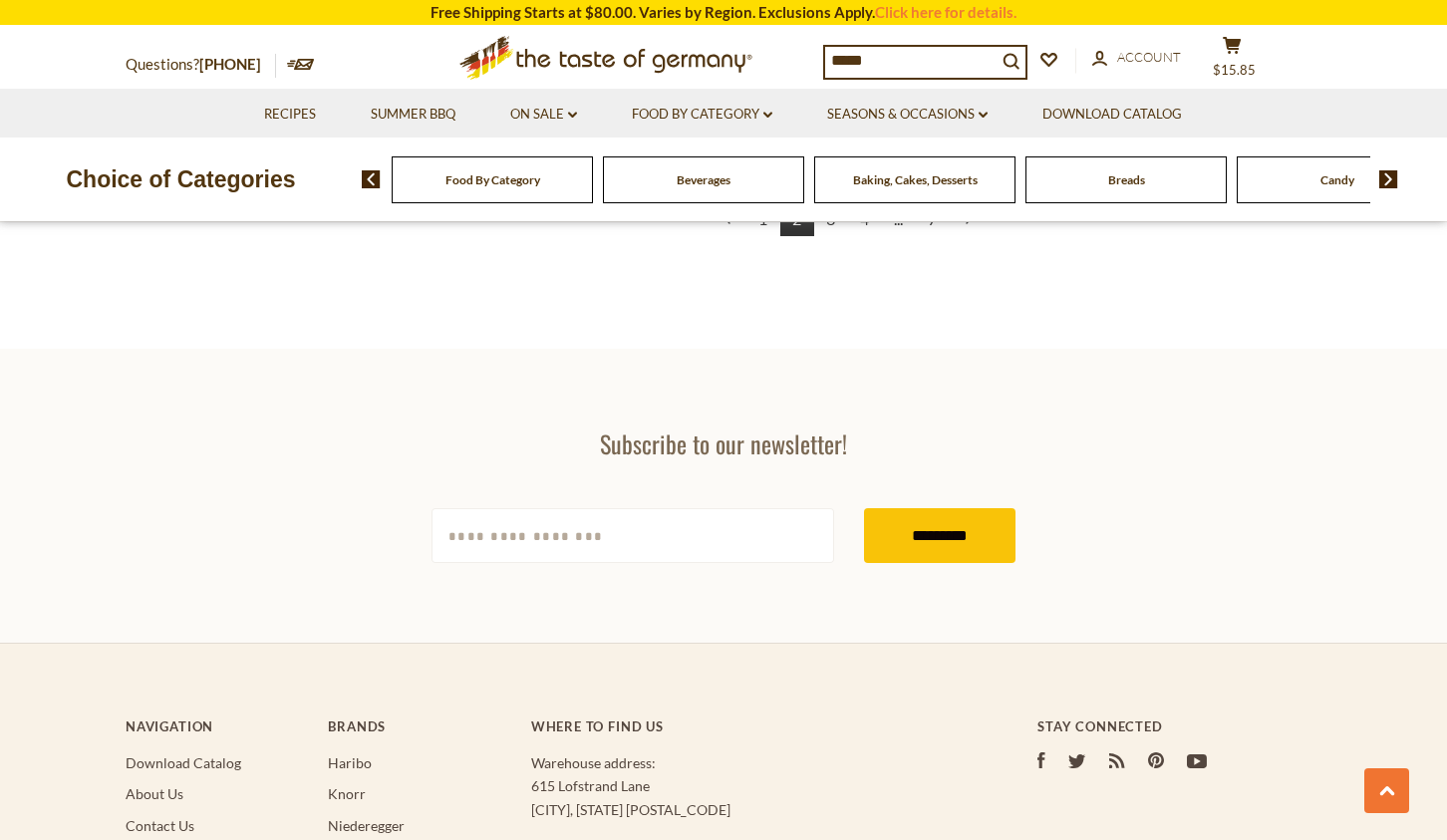 scroll, scrollTop: 3983, scrollLeft: 0, axis: vertical 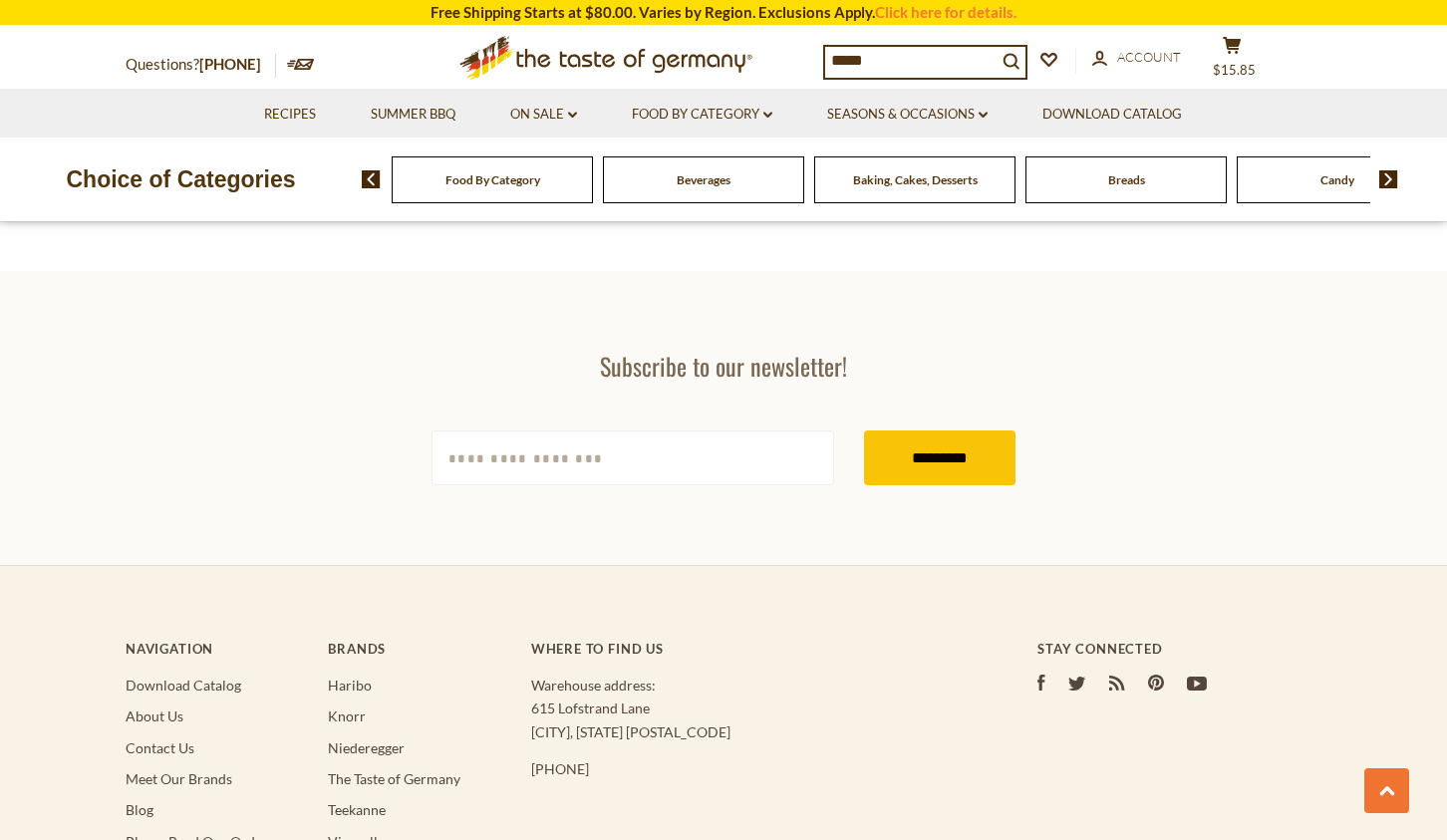 click on "*****" at bounding box center (911, 61) 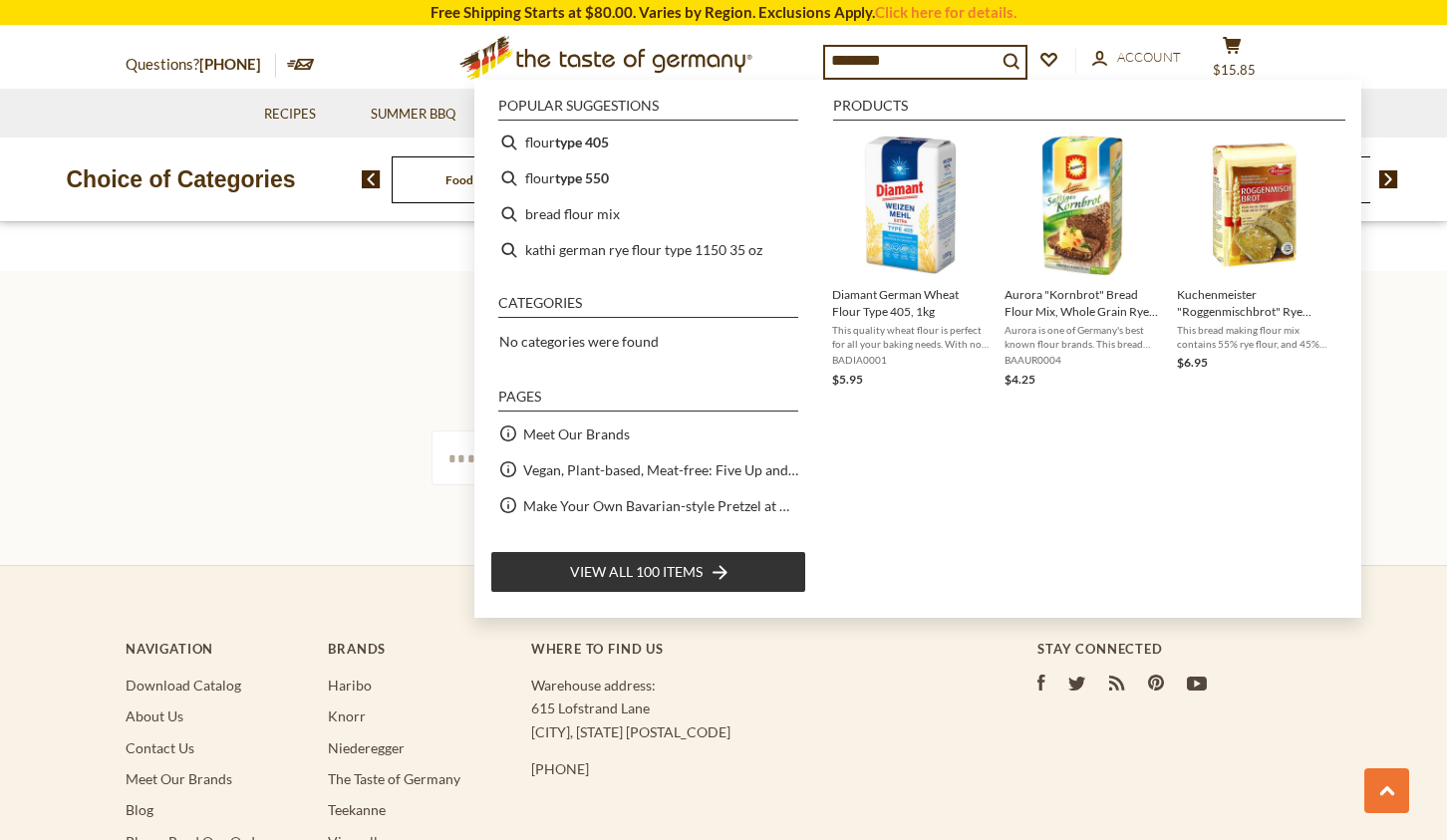type on "*********" 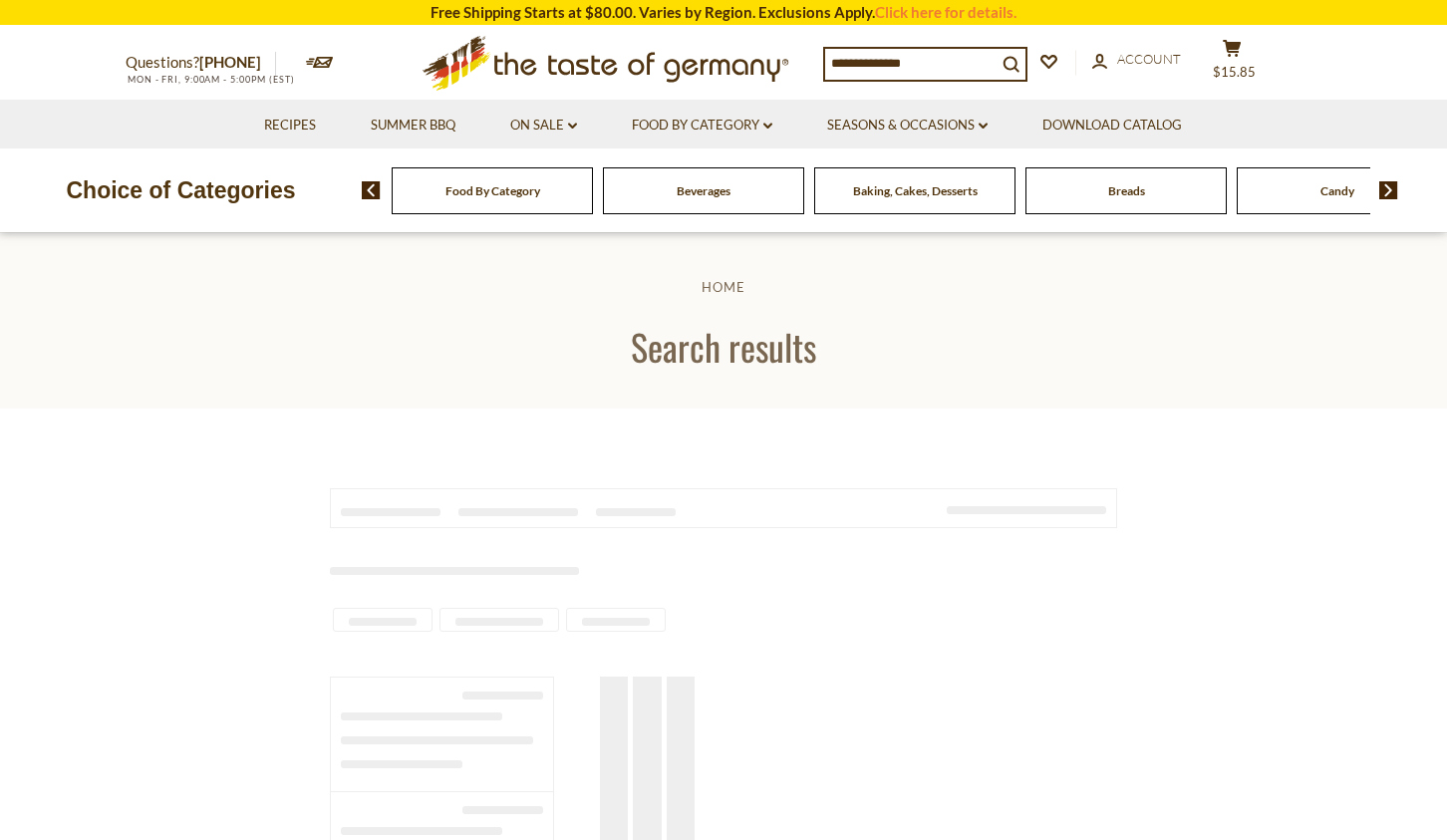 type on "*********" 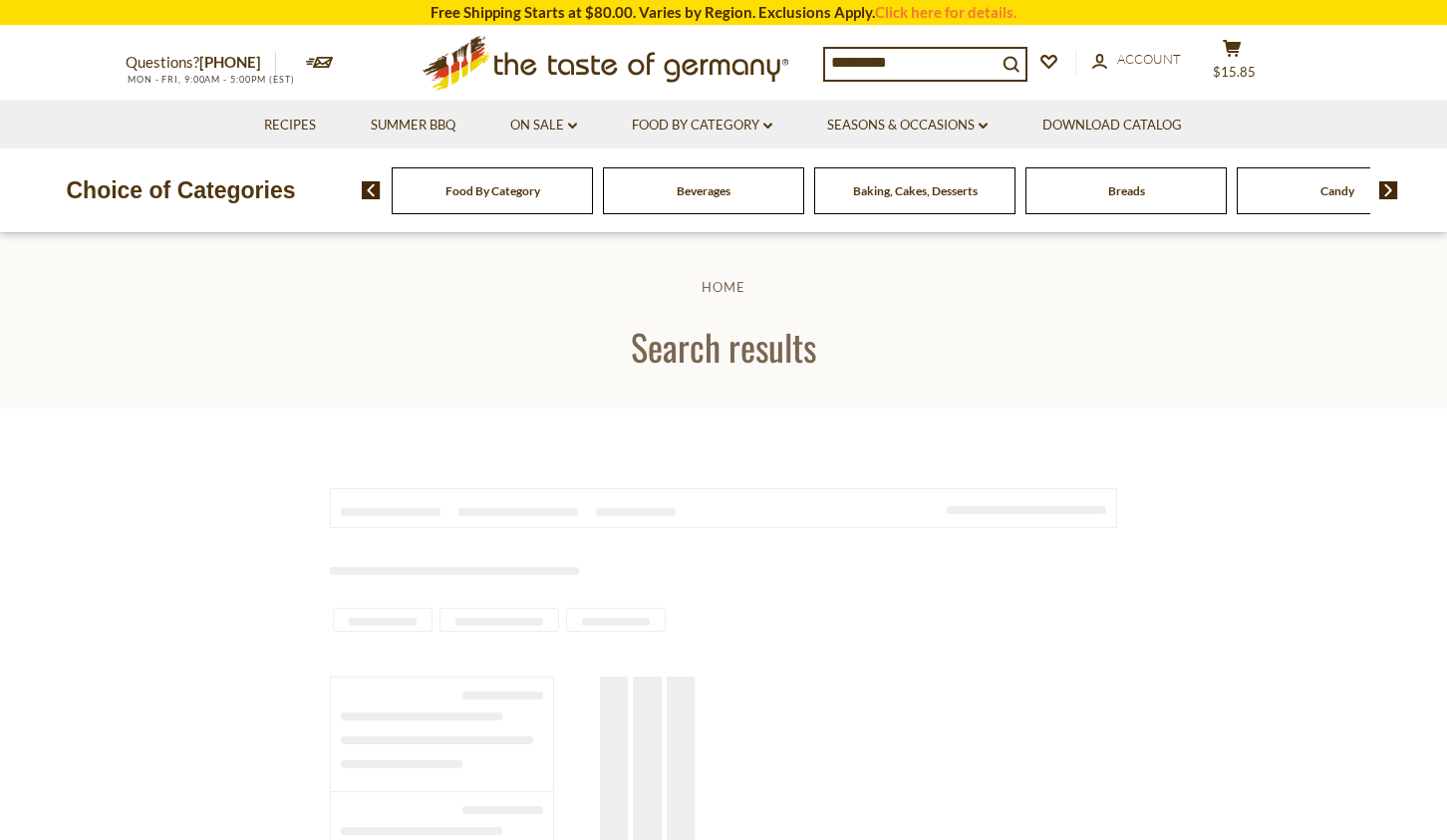 scroll, scrollTop: 0, scrollLeft: 0, axis: both 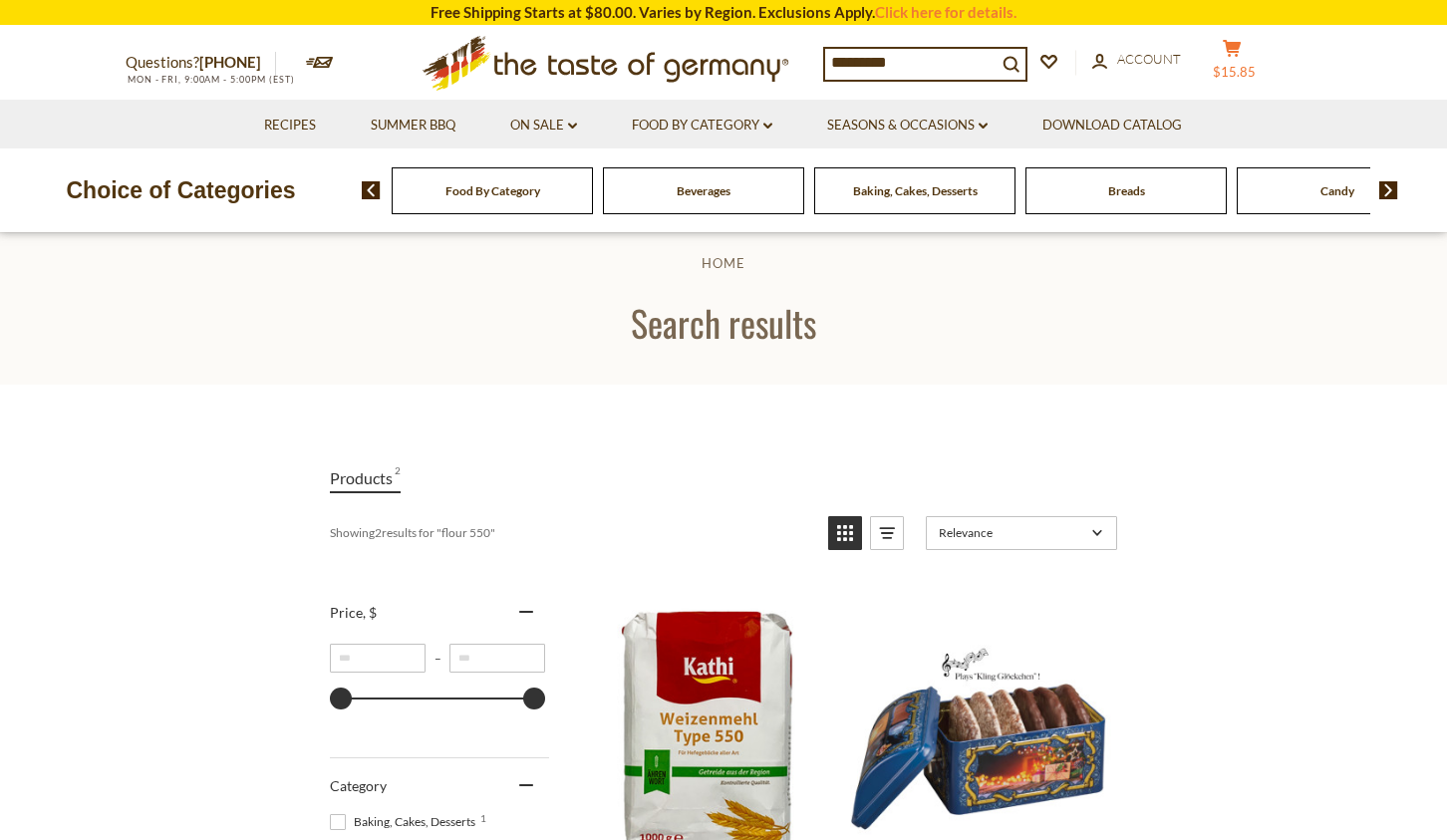 click on "$15.85" at bounding box center [1234, 72] 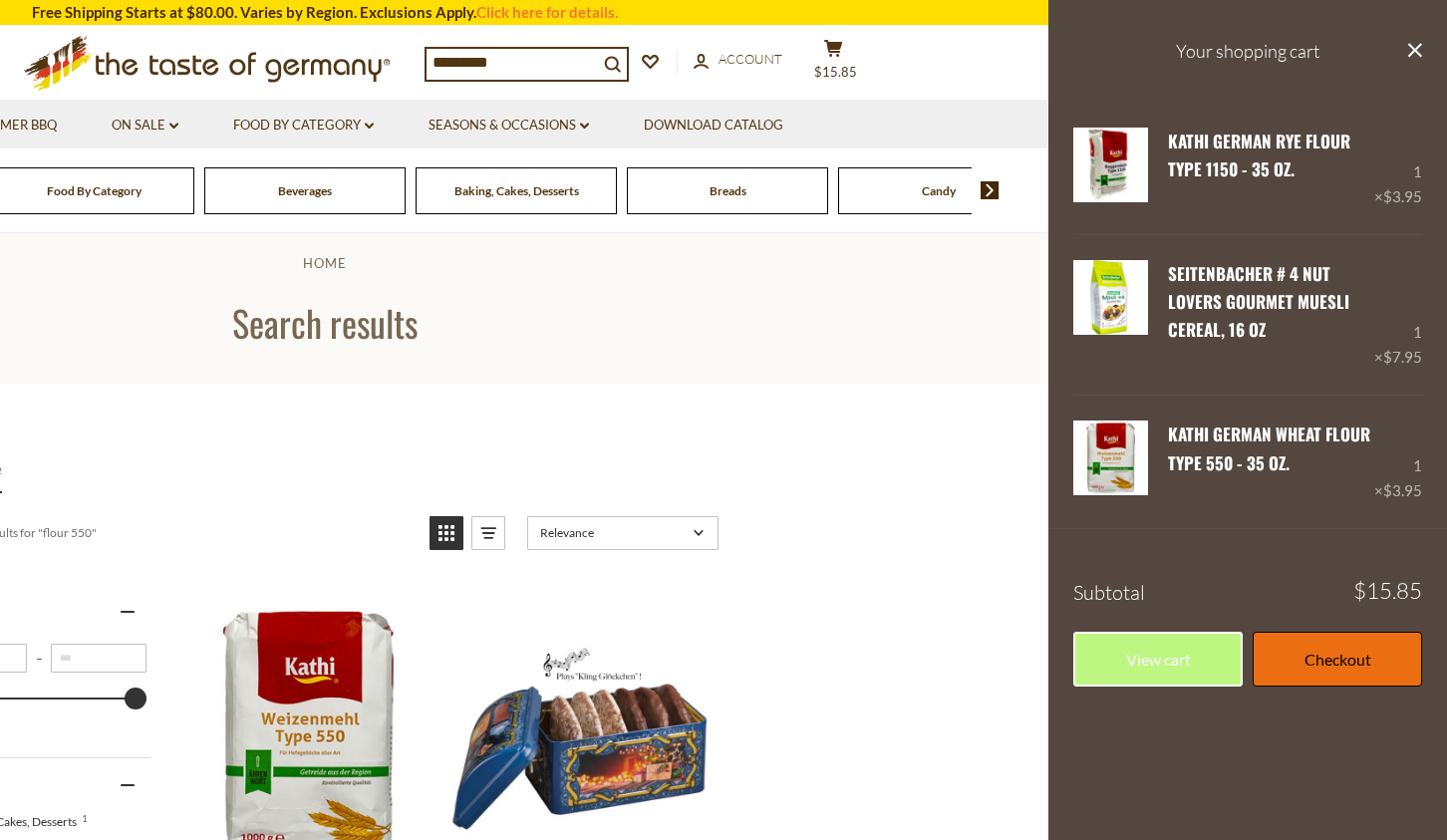 click on "Checkout" at bounding box center (1337, 659) 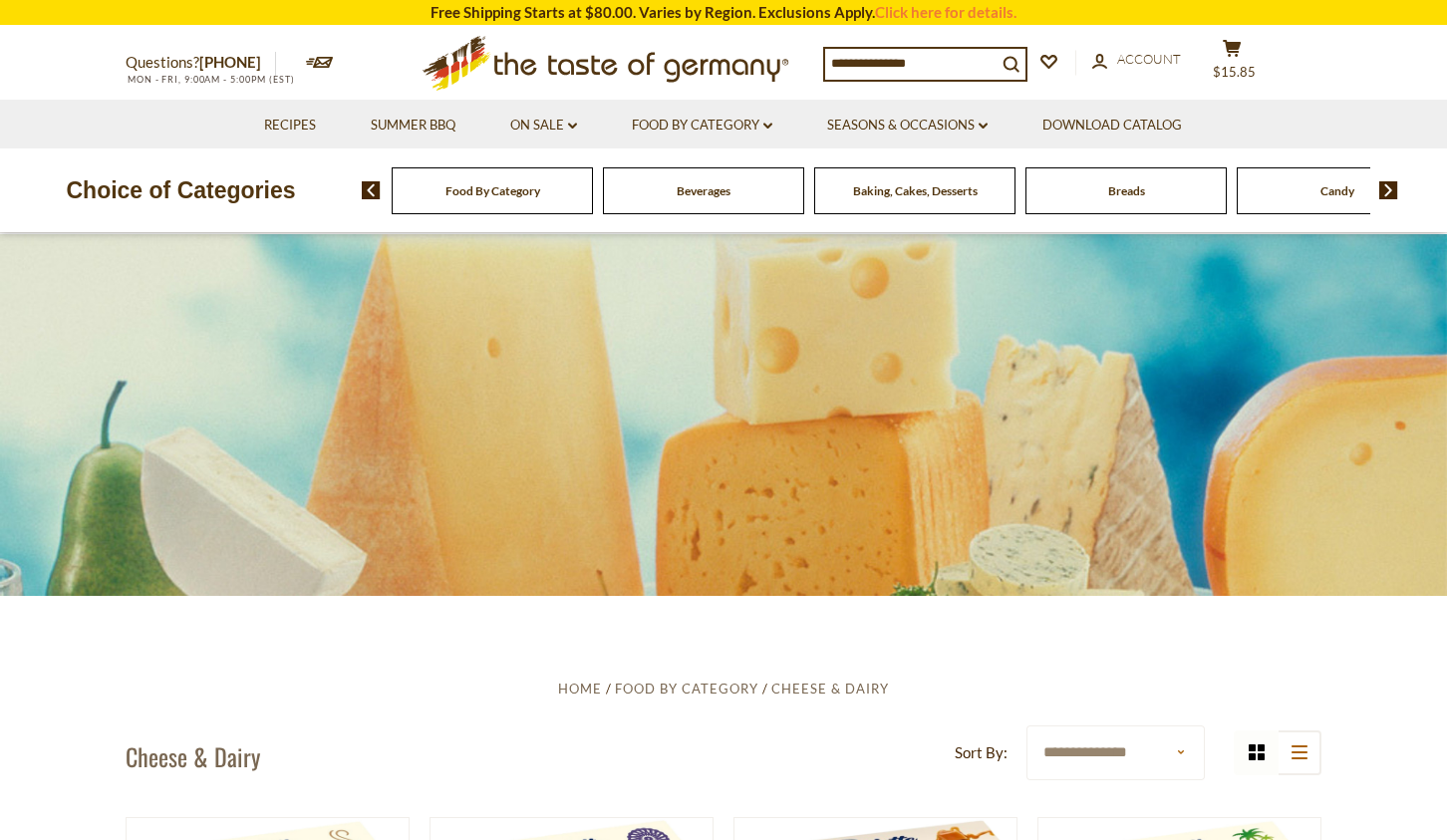 scroll, scrollTop: 0, scrollLeft: 0, axis: both 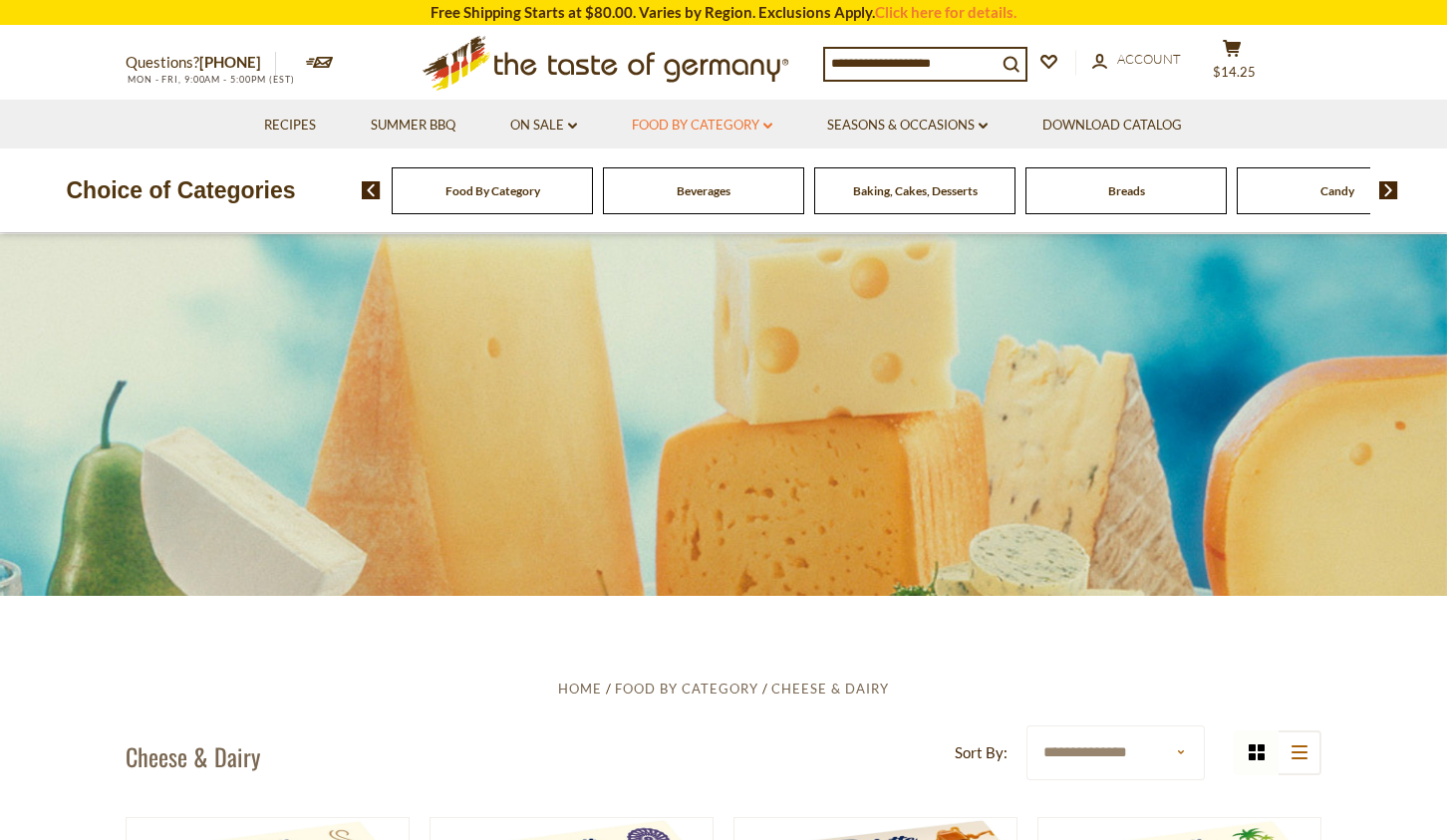 click on "Food By Category
dropdown_arrow" at bounding box center (702, 126) 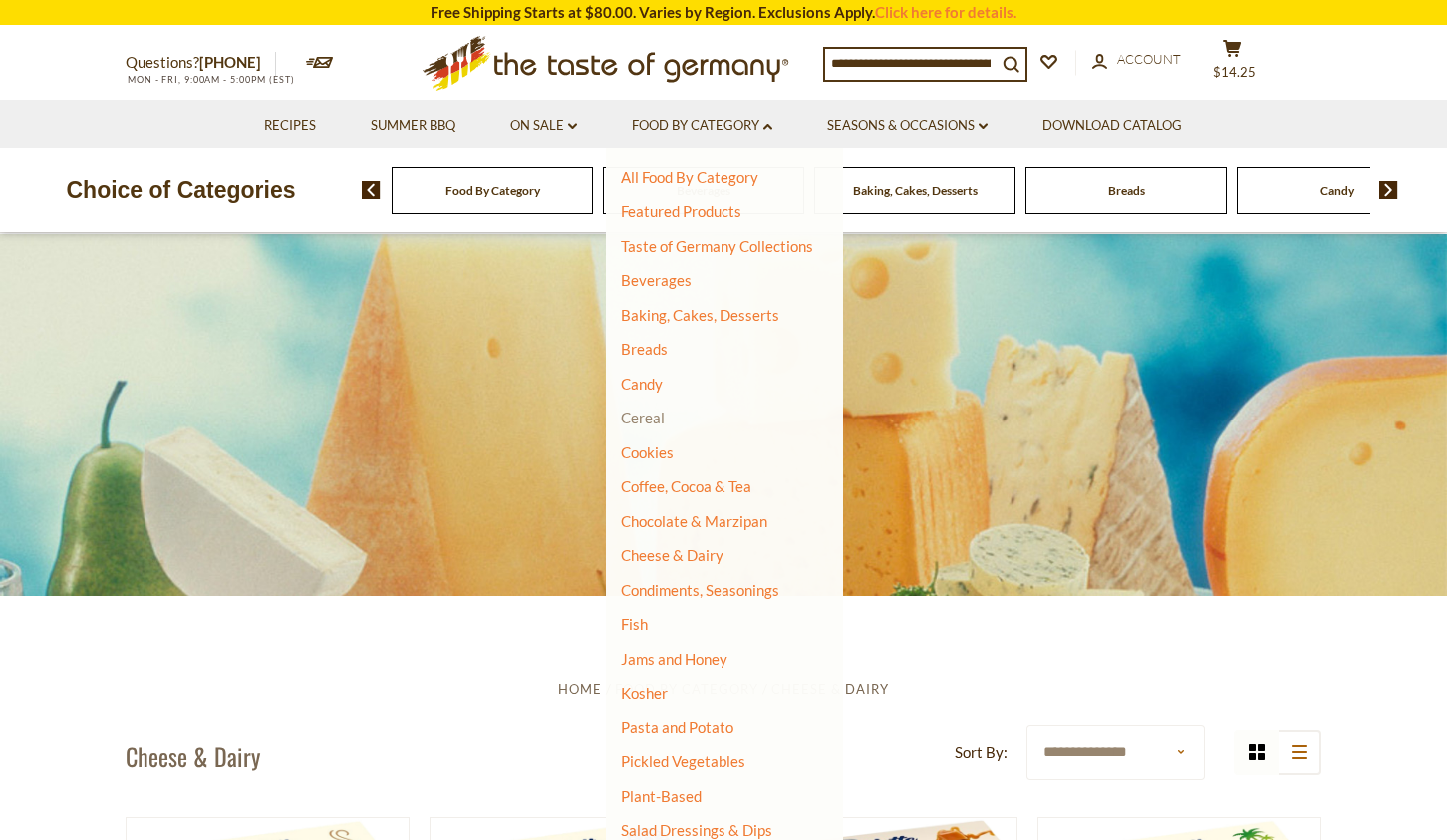 click on "Cereal" at bounding box center (643, 418) 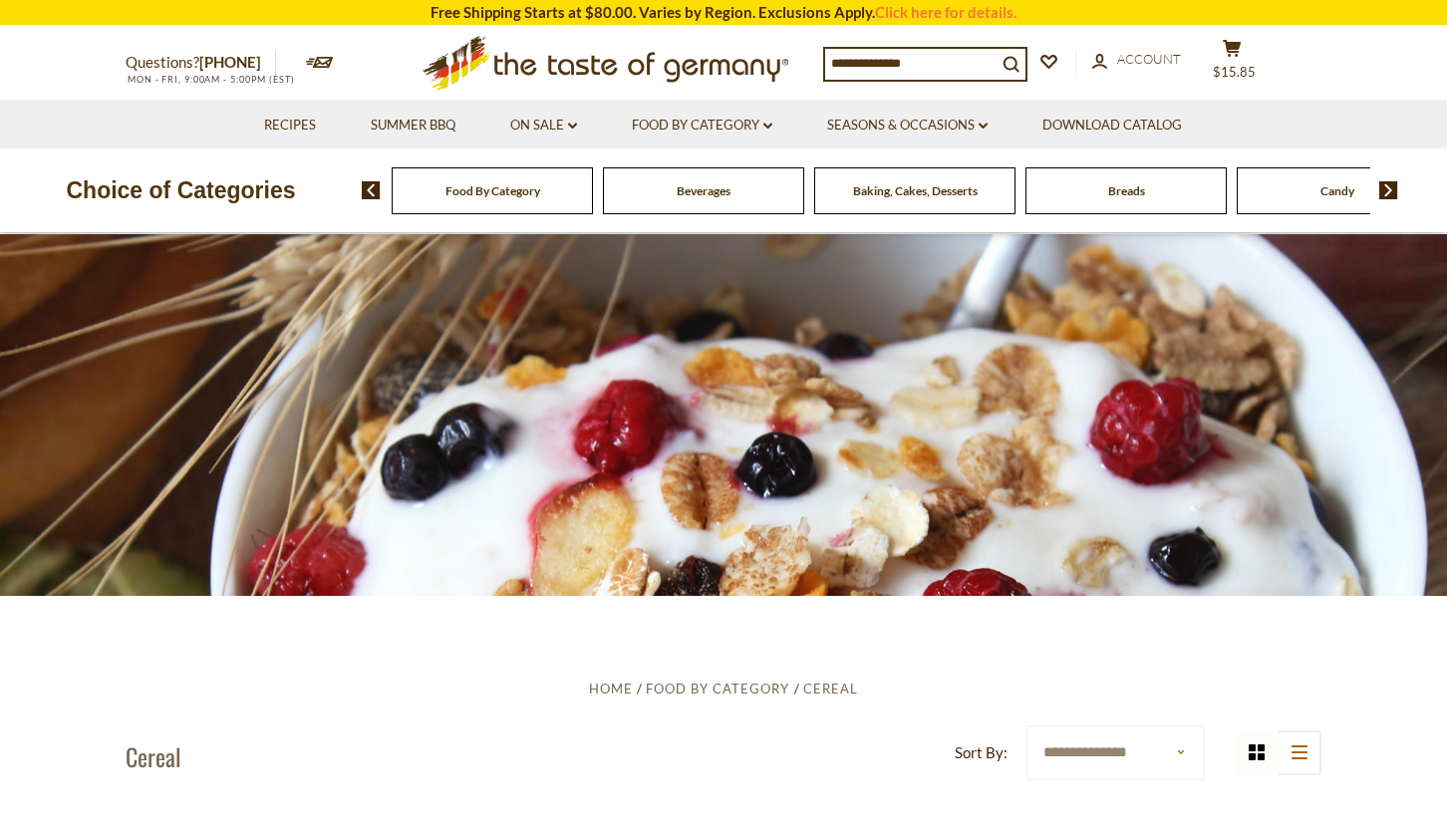 scroll, scrollTop: 0, scrollLeft: 0, axis: both 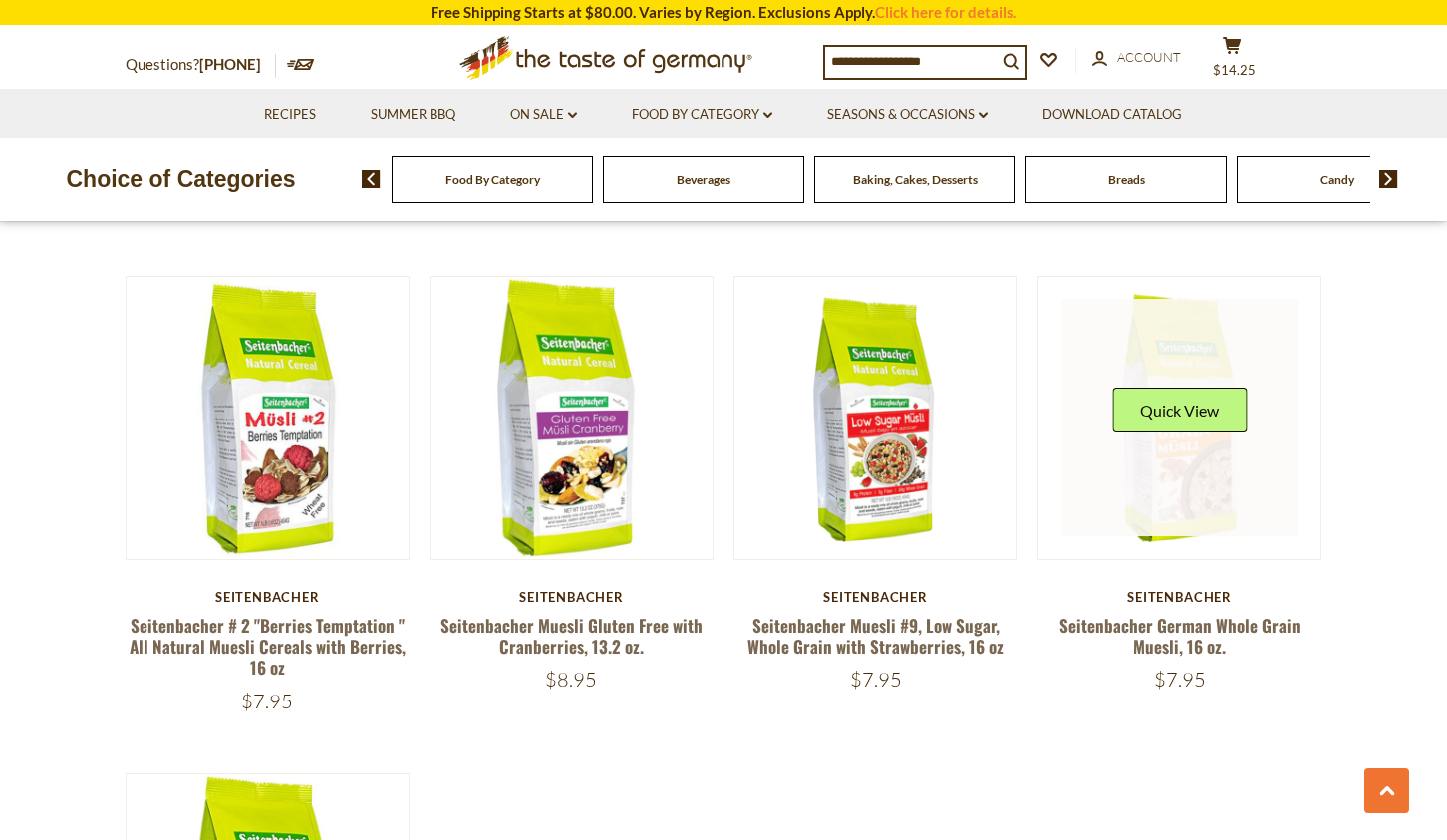 click at bounding box center (1180, 418) 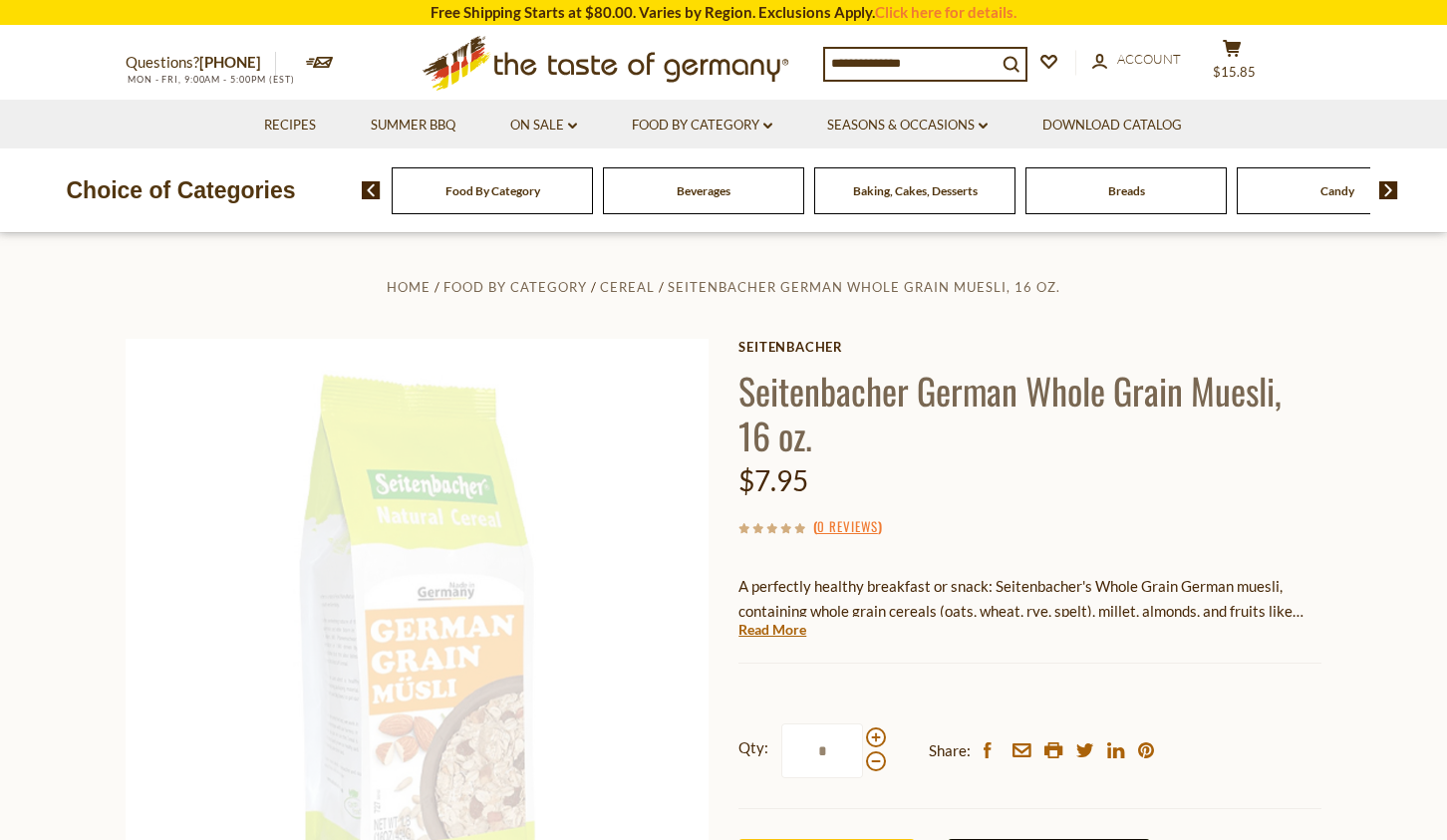 scroll, scrollTop: 0, scrollLeft: 0, axis: both 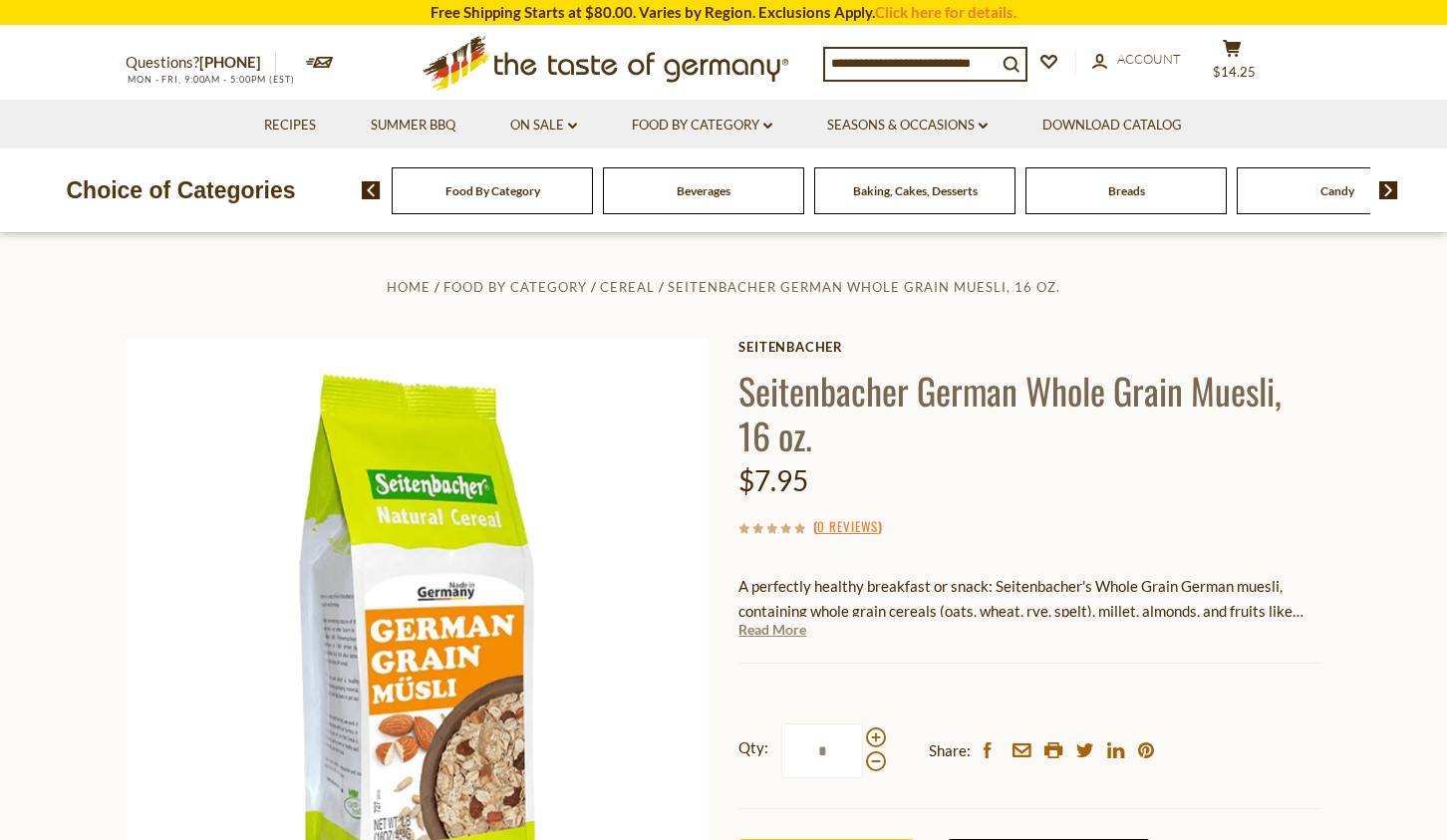 click on "Read More" at bounding box center [772, 630] 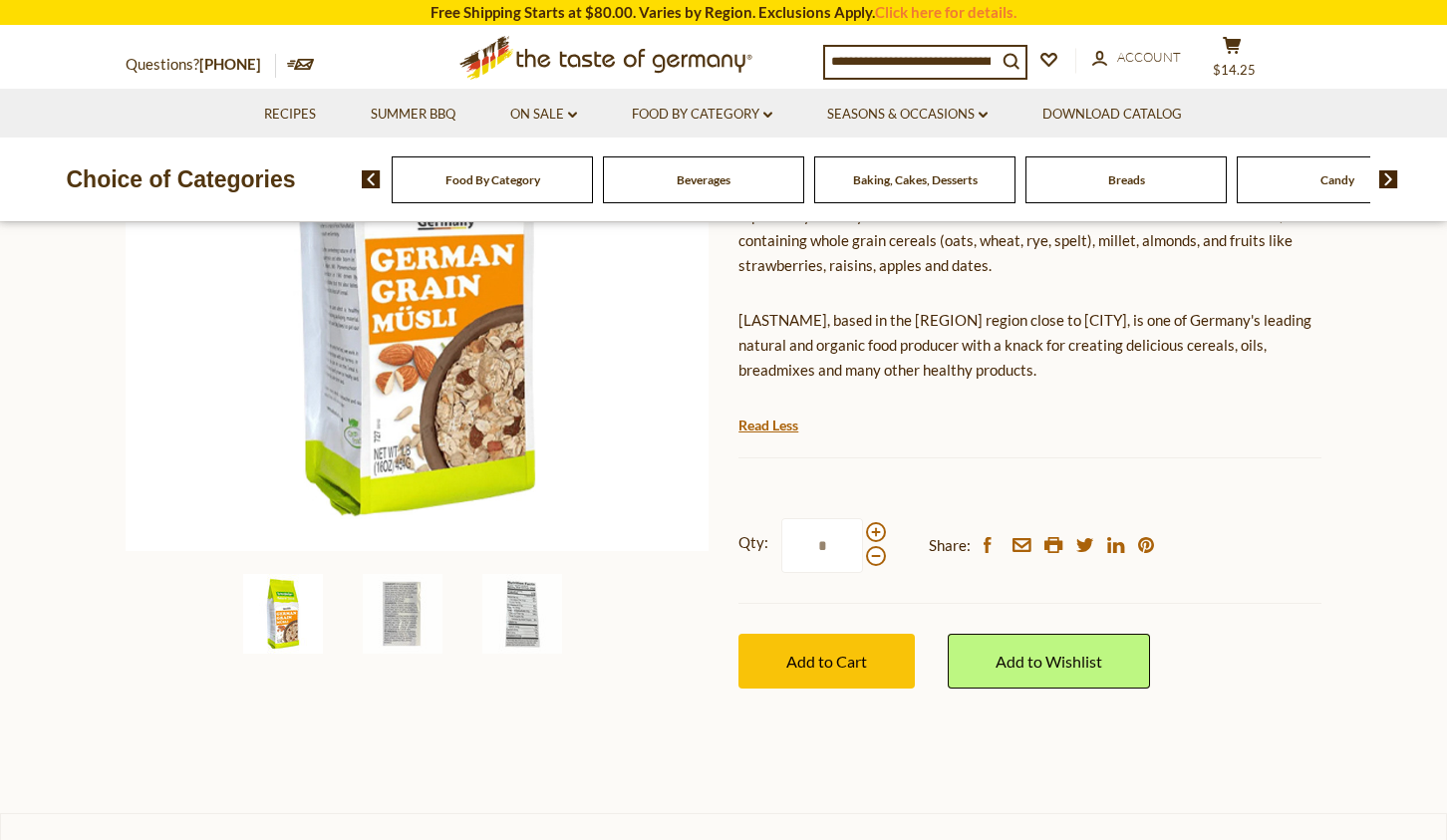 scroll, scrollTop: 332, scrollLeft: 0, axis: vertical 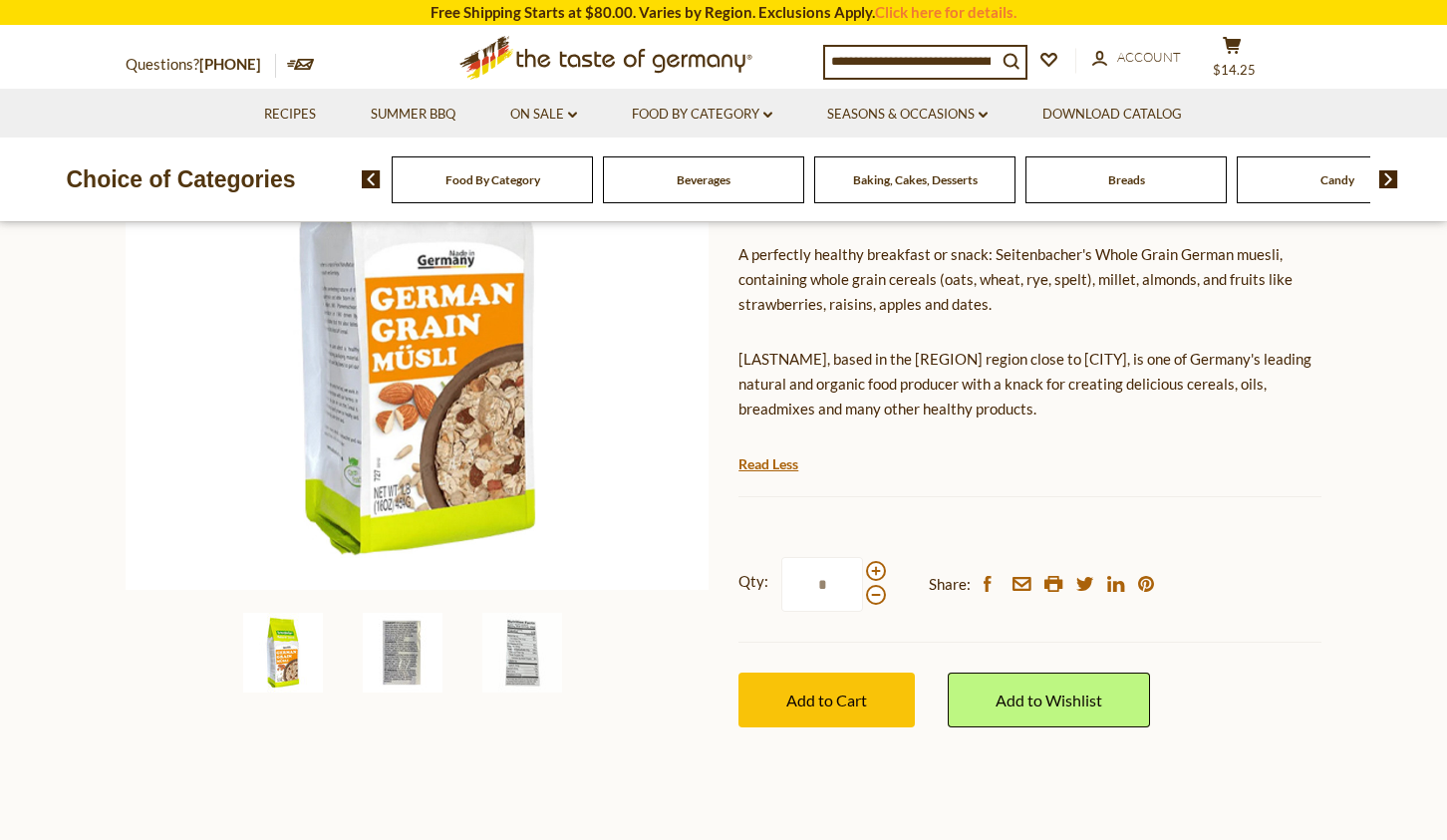 click at bounding box center (403, 653) 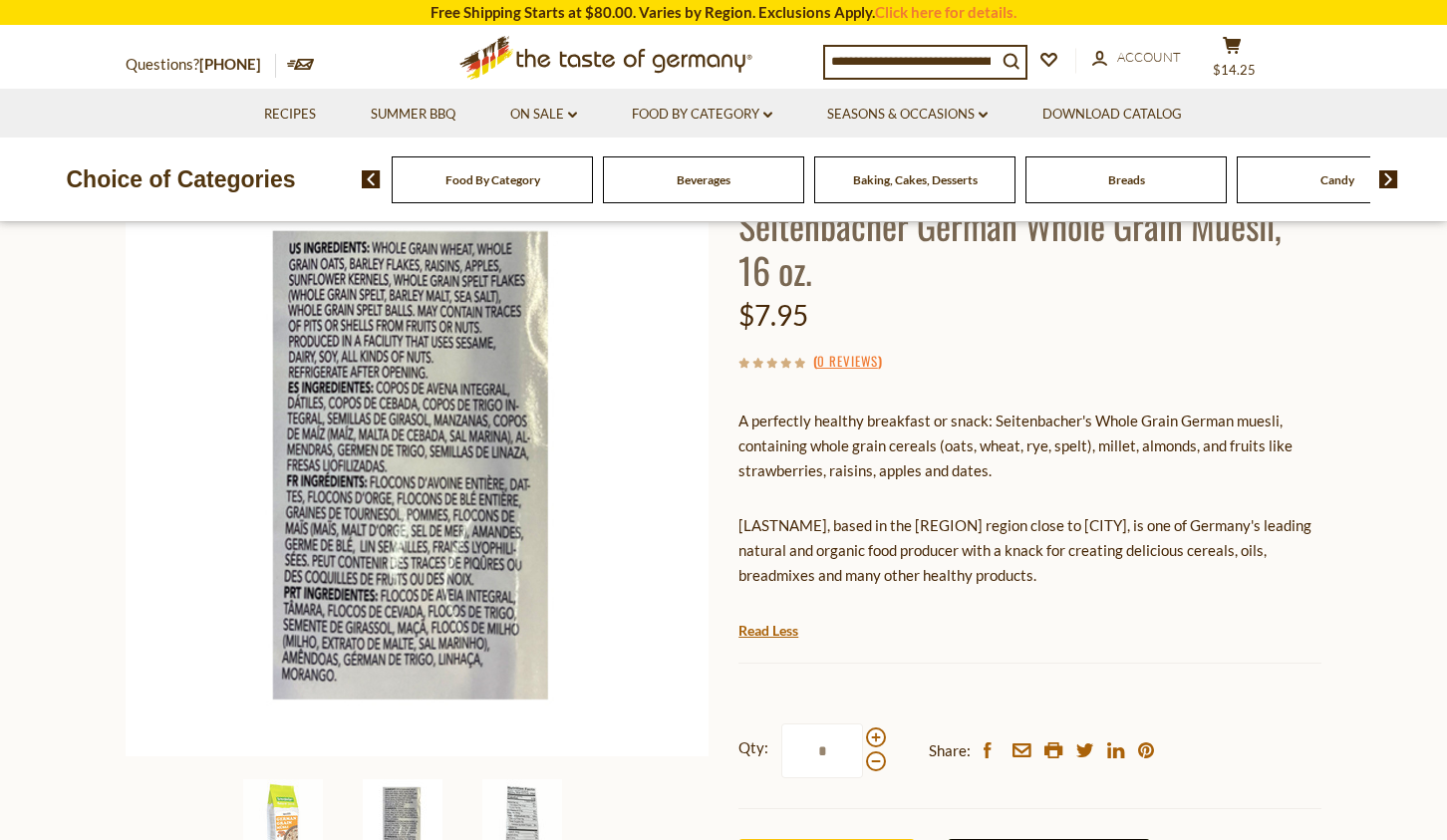 scroll, scrollTop: 107, scrollLeft: 0, axis: vertical 